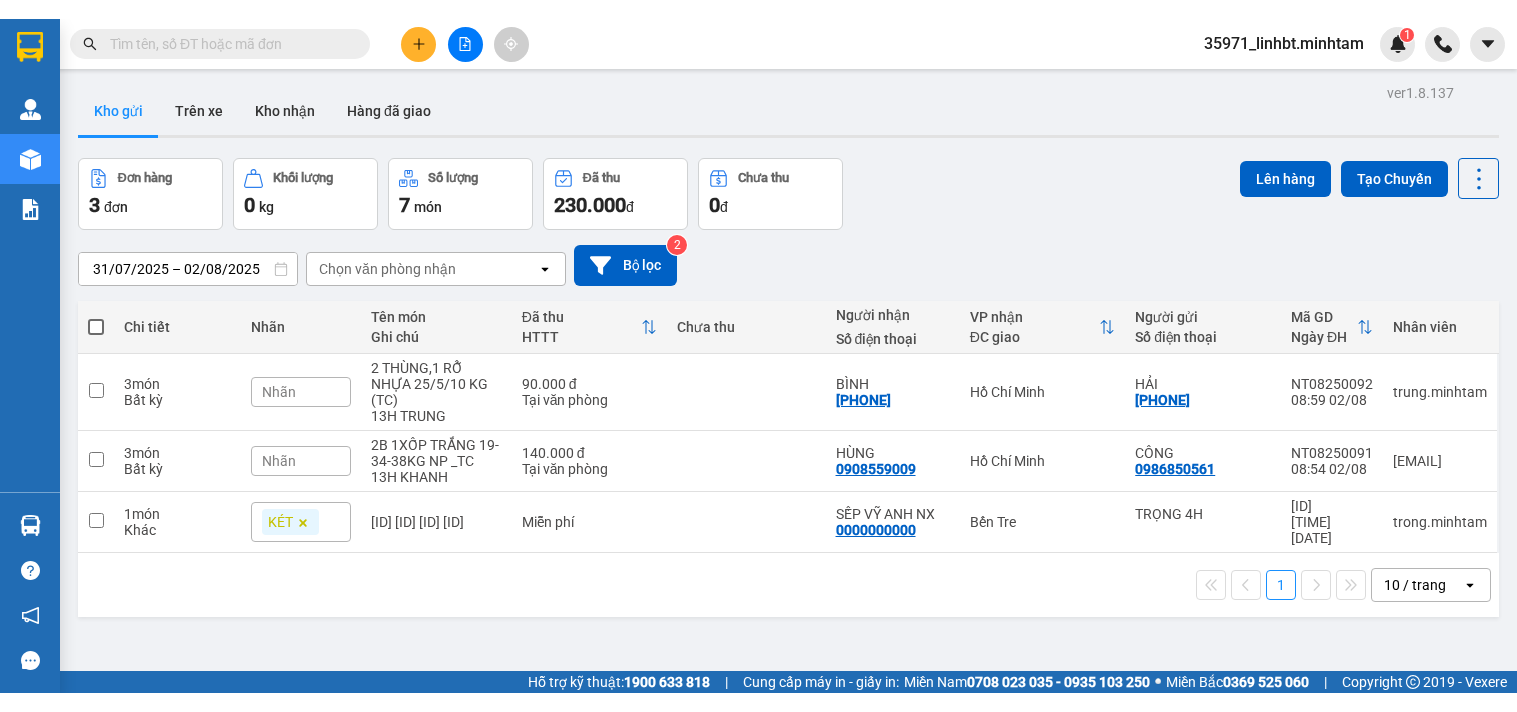 scroll, scrollTop: 0, scrollLeft: 0, axis: both 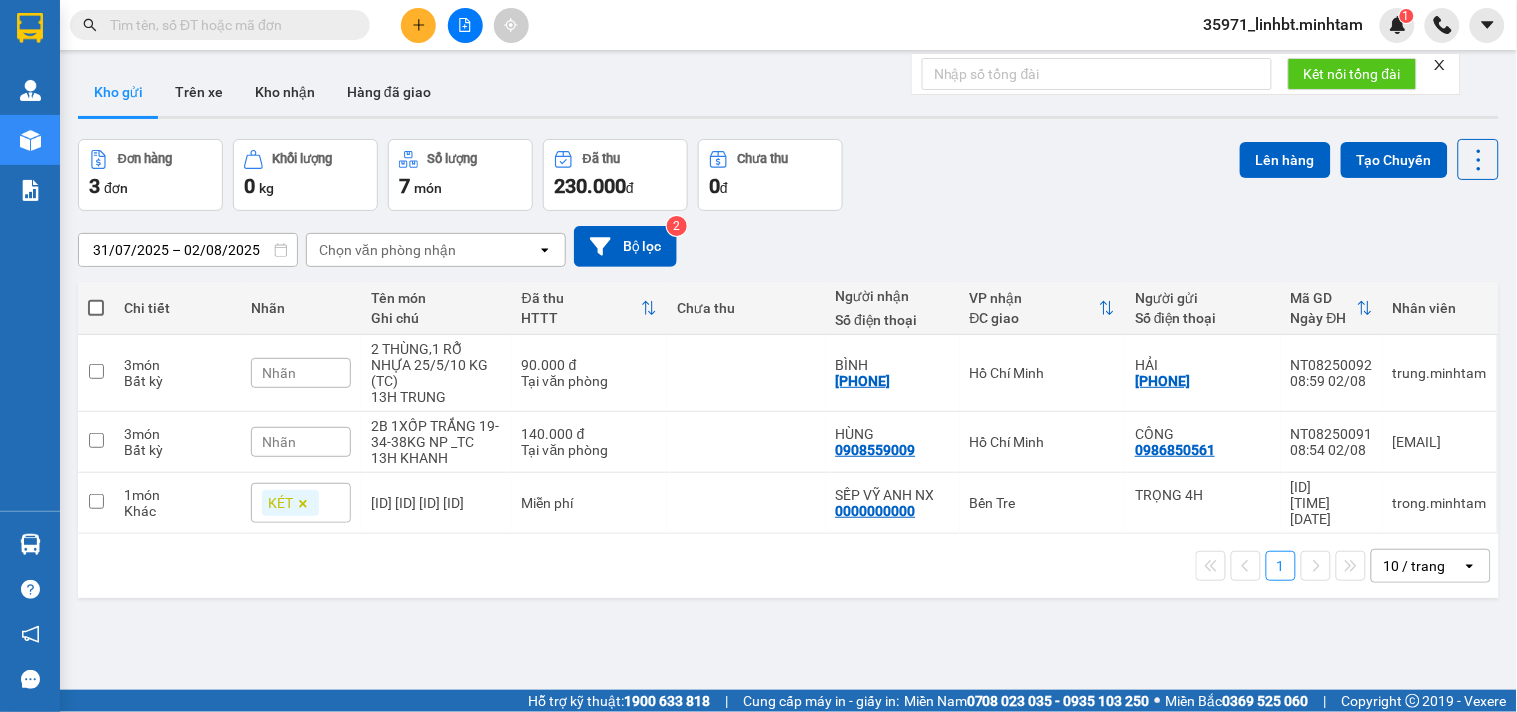 click at bounding box center (228, 25) 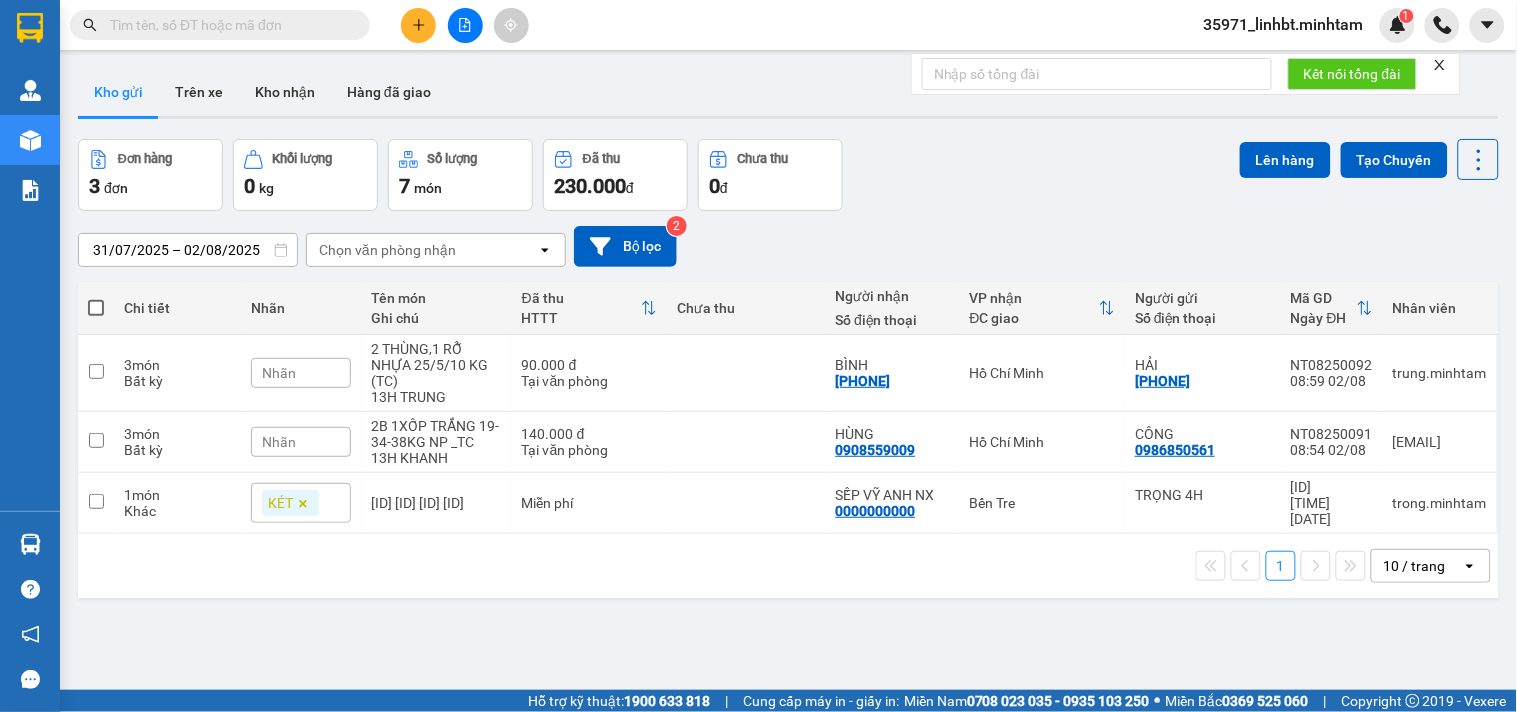click on "Kết quả tìm kiếm ( 0 )  Bộ lọc  No Data [EMAIL] 1" at bounding box center [758, 25] 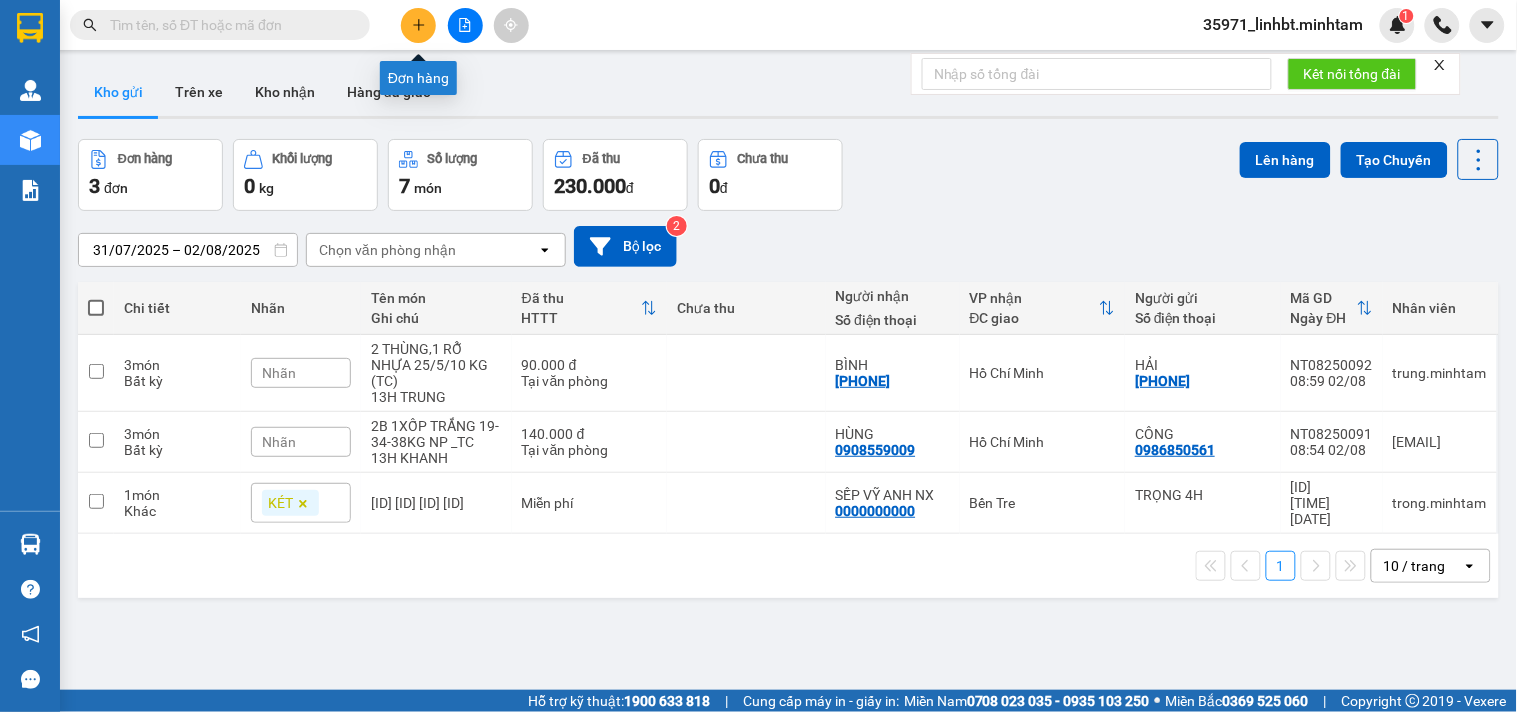click 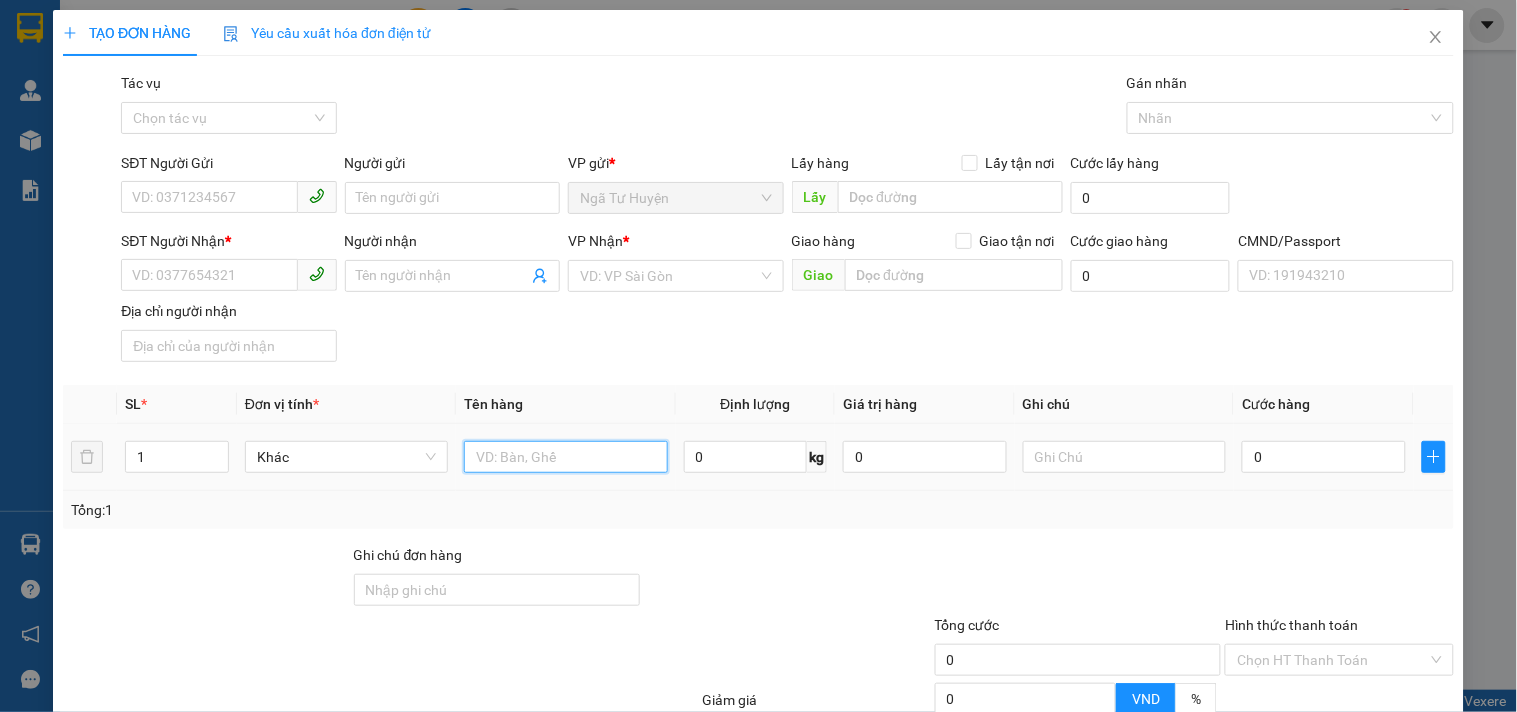 click at bounding box center (565, 457) 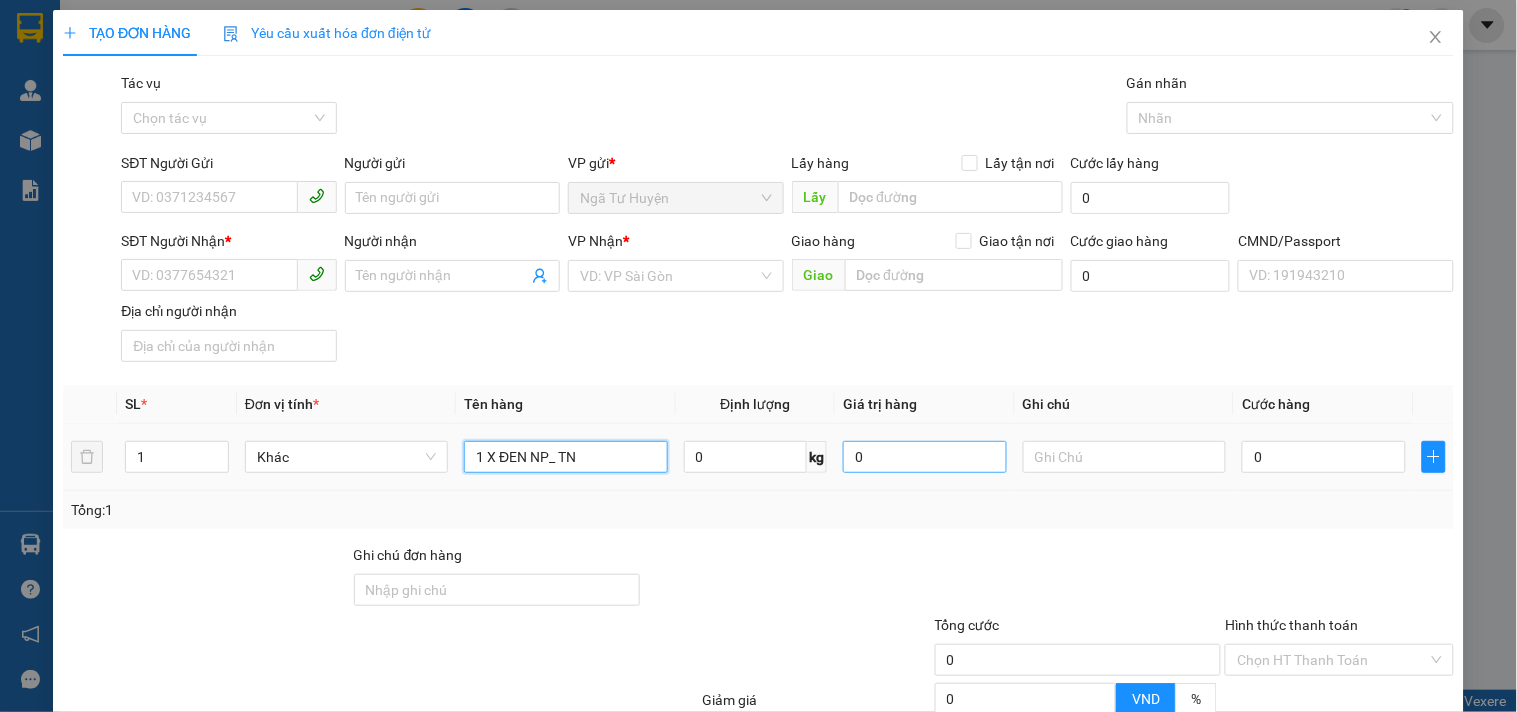 type on "1 X ĐEN NP_ TN" 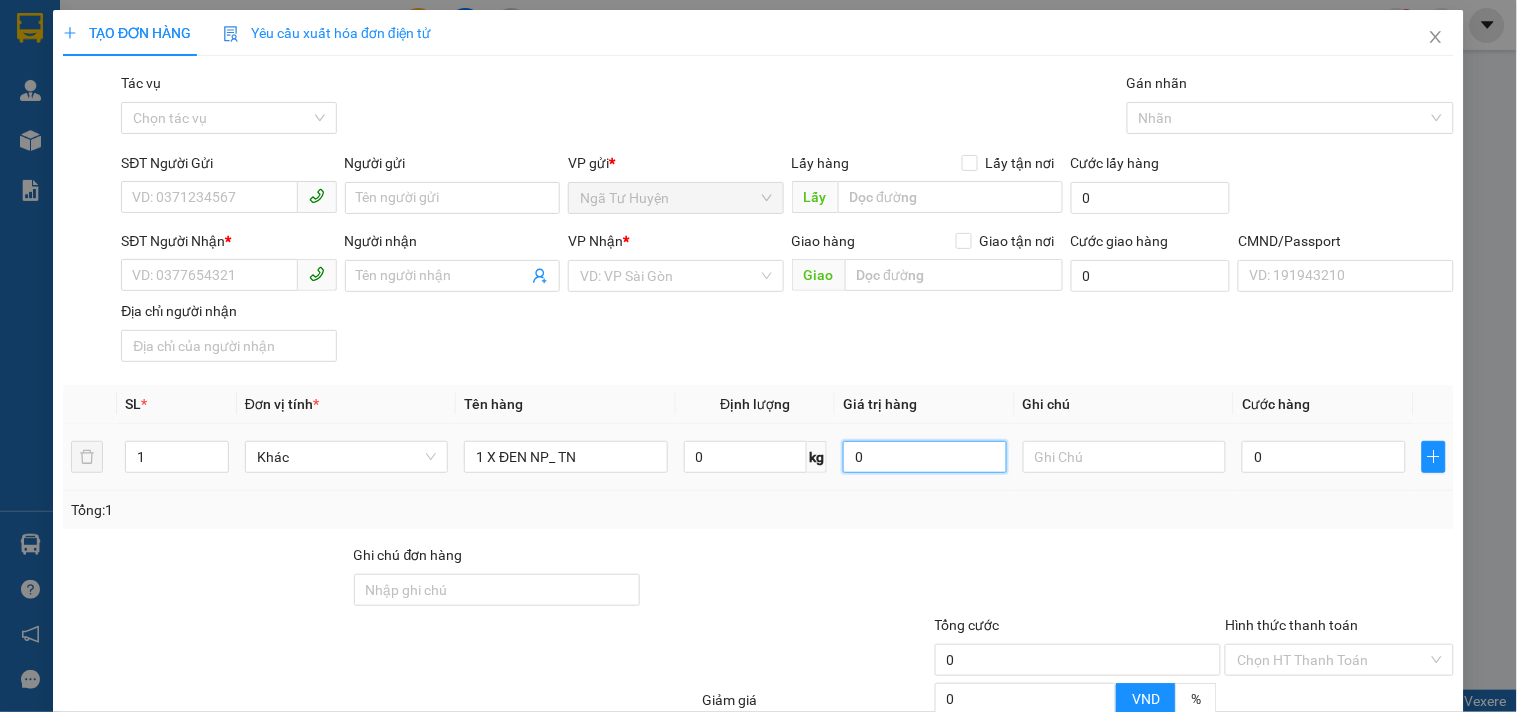click on "0" at bounding box center (925, 457) 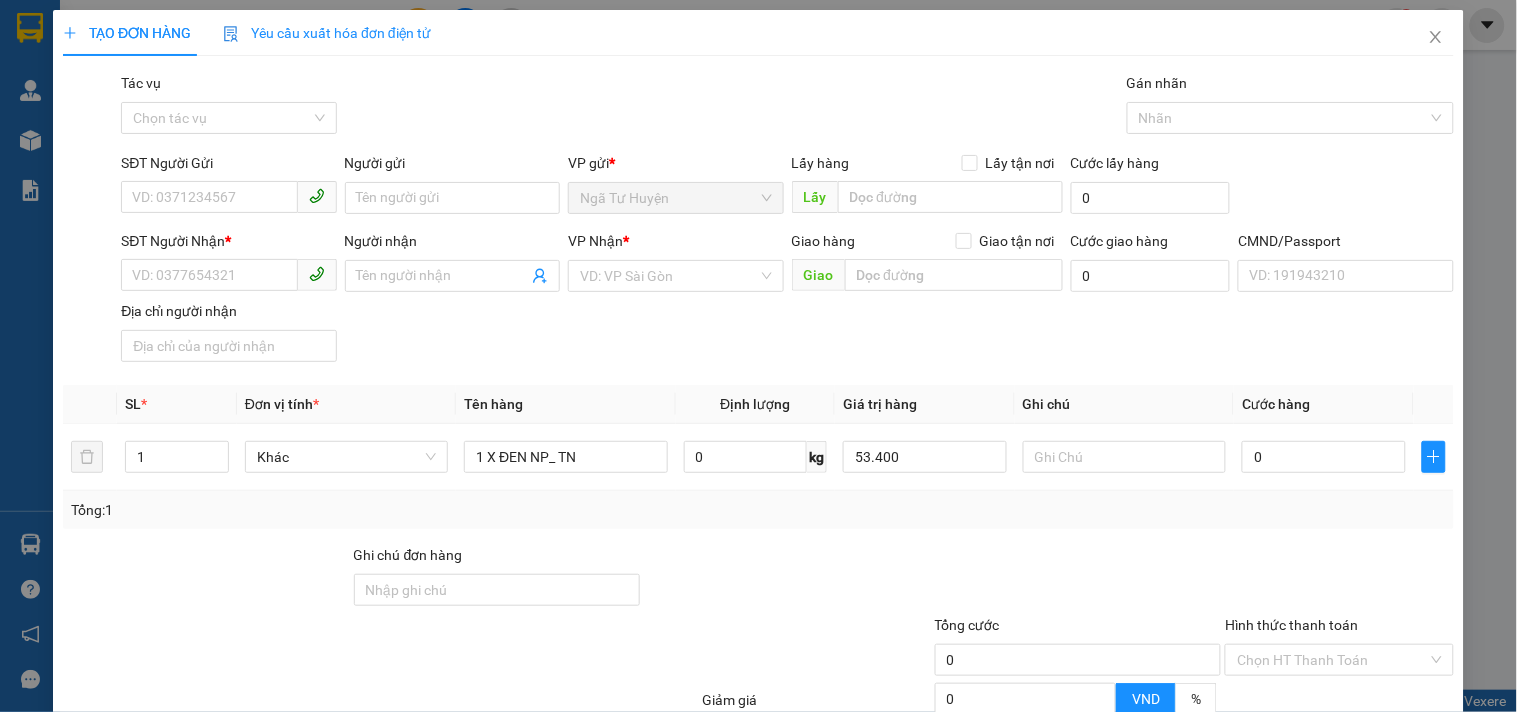 click at bounding box center (1078, 579) 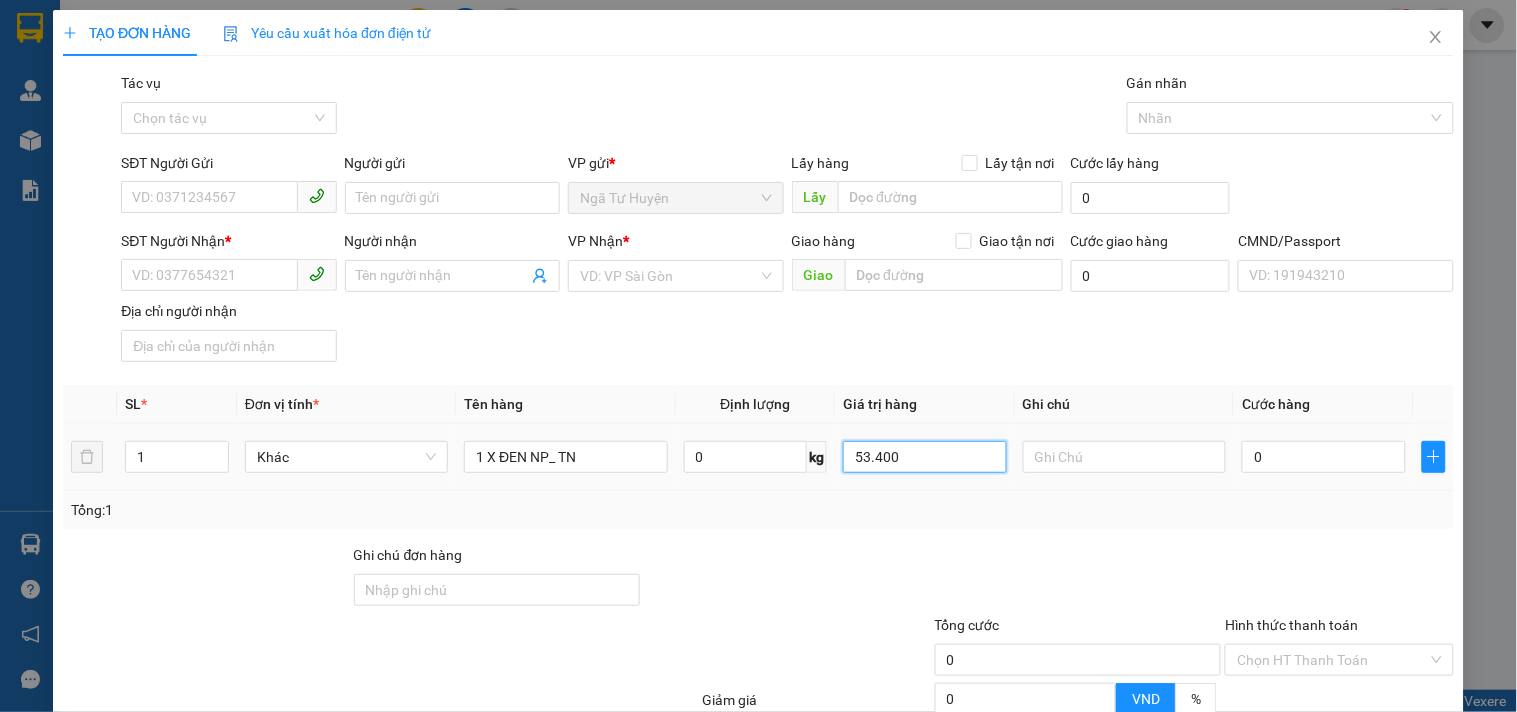 click on "53.400" at bounding box center [925, 457] 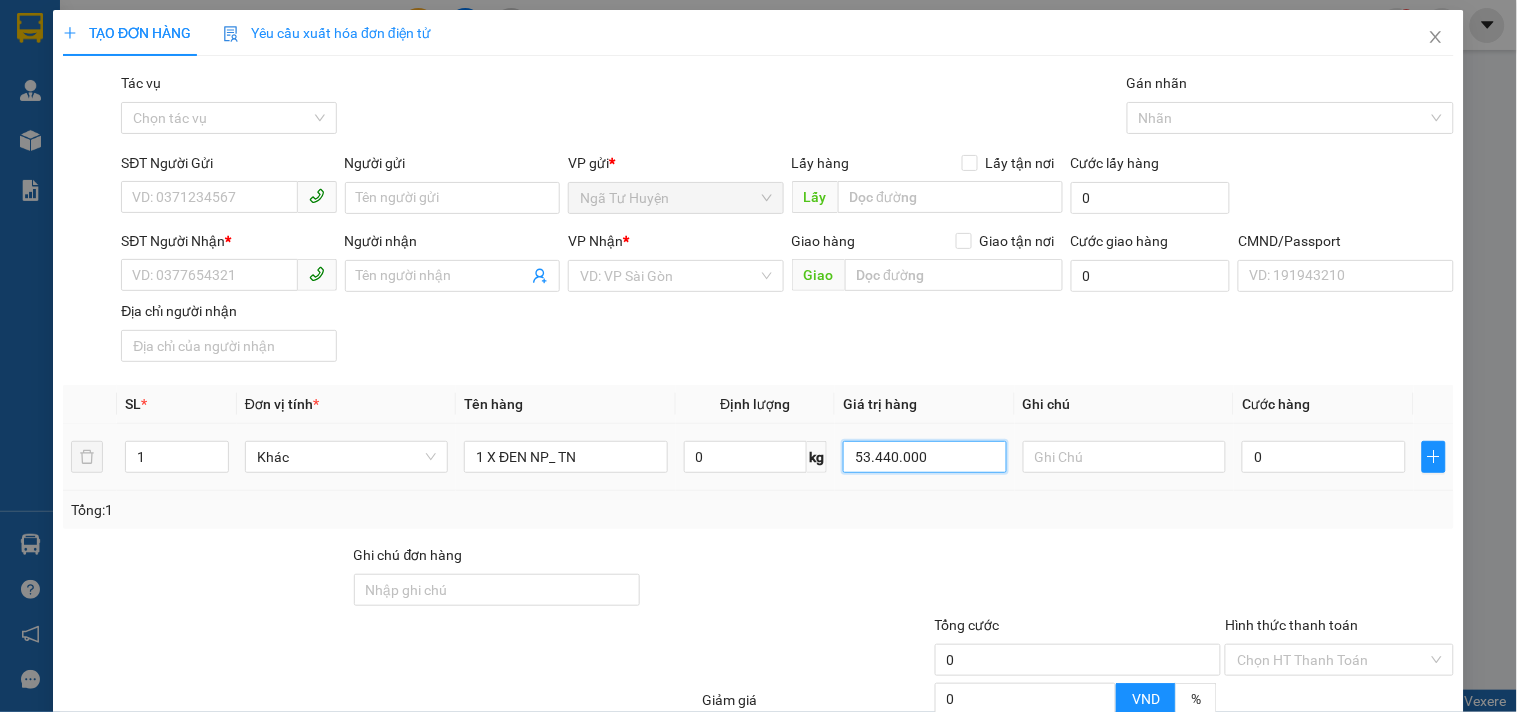 click on "53.440.000" at bounding box center (925, 457) 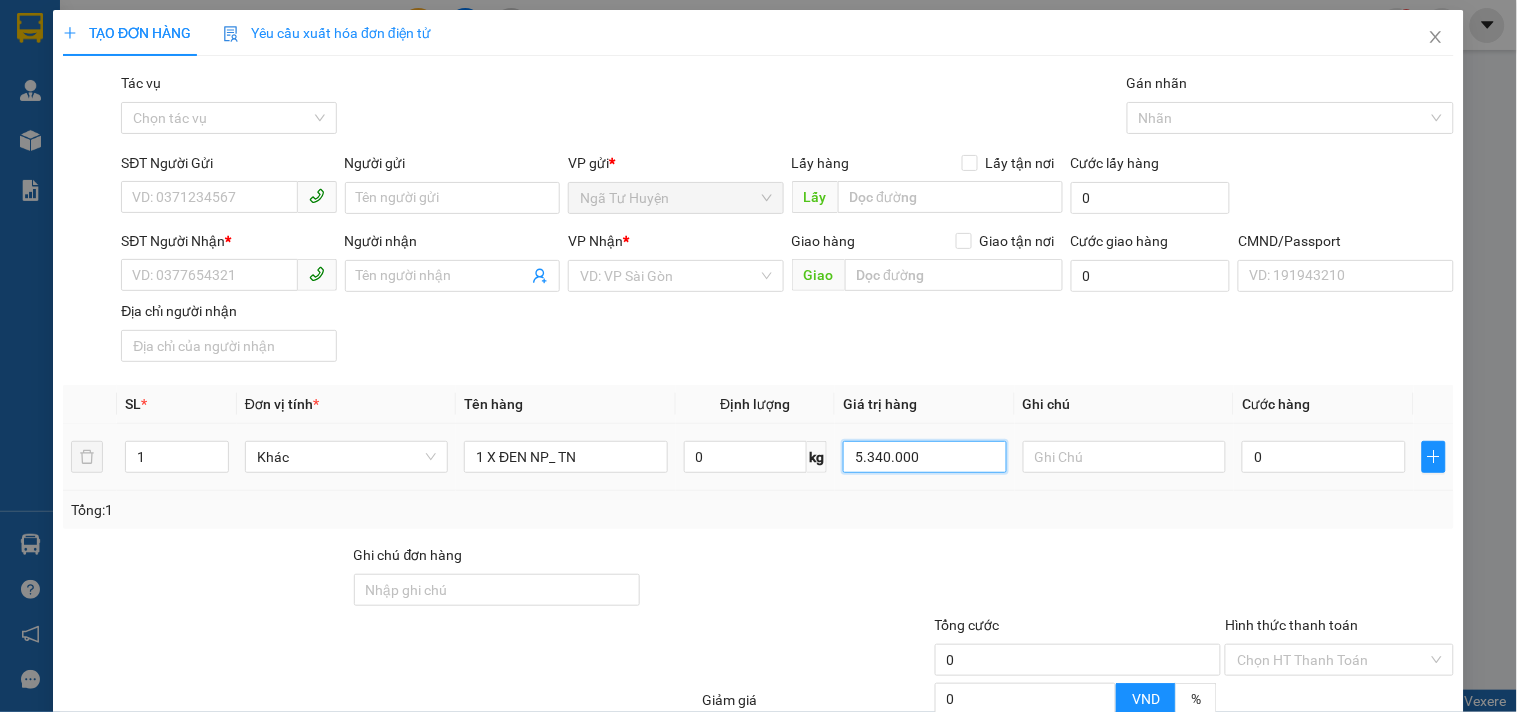 click on "5.340.000" at bounding box center [925, 457] 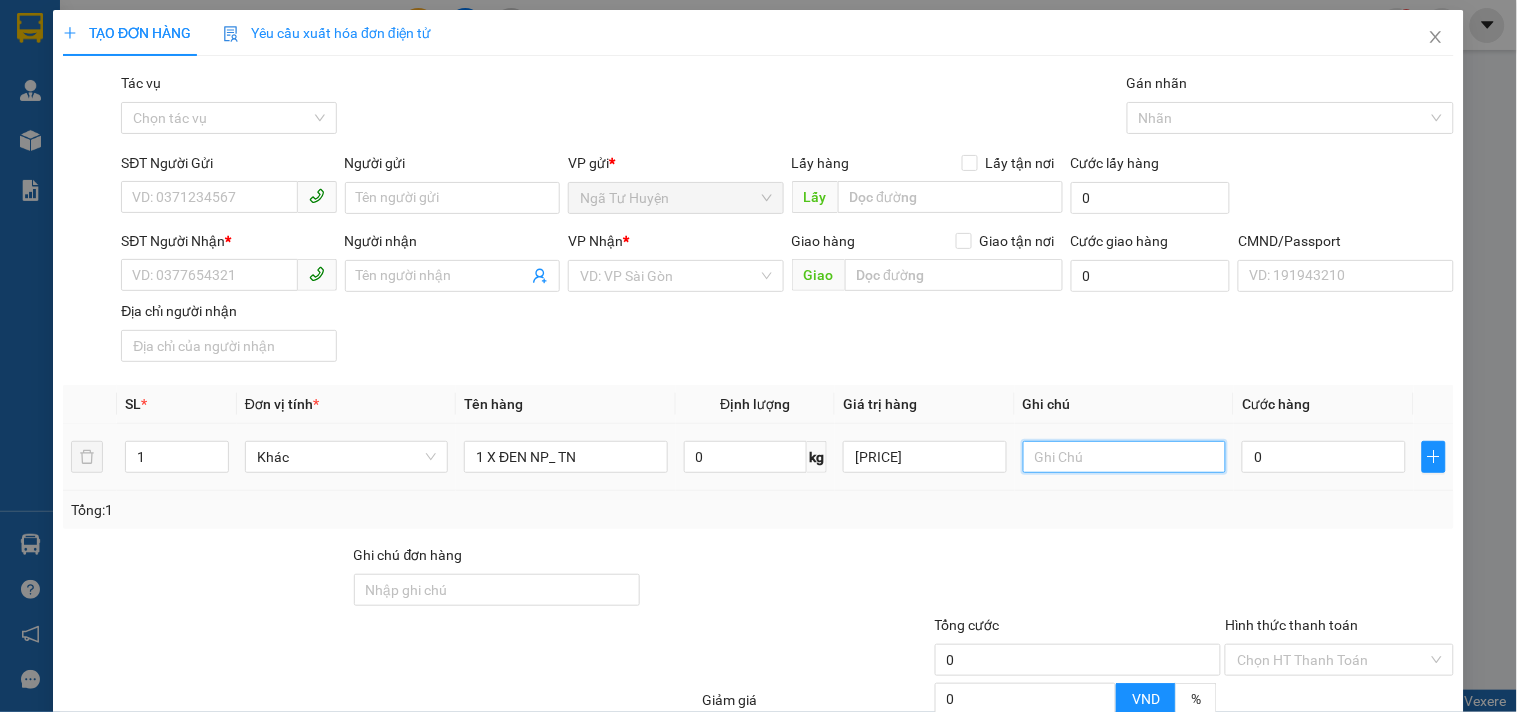 click at bounding box center (1124, 457) 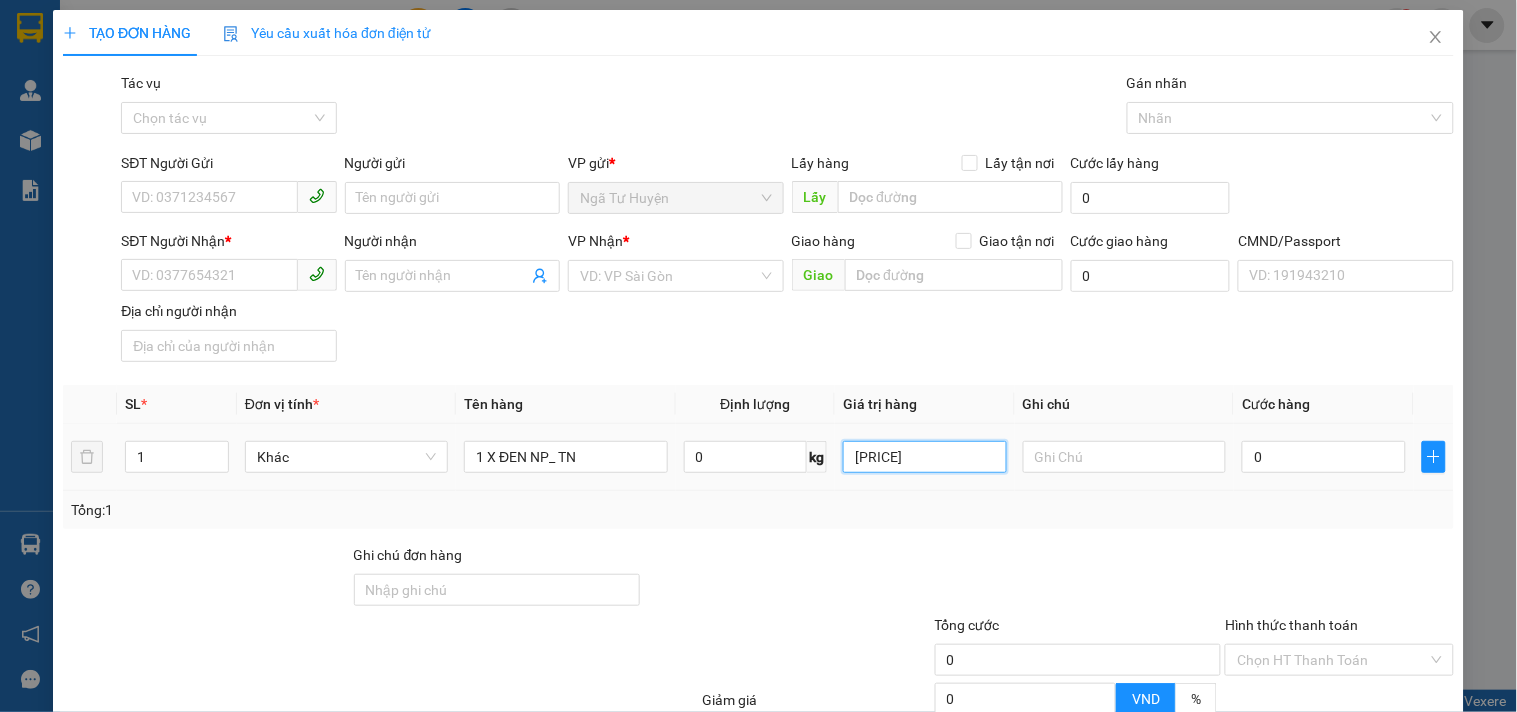 click on "[PRICE]" at bounding box center (925, 457) 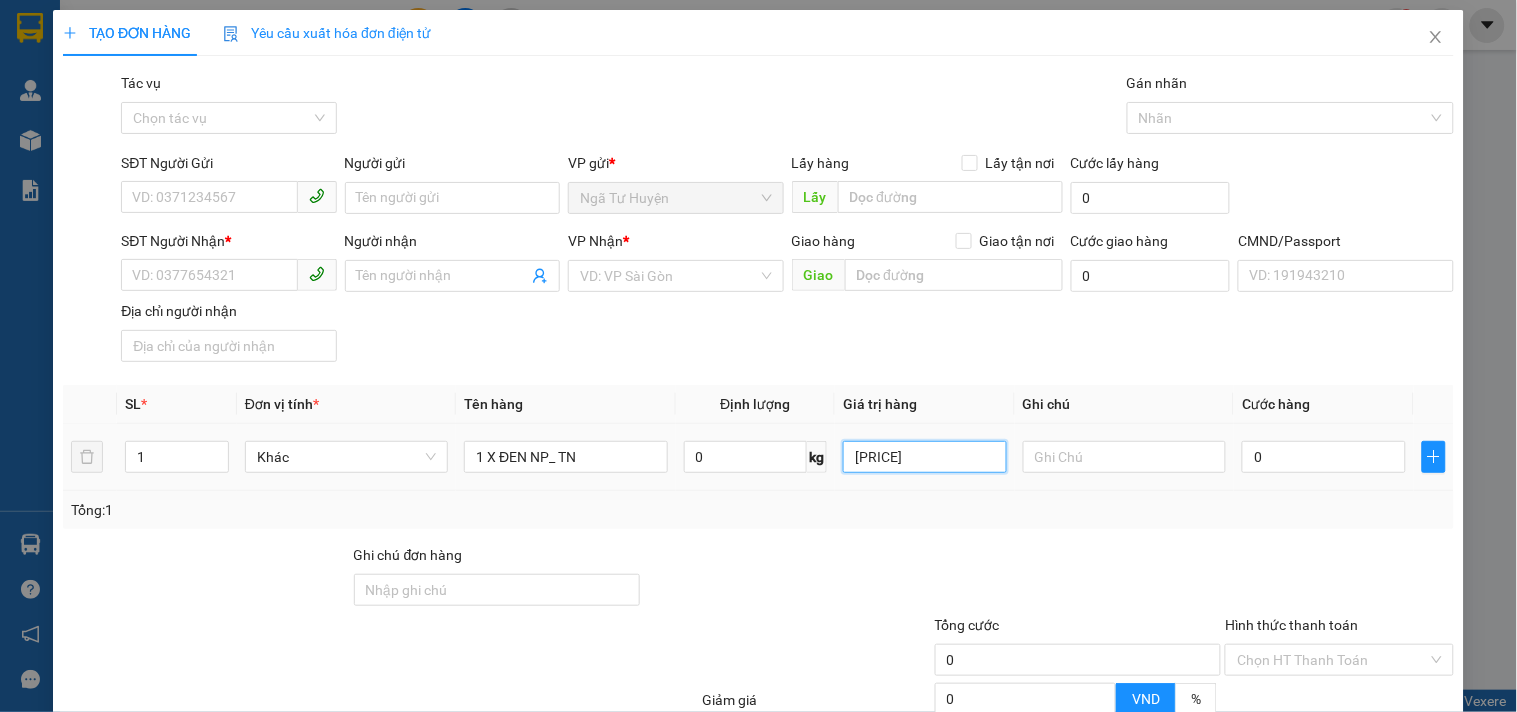click on "[PRICE]" at bounding box center (925, 457) 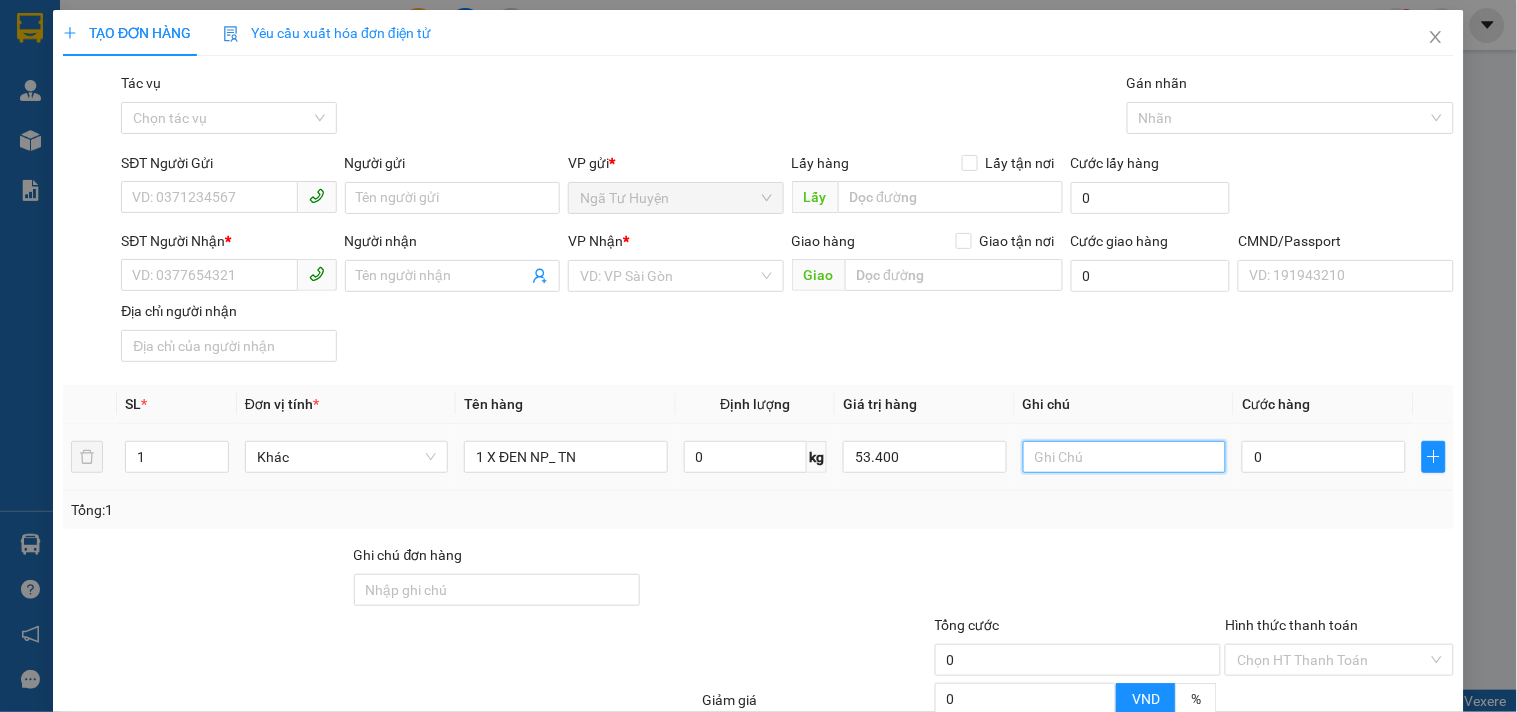 click at bounding box center [1124, 457] 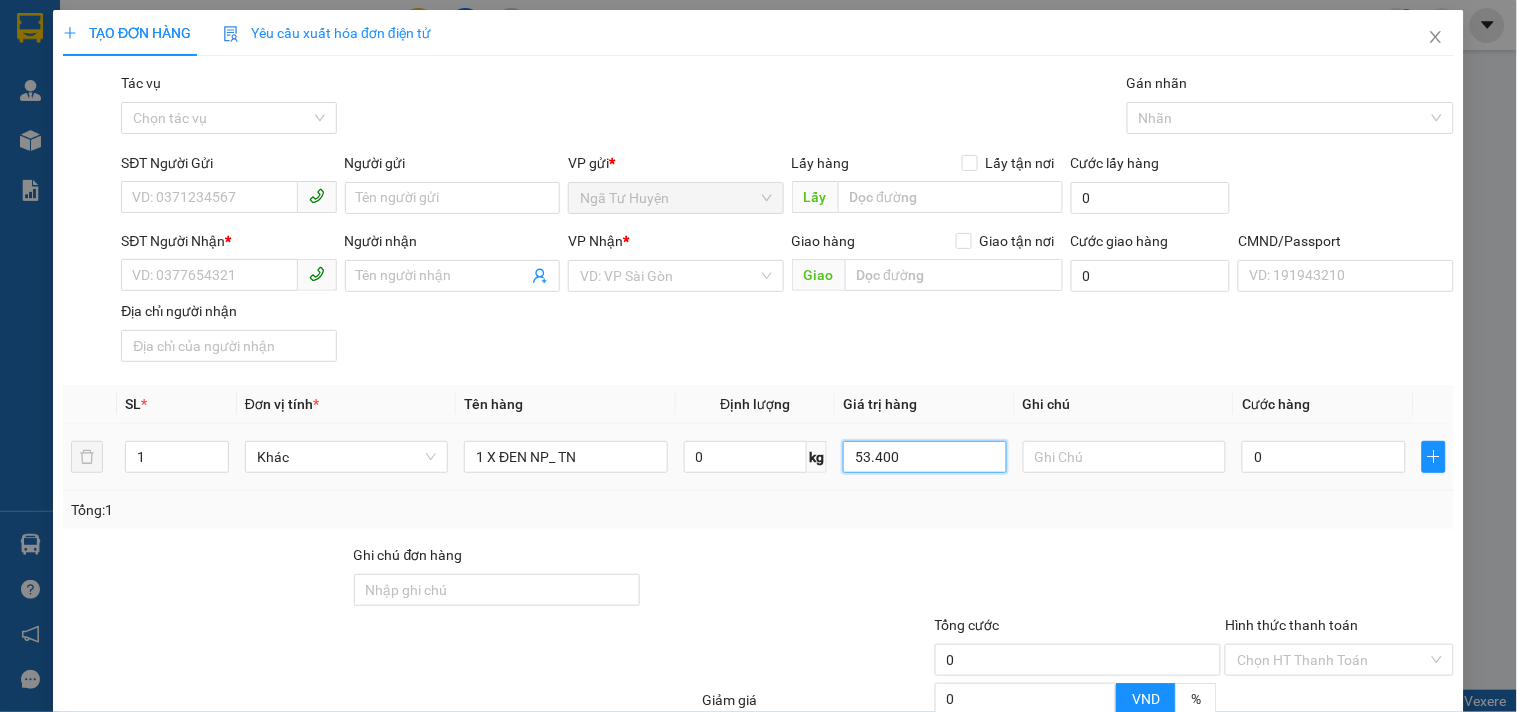 click on "53.400" at bounding box center [925, 457] 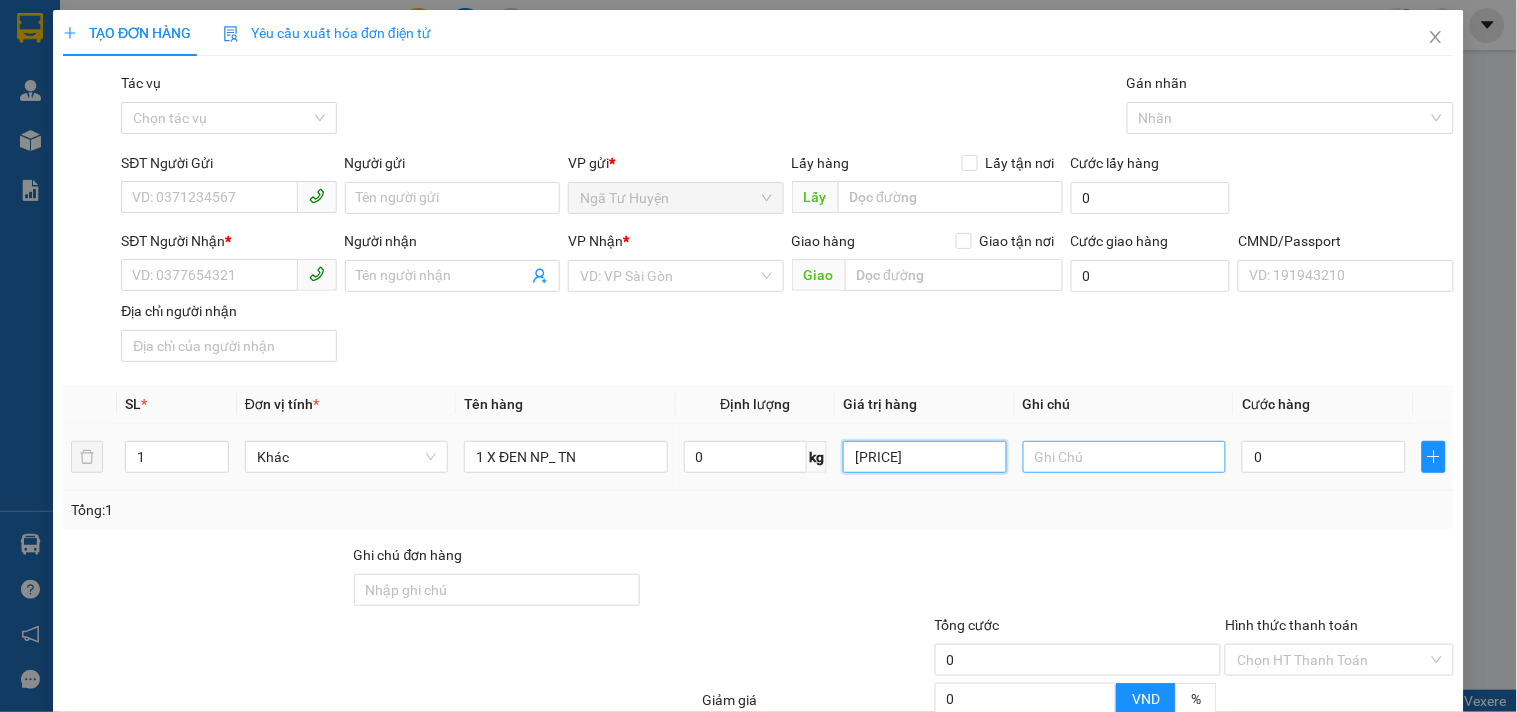 type on "[PRICE]" 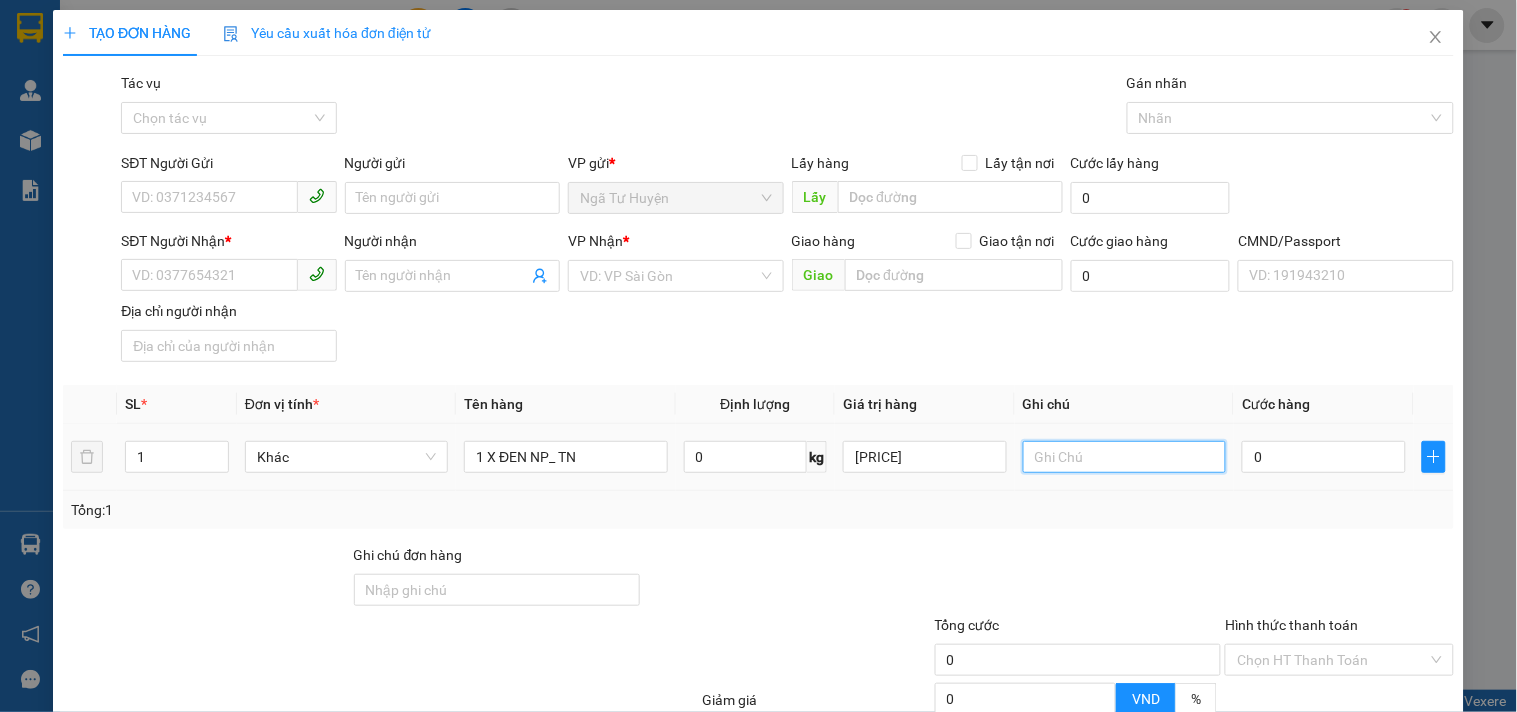 click at bounding box center [1124, 457] 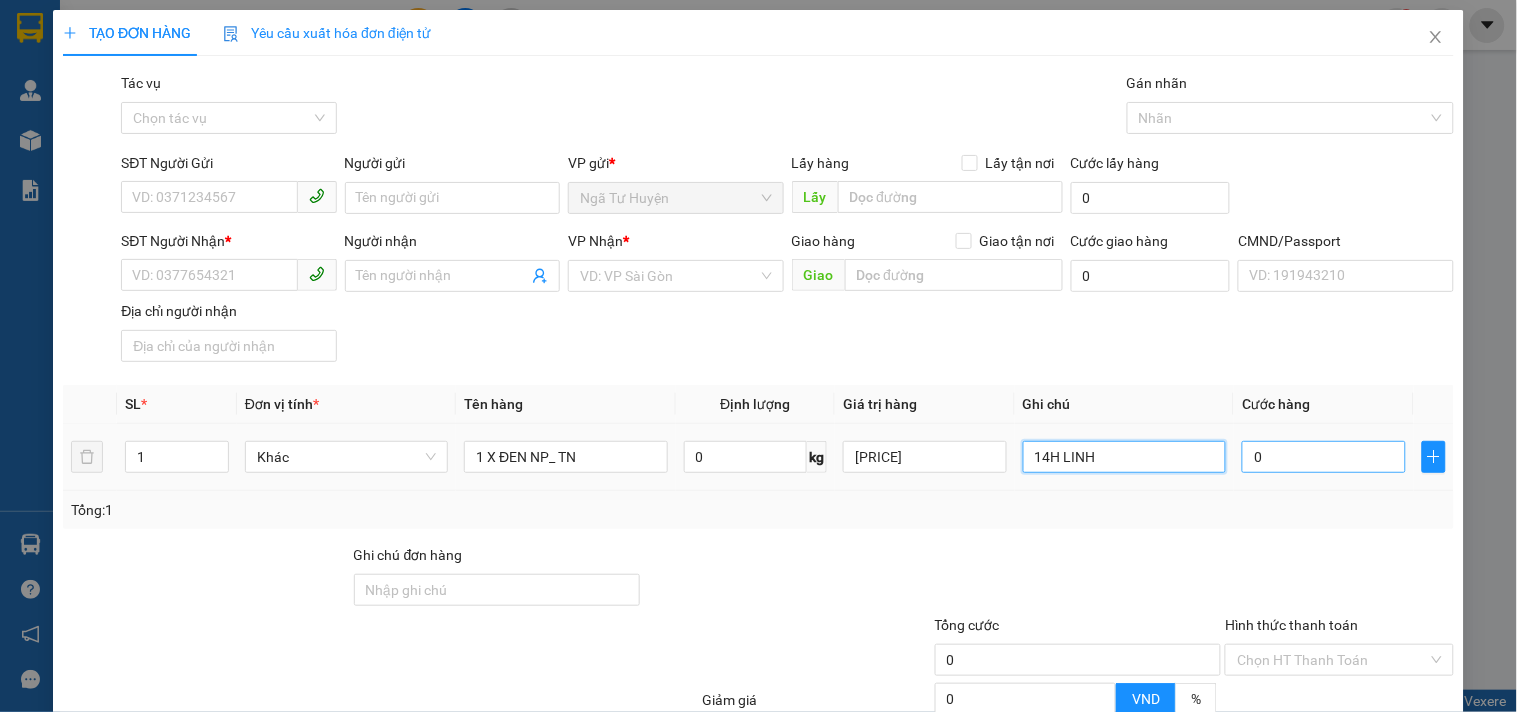 type on "14H LINH" 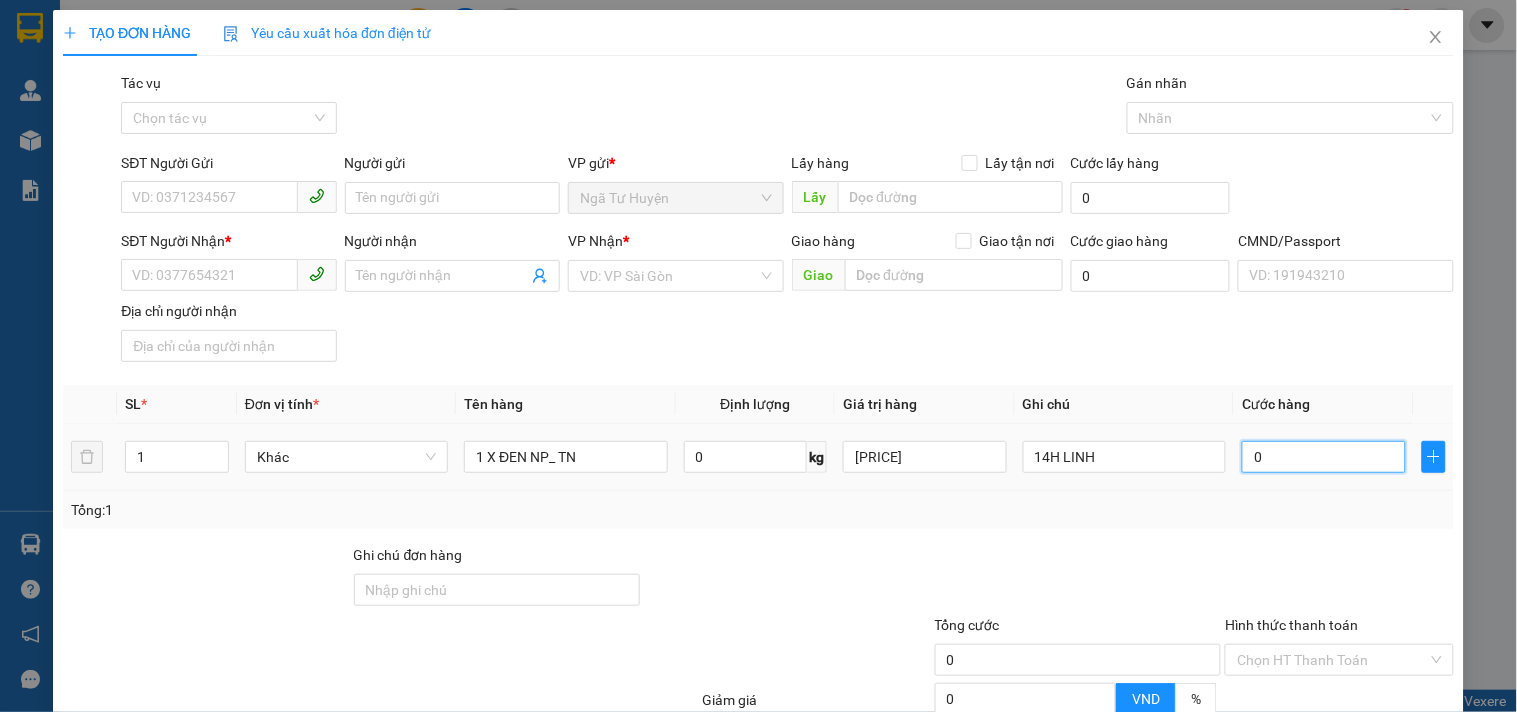 click on "0" at bounding box center (1324, 457) 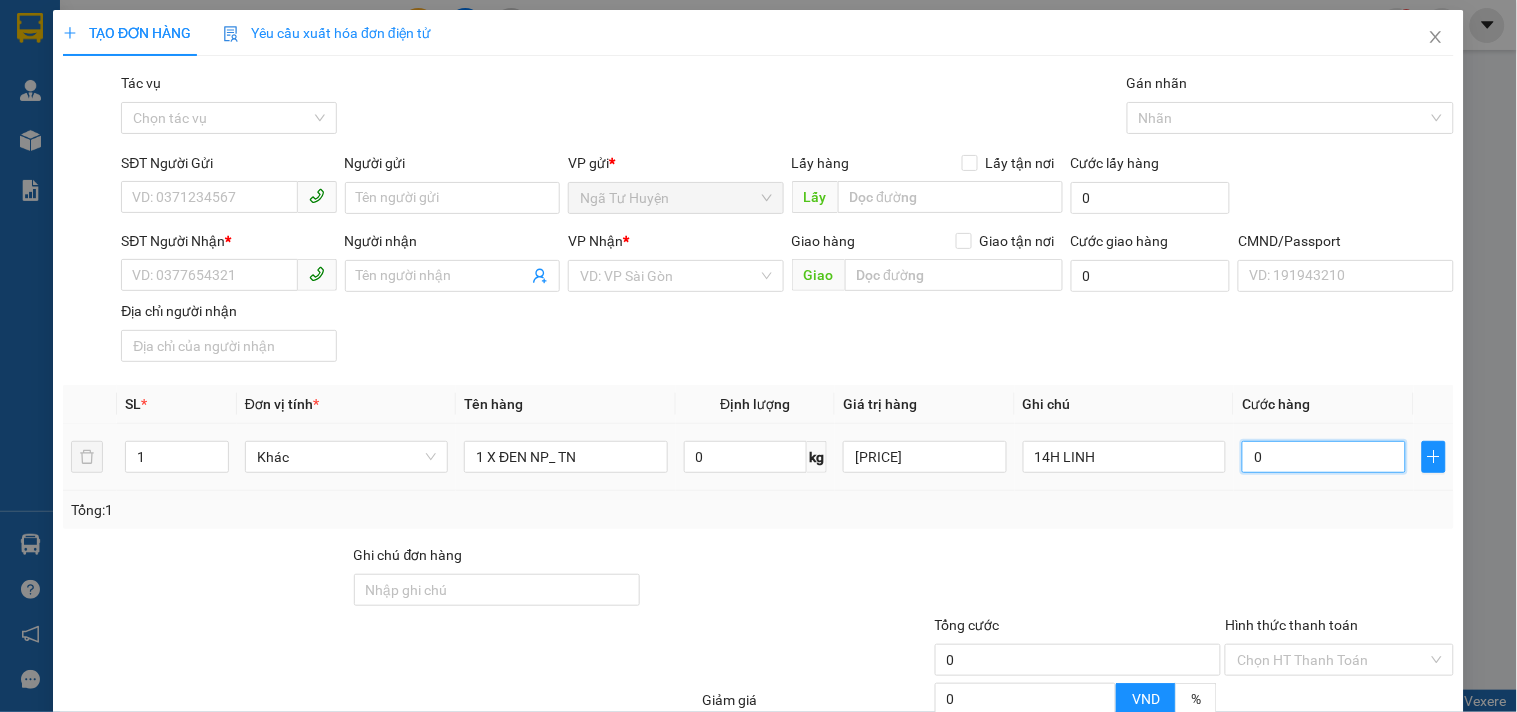 type on "1" 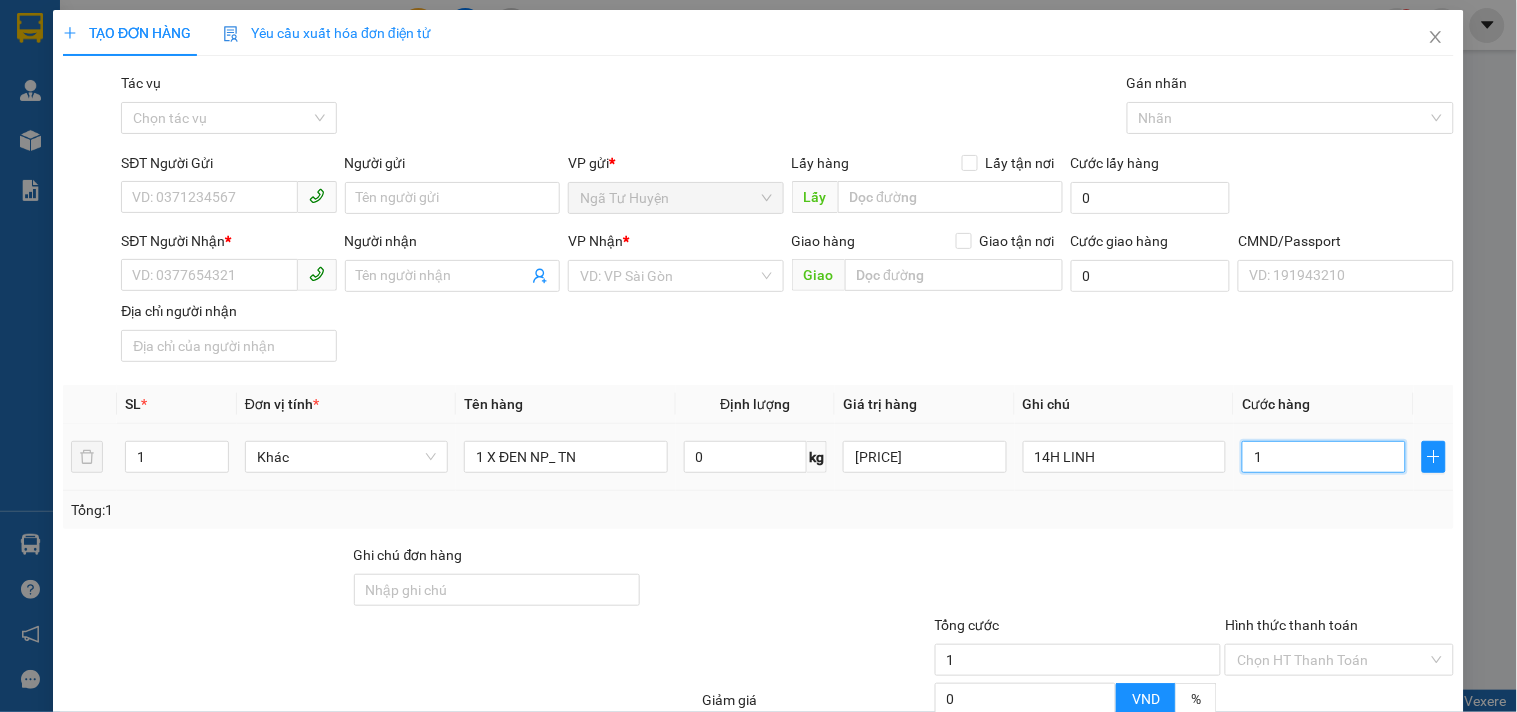 type on "15" 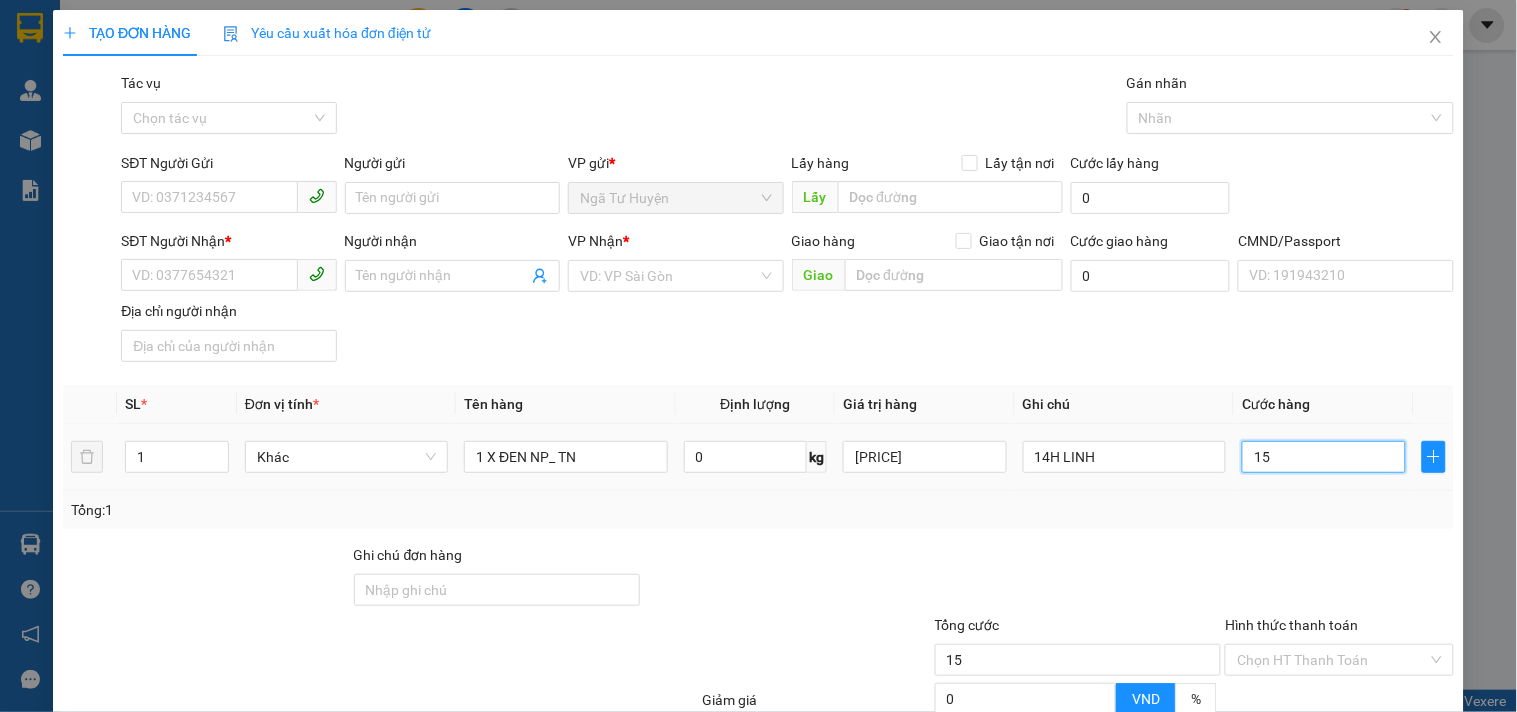 type on "150" 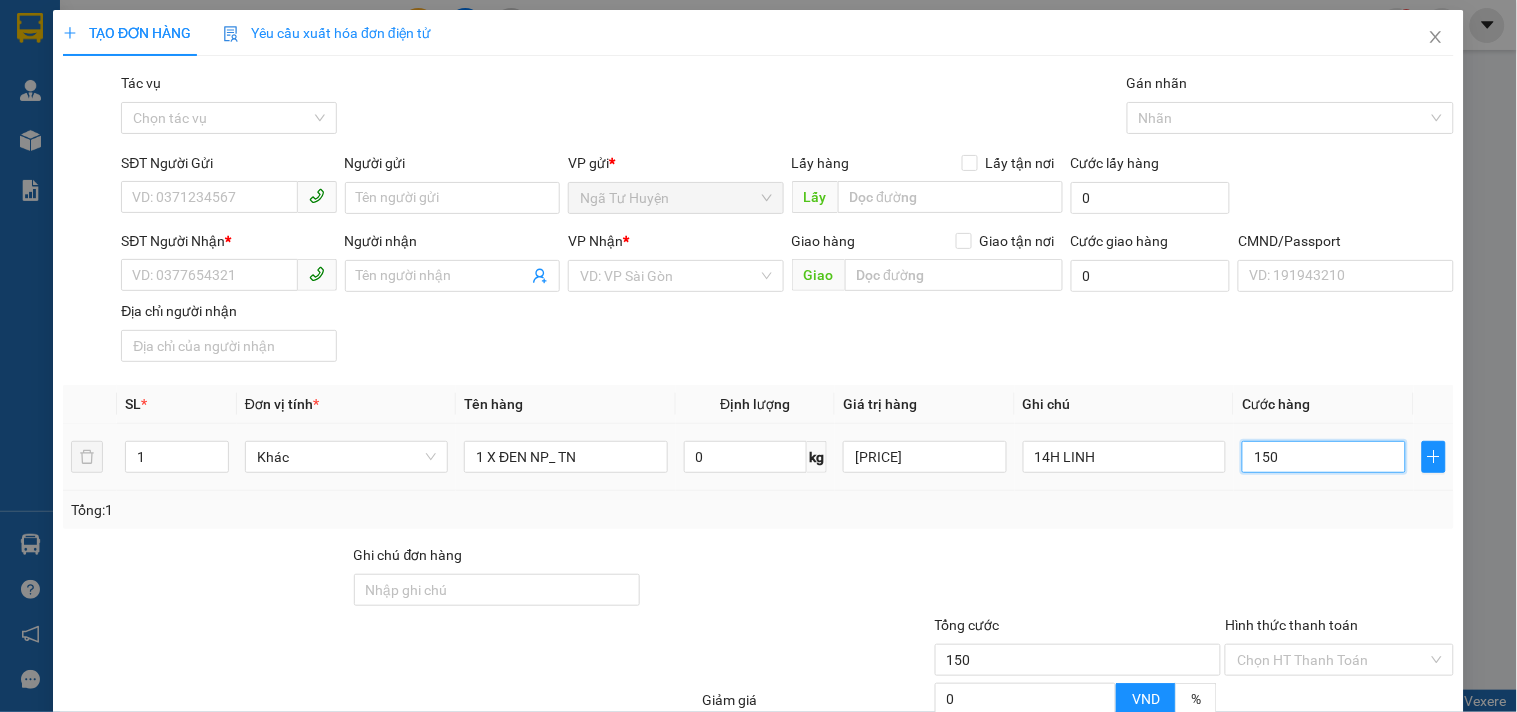 type on "1.500" 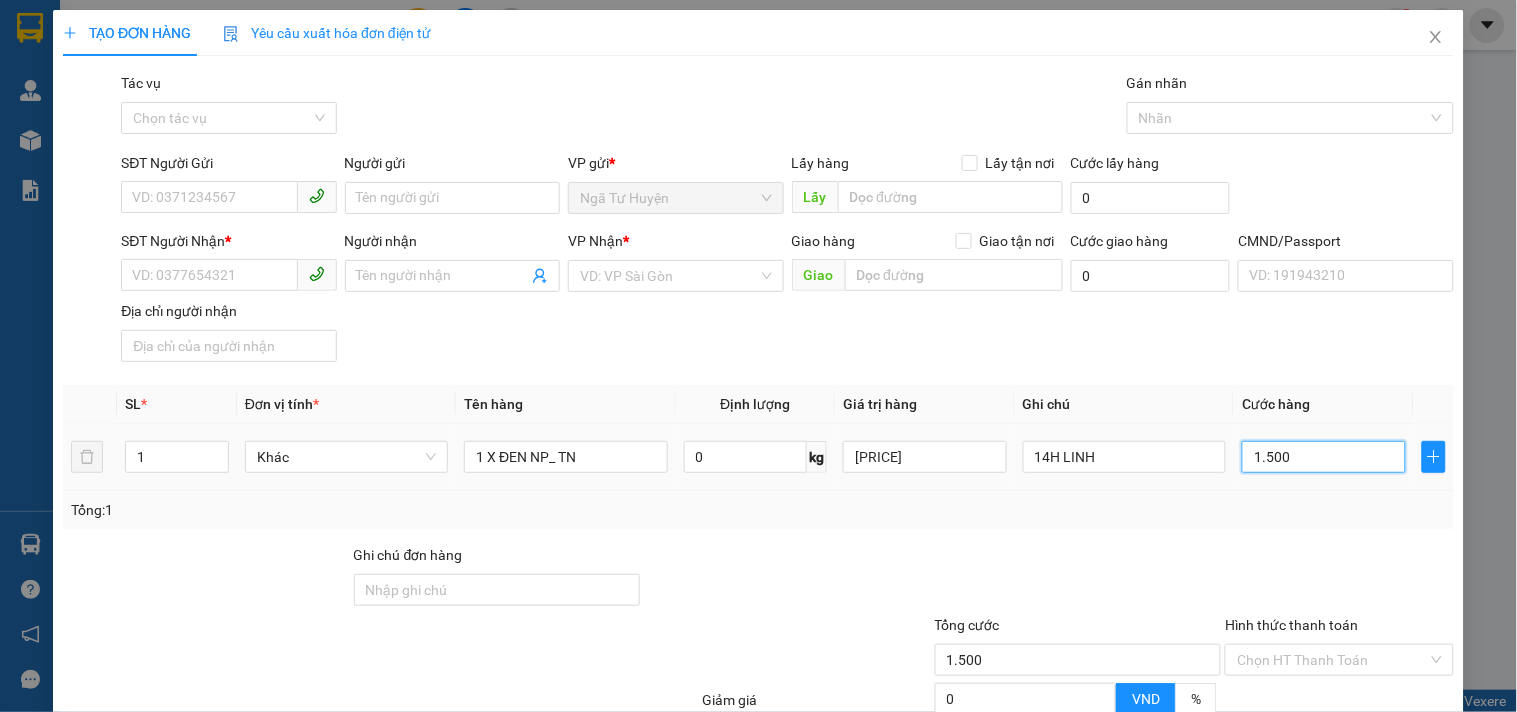 type on "150" 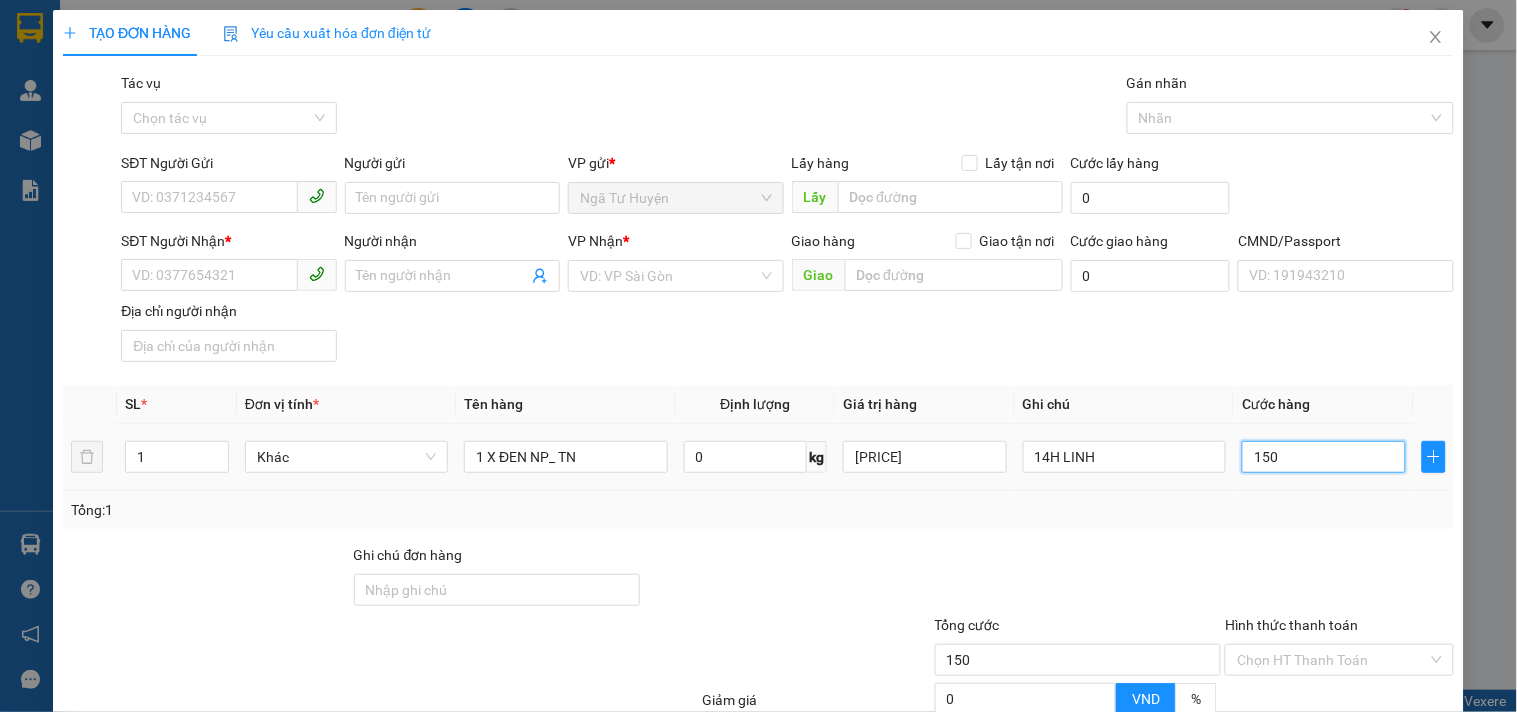 type on "15" 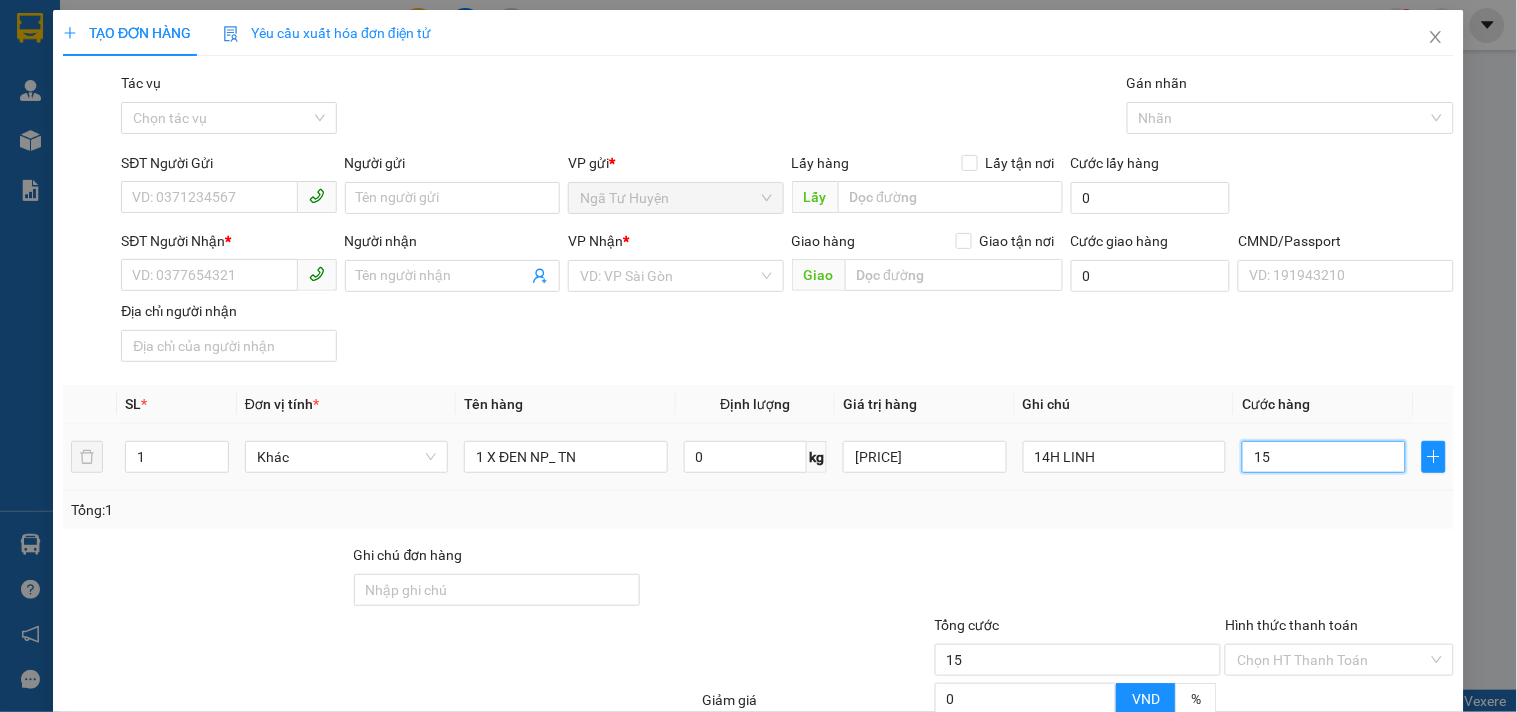 type on "1" 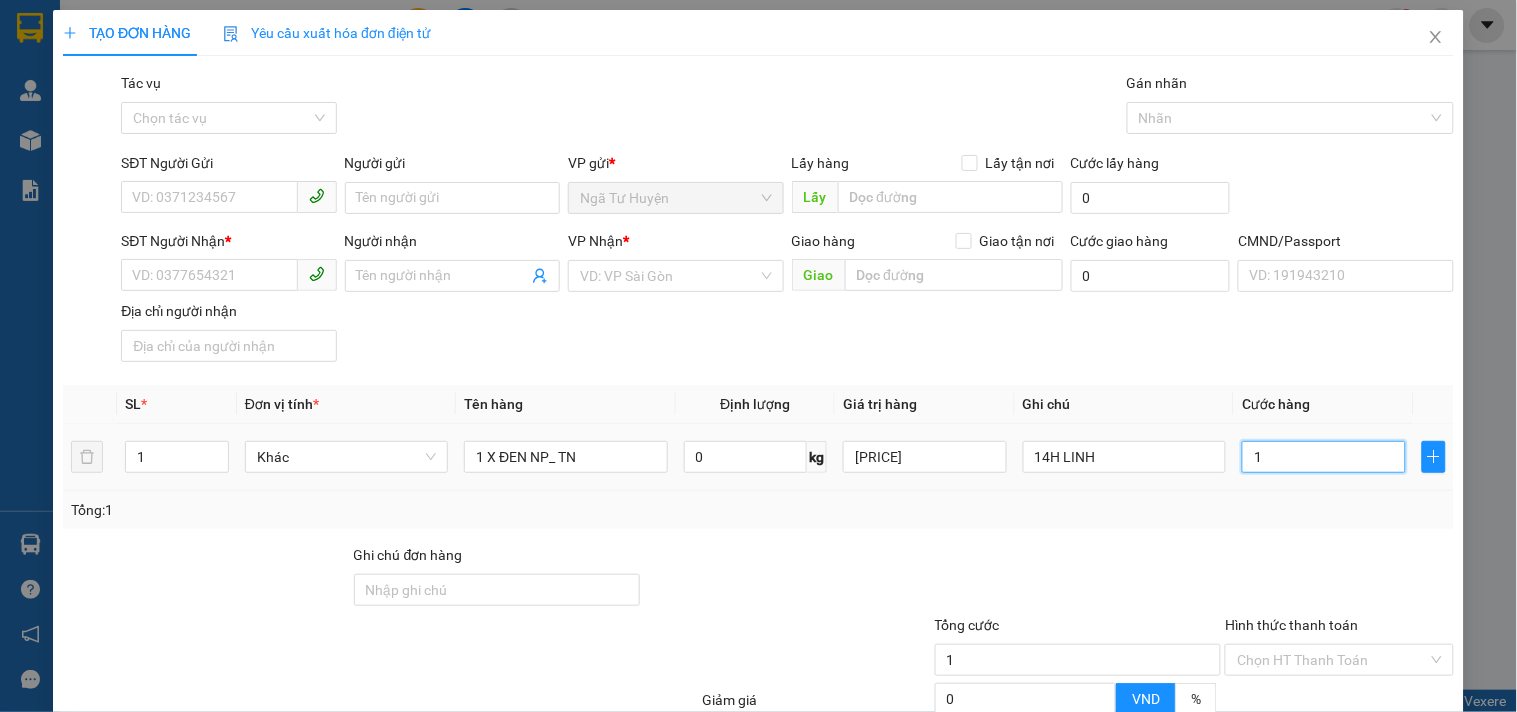 type on "11" 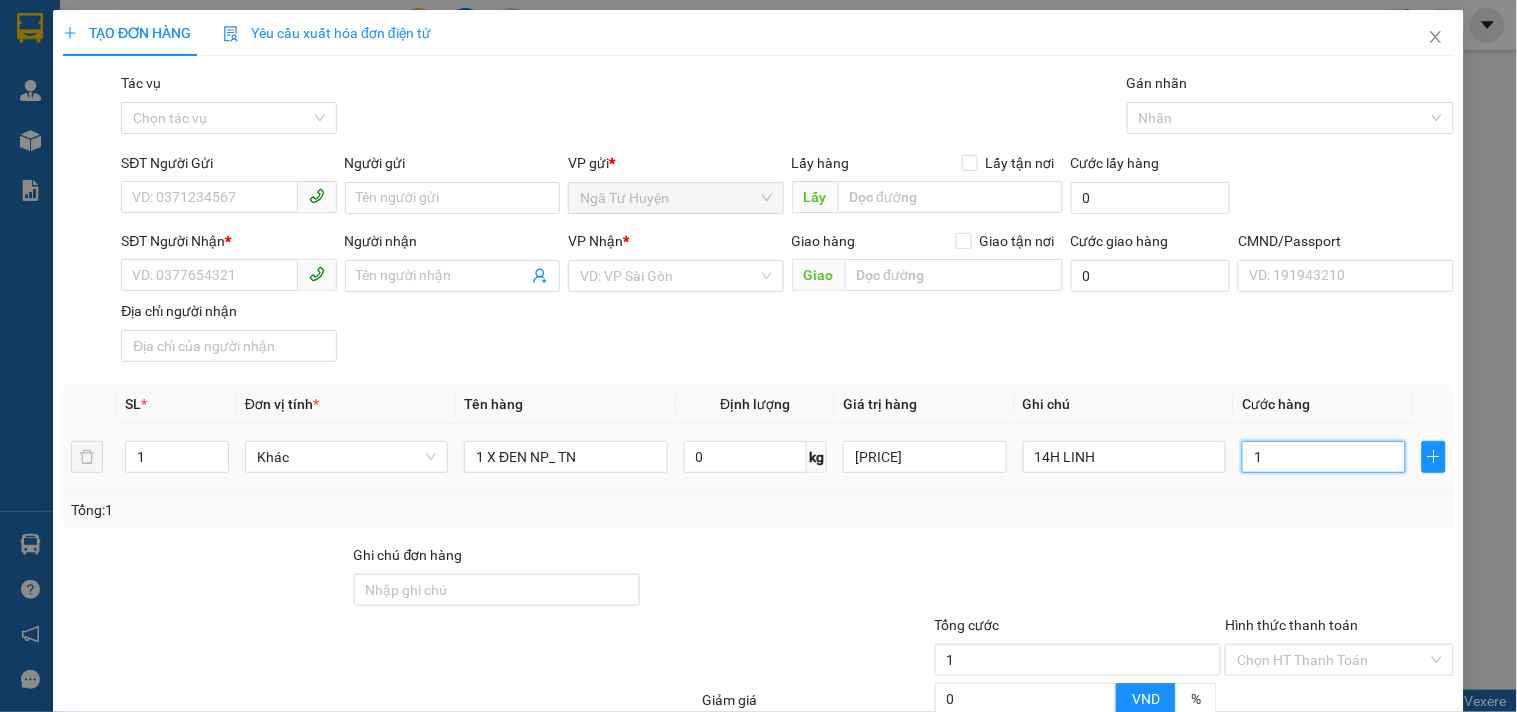 type on "11" 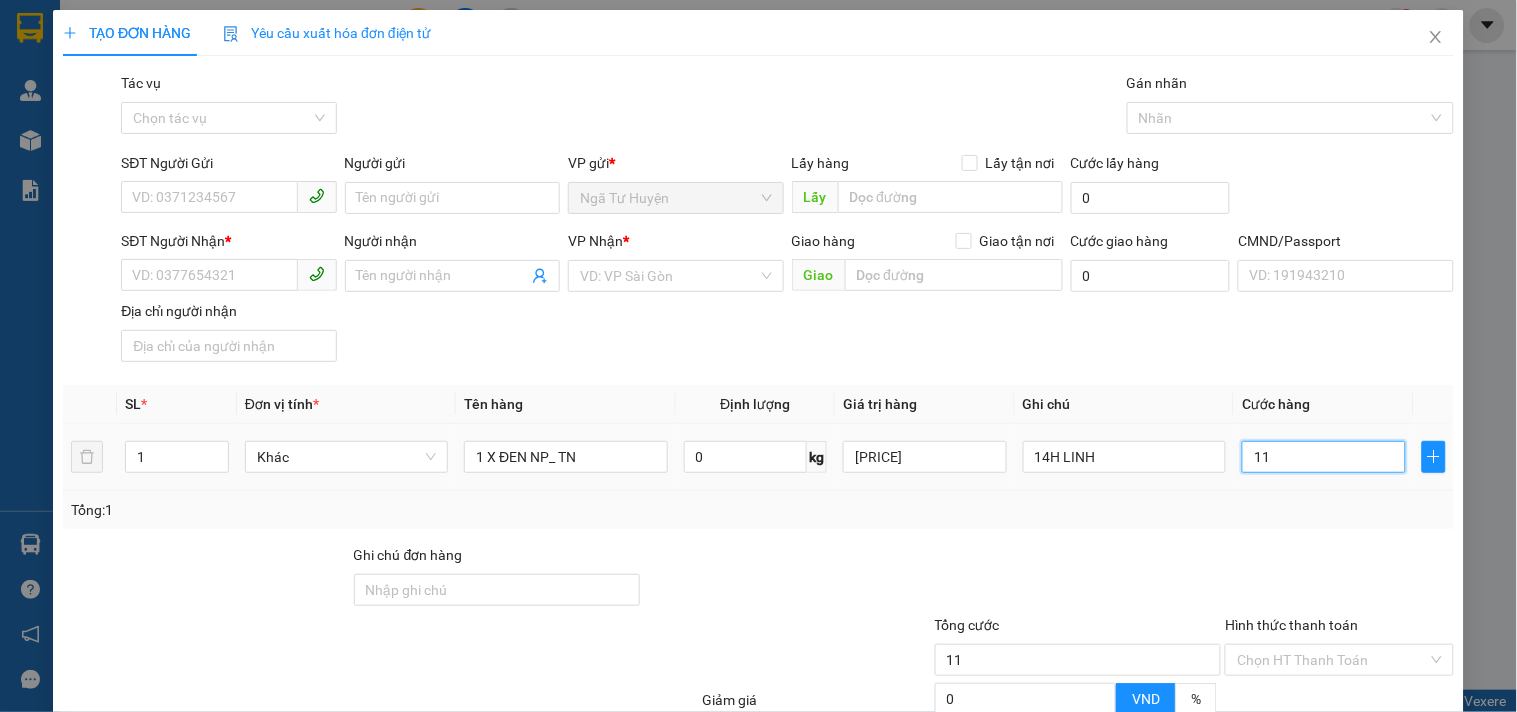 type on "115" 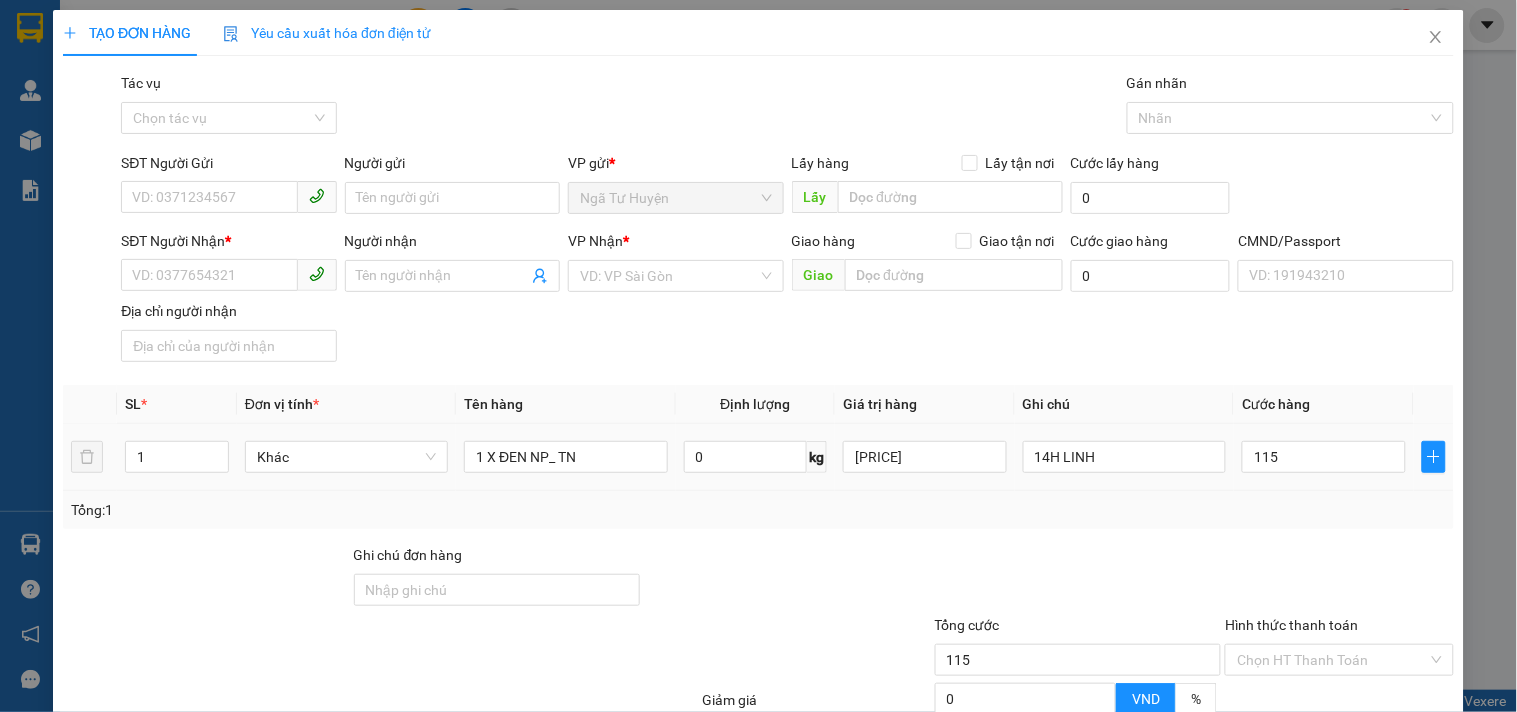 type on "115.000" 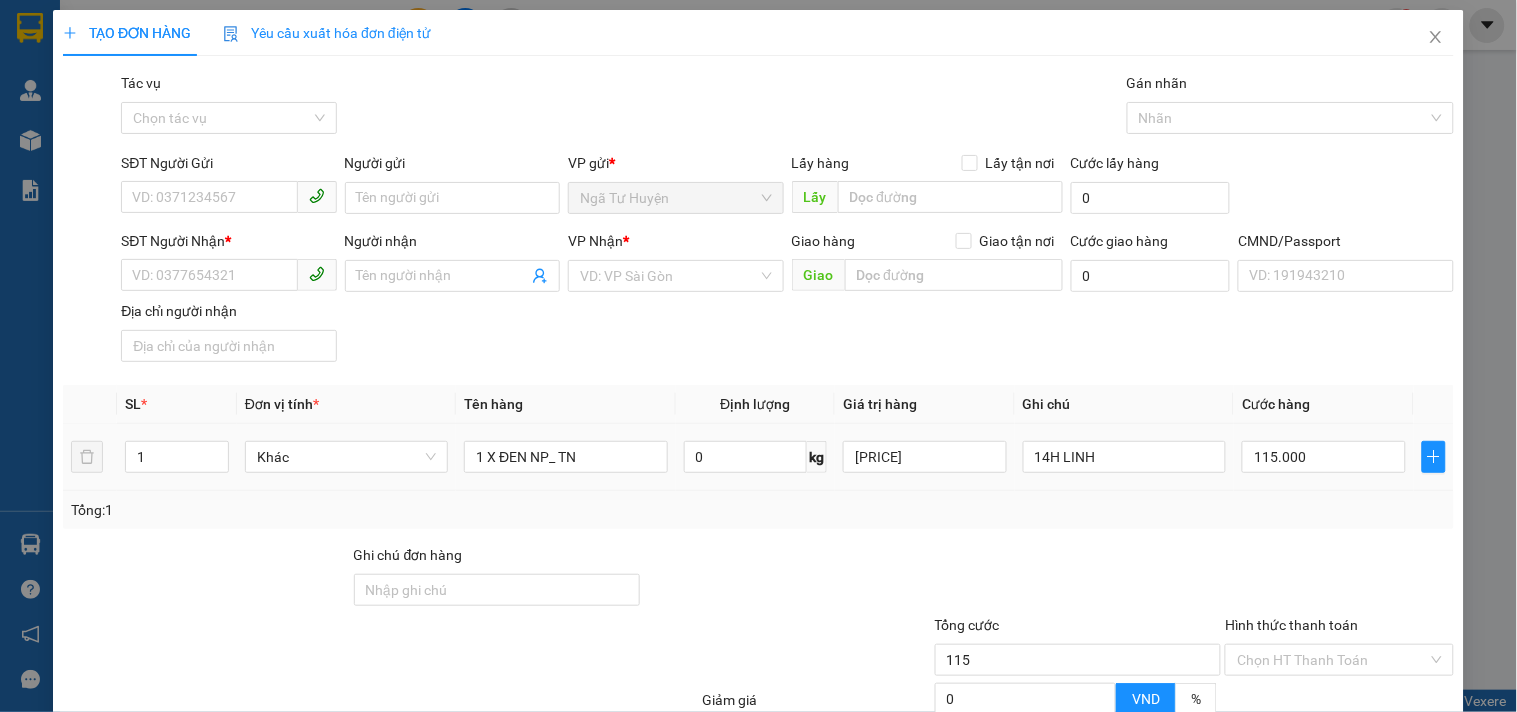 type on "115.000" 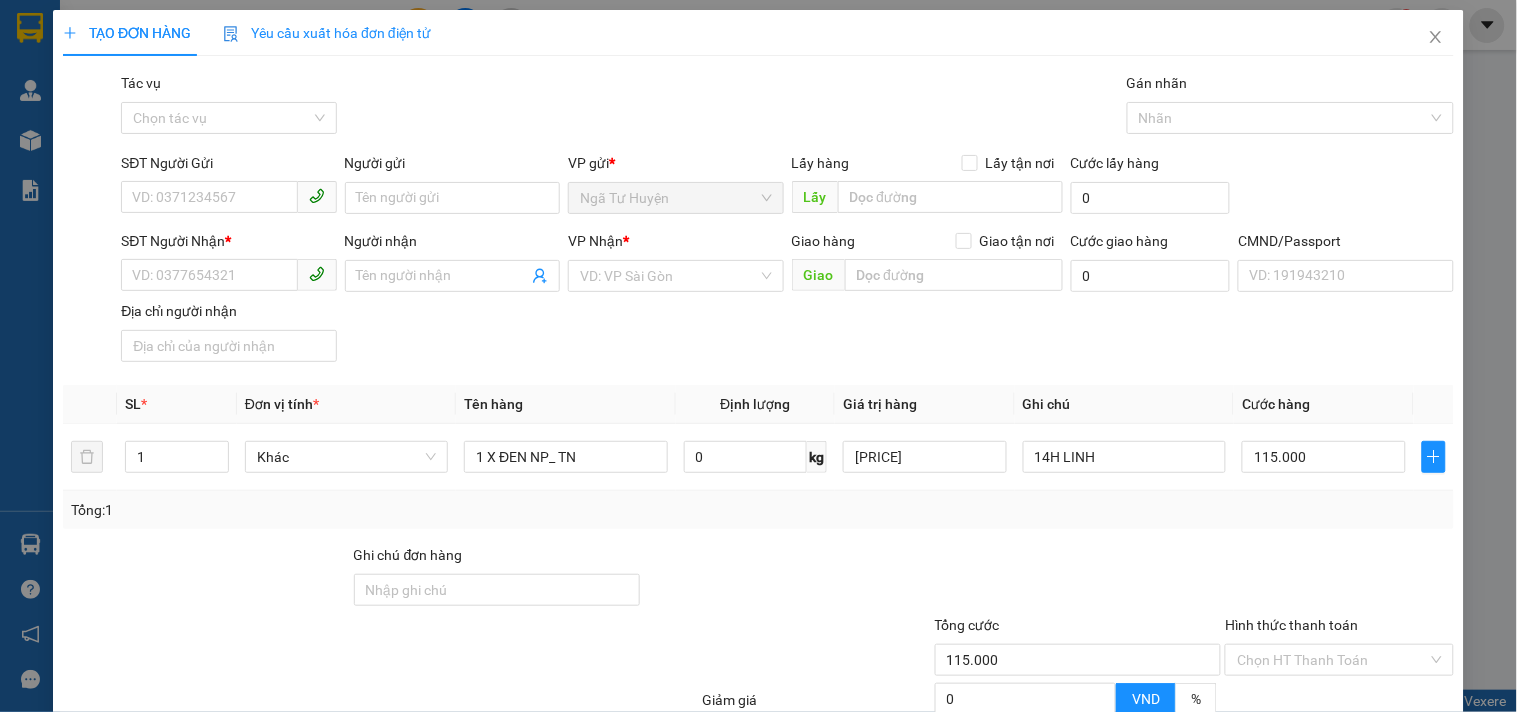 click at bounding box center (1339, 579) 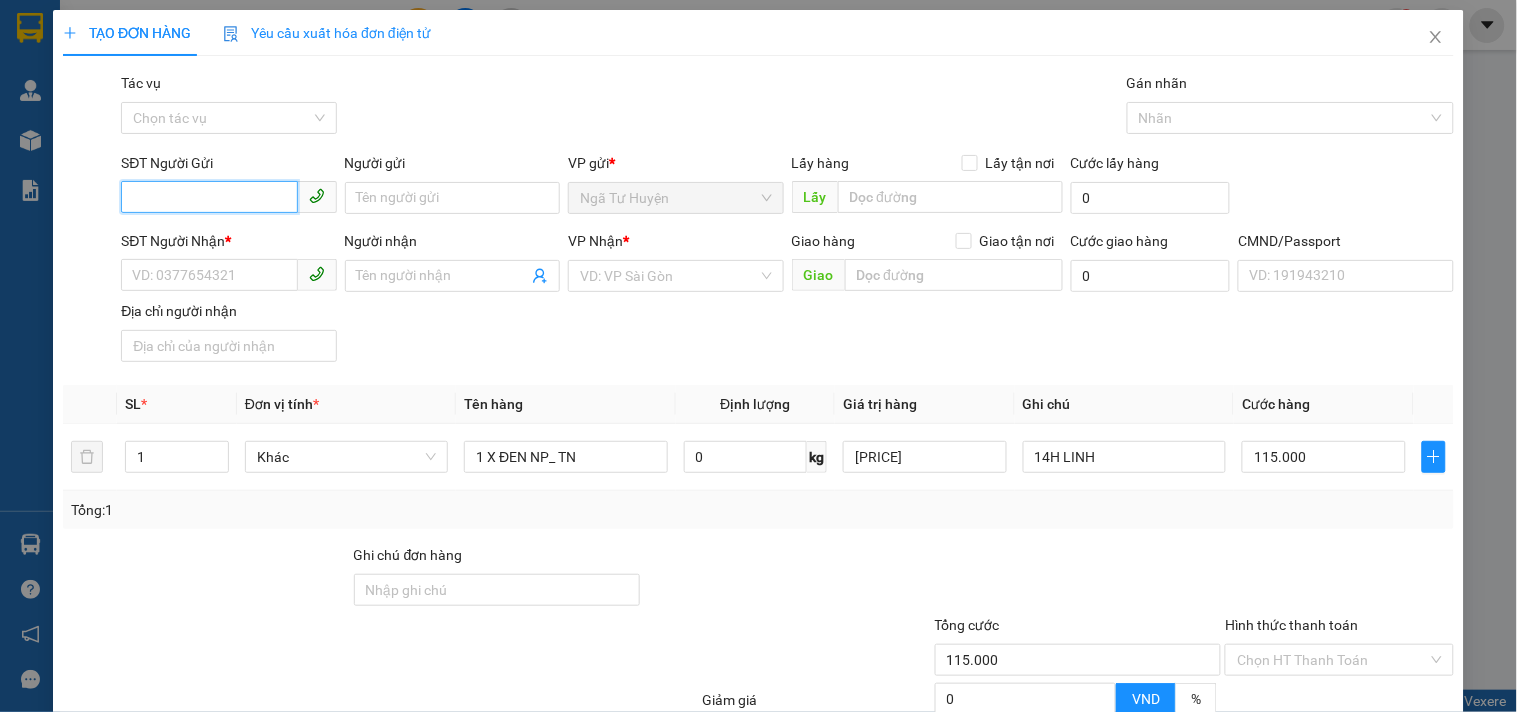 click on "SĐT Người Gửi" at bounding box center (209, 197) 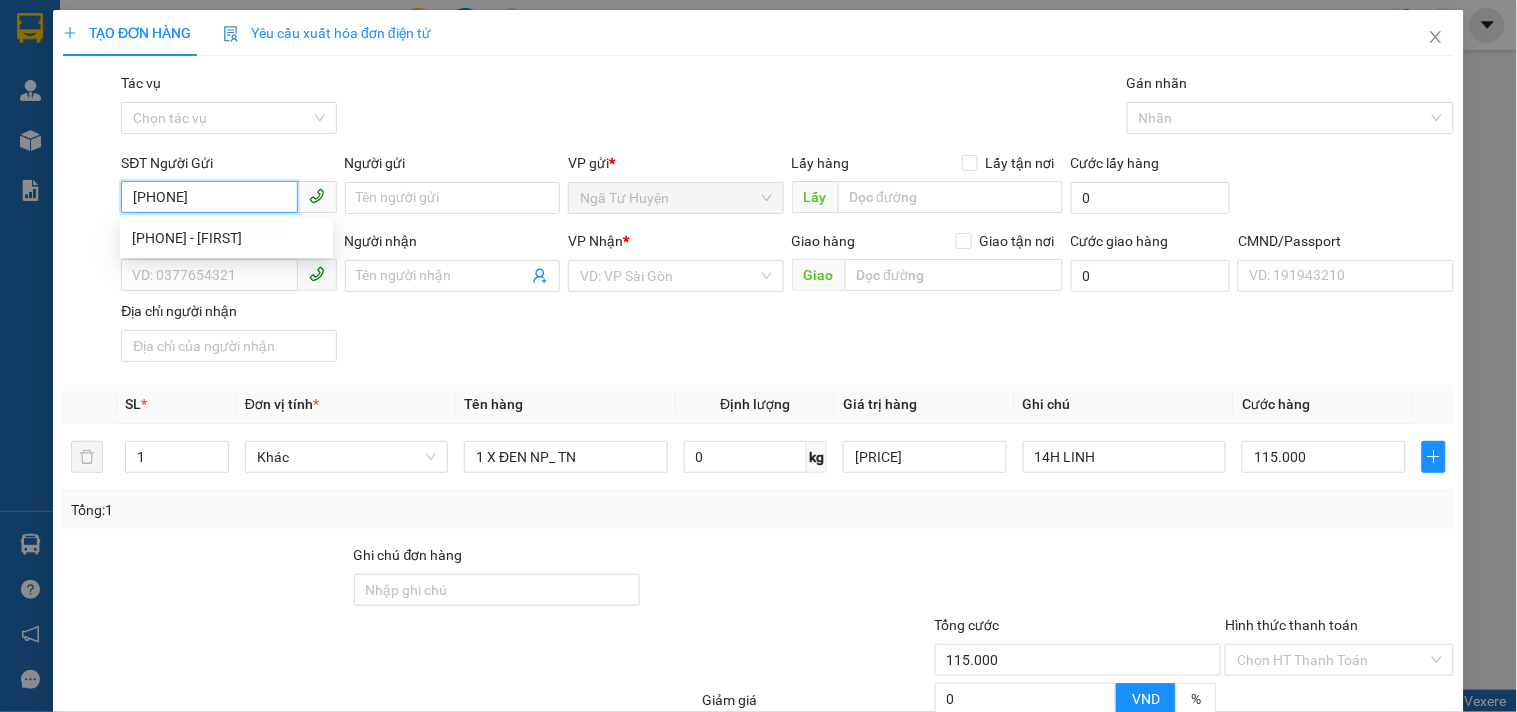 type on "[PHONE]" 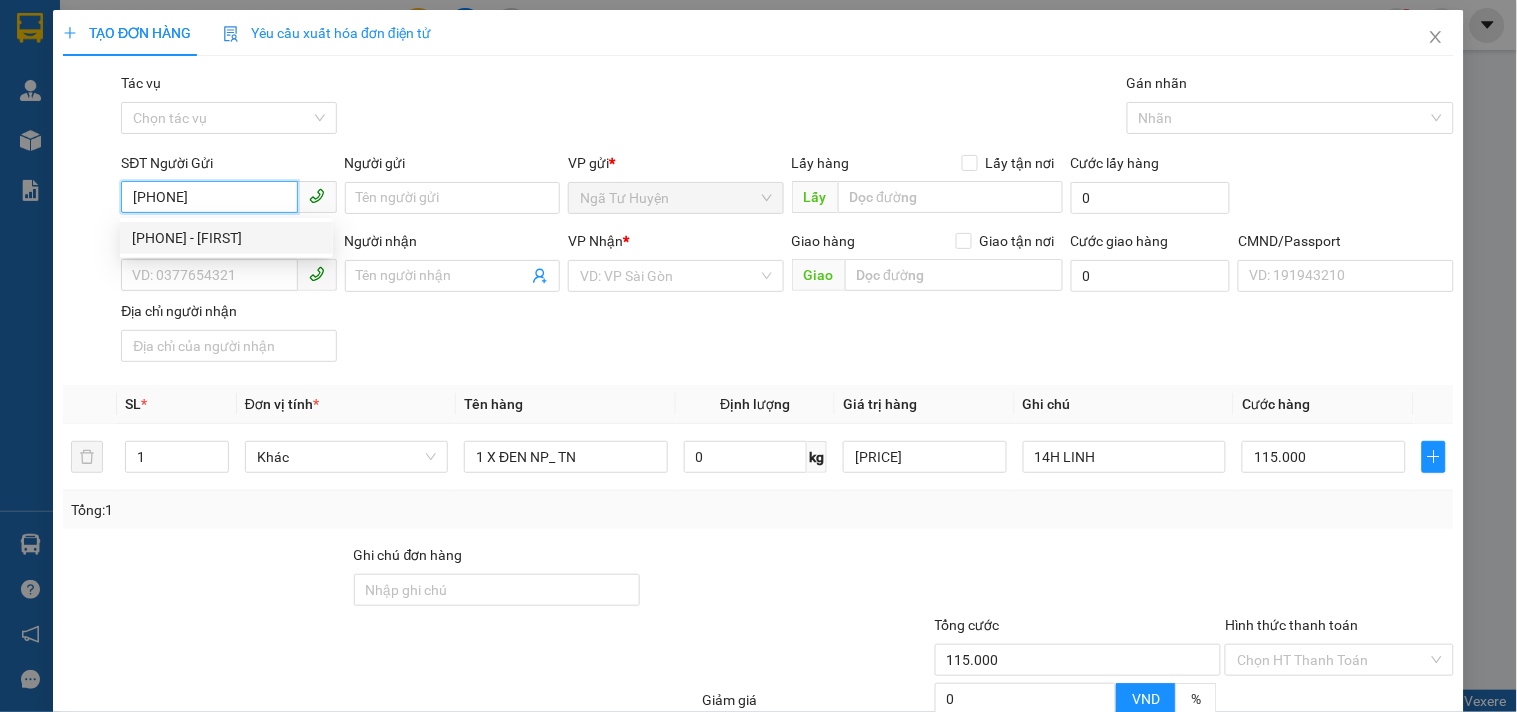 click on "[PHONE] - [FIRST]" at bounding box center (226, 238) 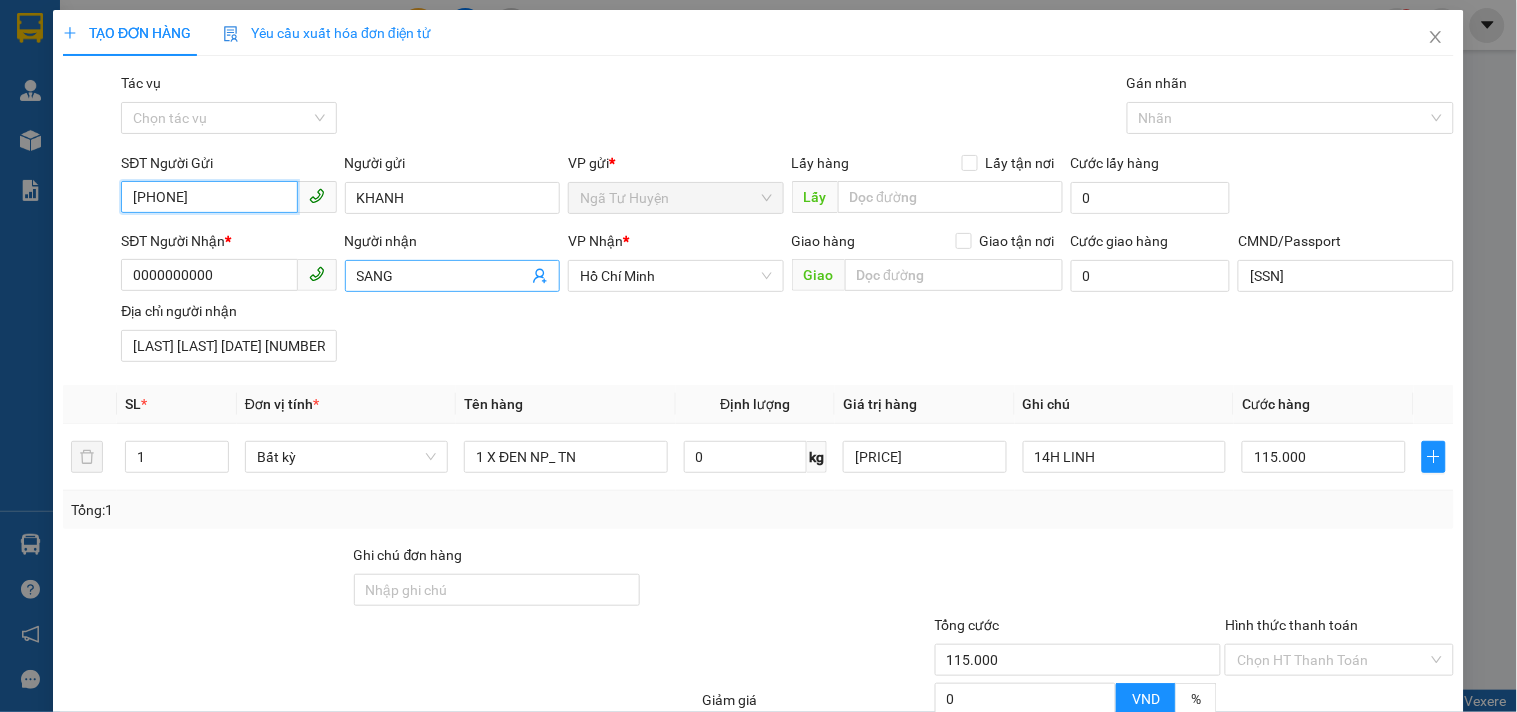 type on "[PHONE]" 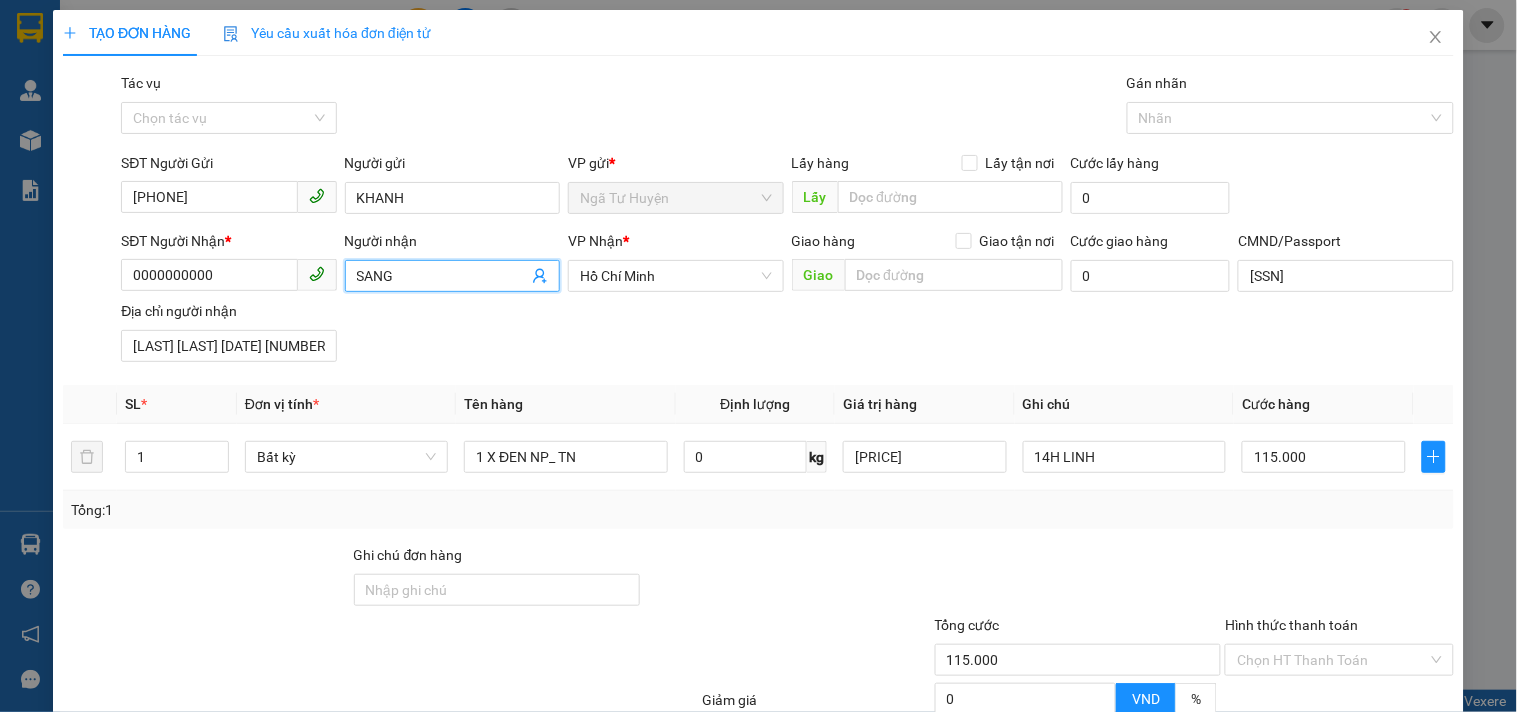click 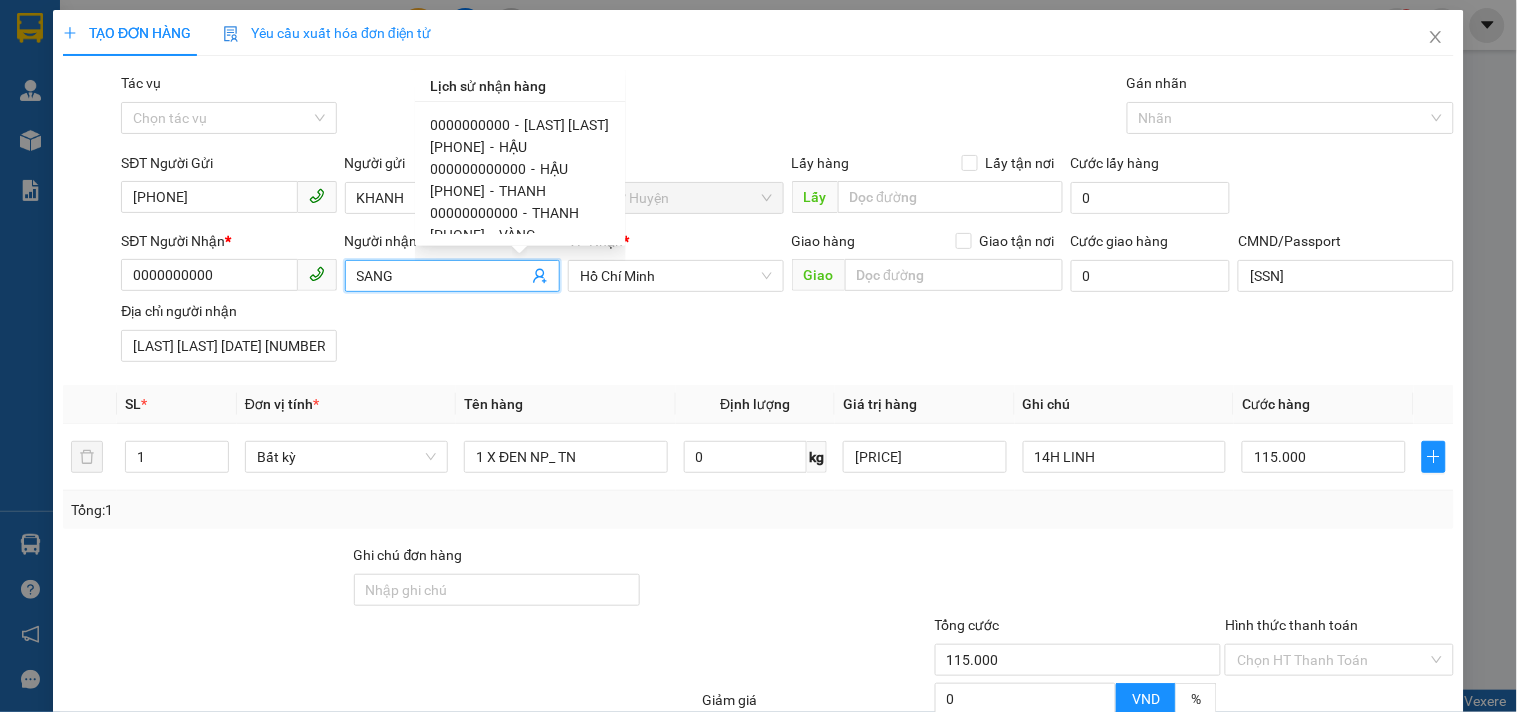 click on "[LAST] [LAST]" at bounding box center (567, 125) 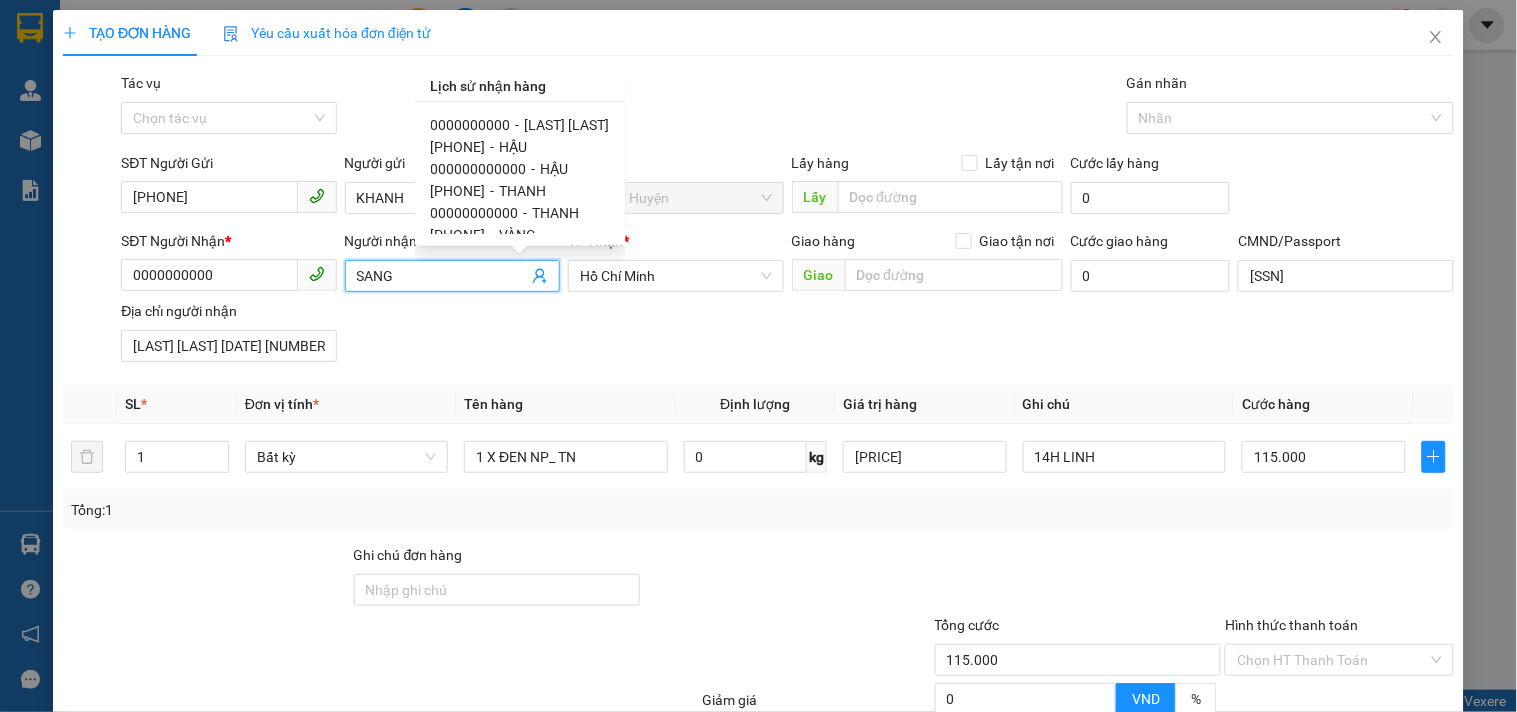 type on "[LAST] [LAST]" 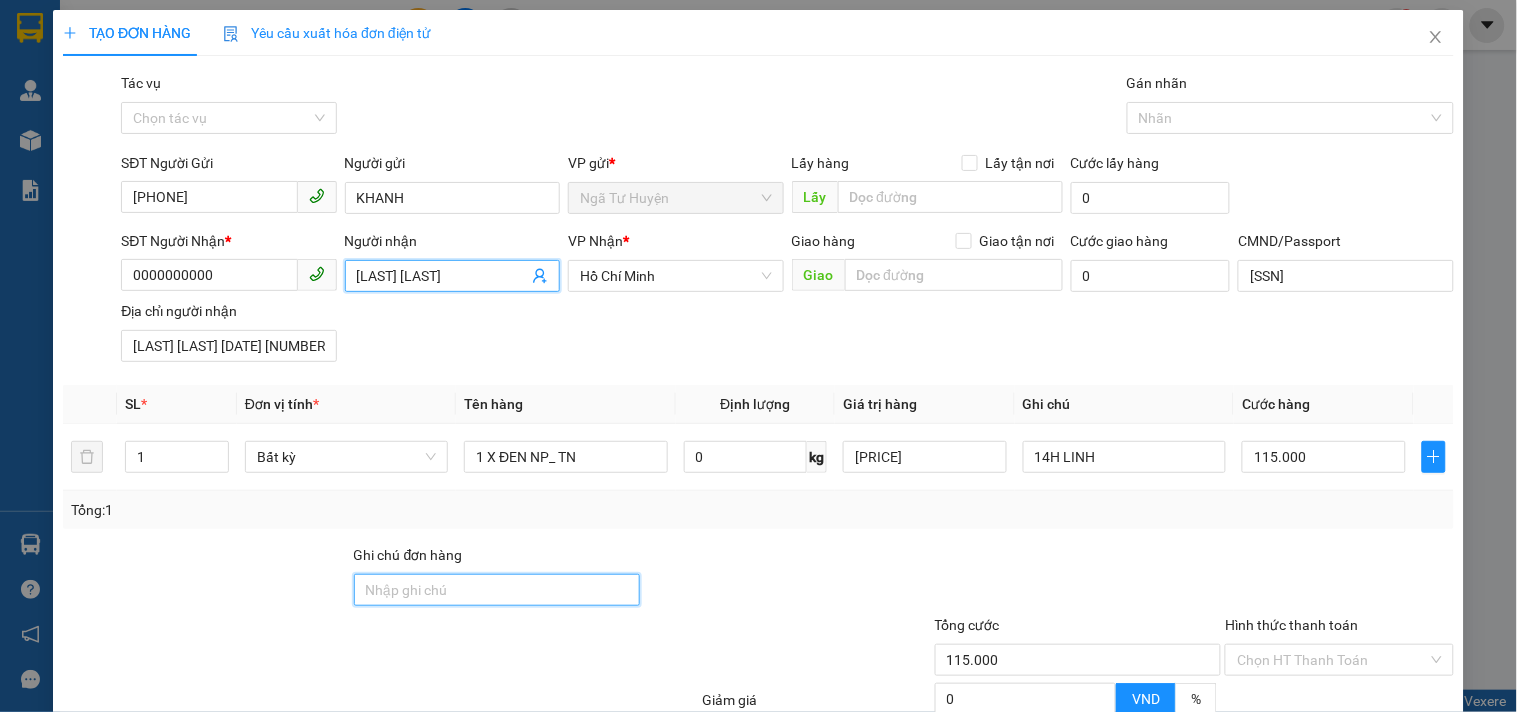click on "Ghi chú đơn hàng" at bounding box center (497, 590) 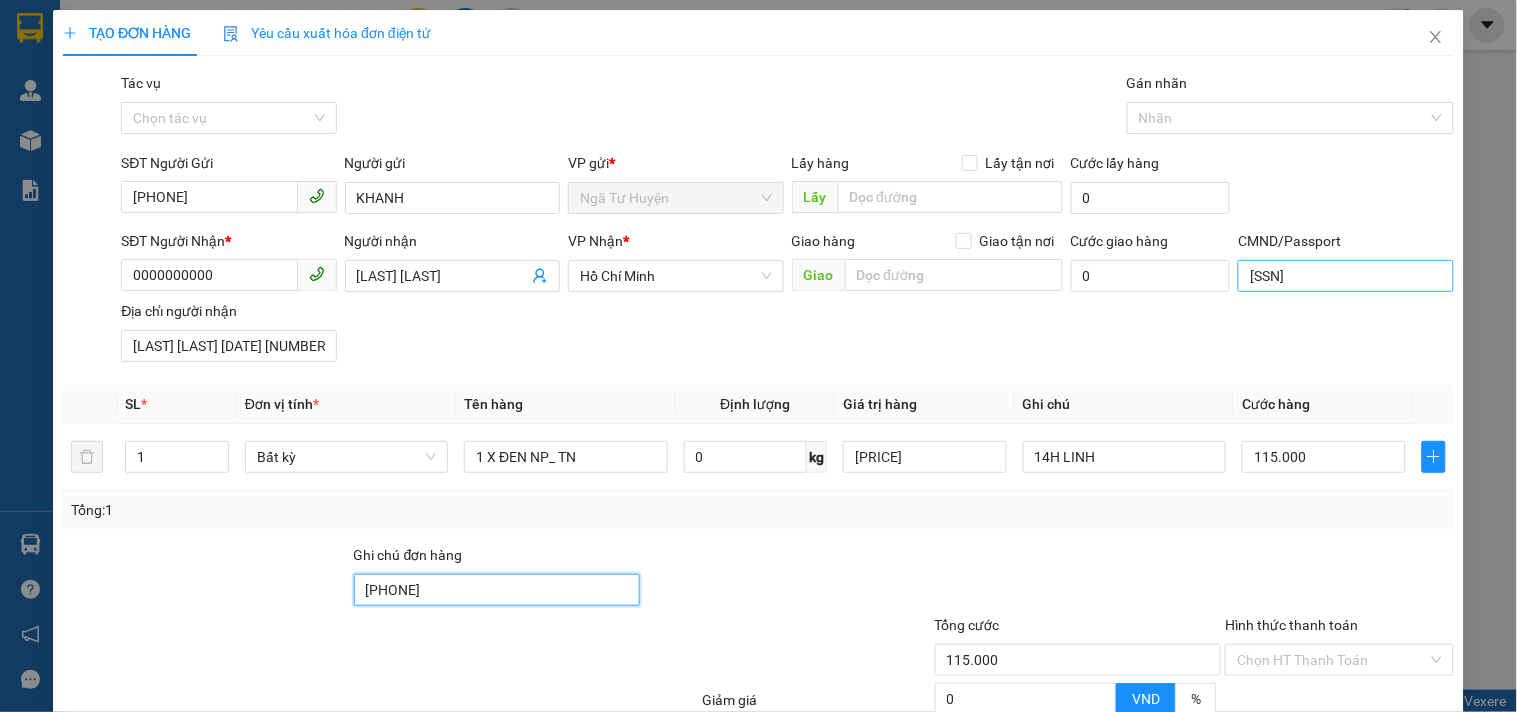 type on "[PHONE]" 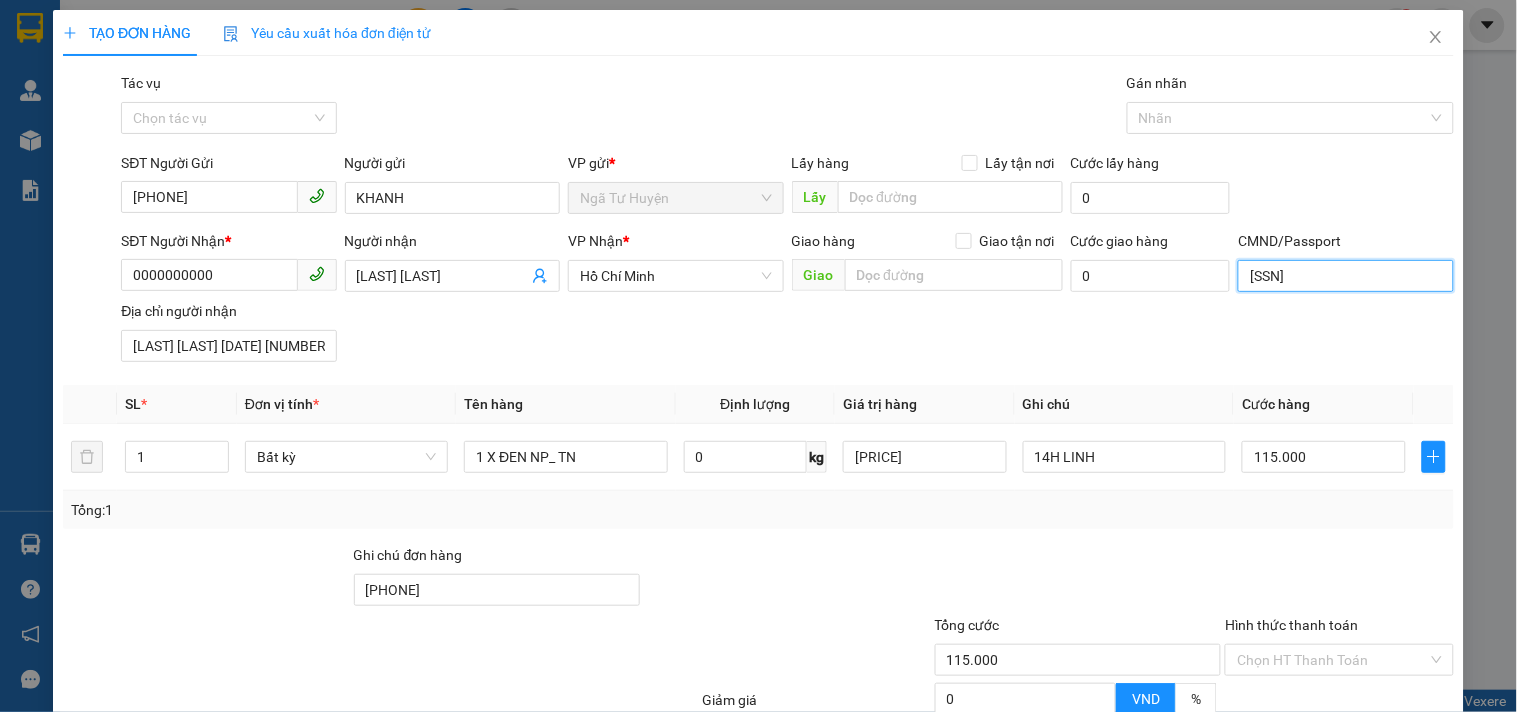 click on "[SSN]" at bounding box center [1345, 276] 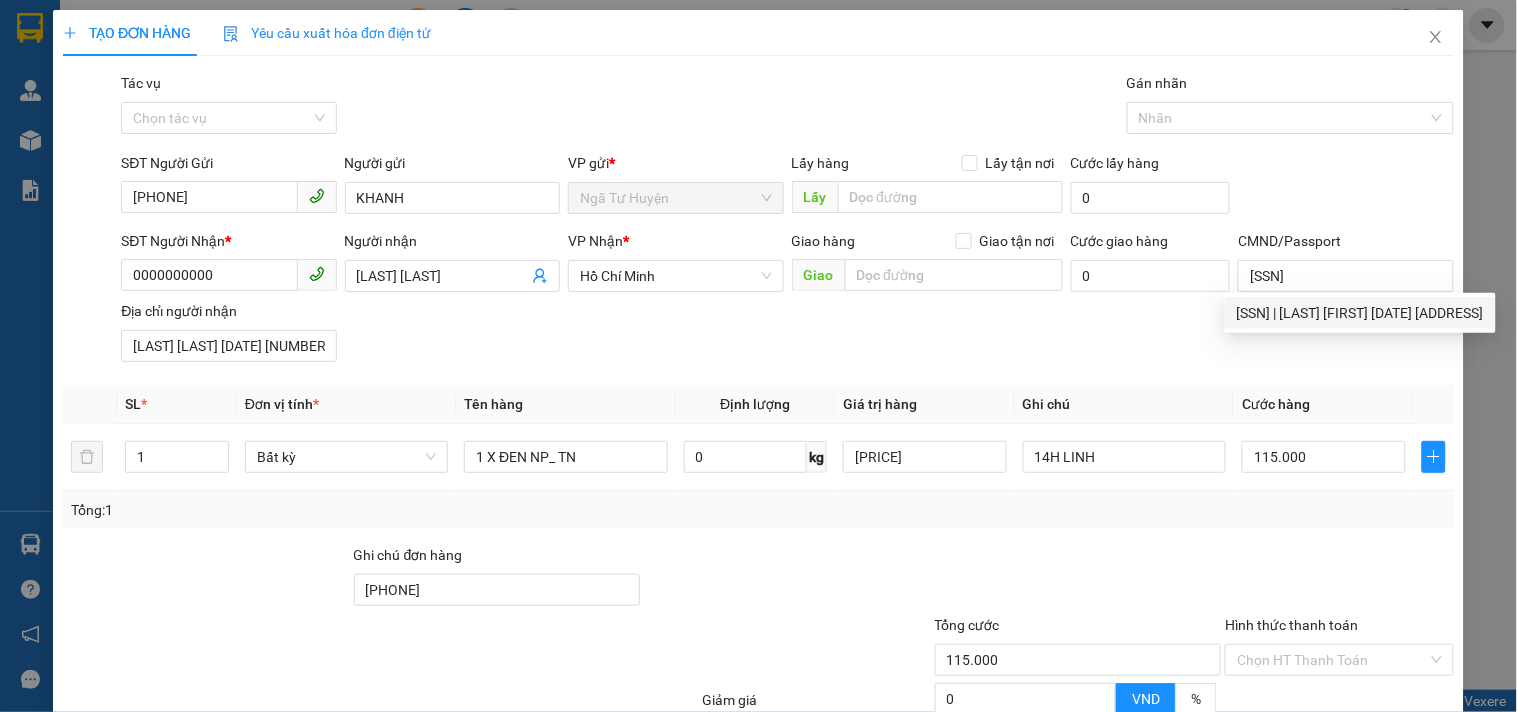 click on "SĐT Người Nhận  * [PHONE] Người nhận [LAST] [LAST] VP Nhận  * Hồ Chí Minh Giao hàng Giao tận nơi Giao Cước giao hàng 0 CMND/Passport [SSN] Địa chỉ người nhận [LAST] [LAST] [DATE] [NUMBER] LÔ X CC NGÔ GIA TỰ P2, Q10" at bounding box center [787, 300] 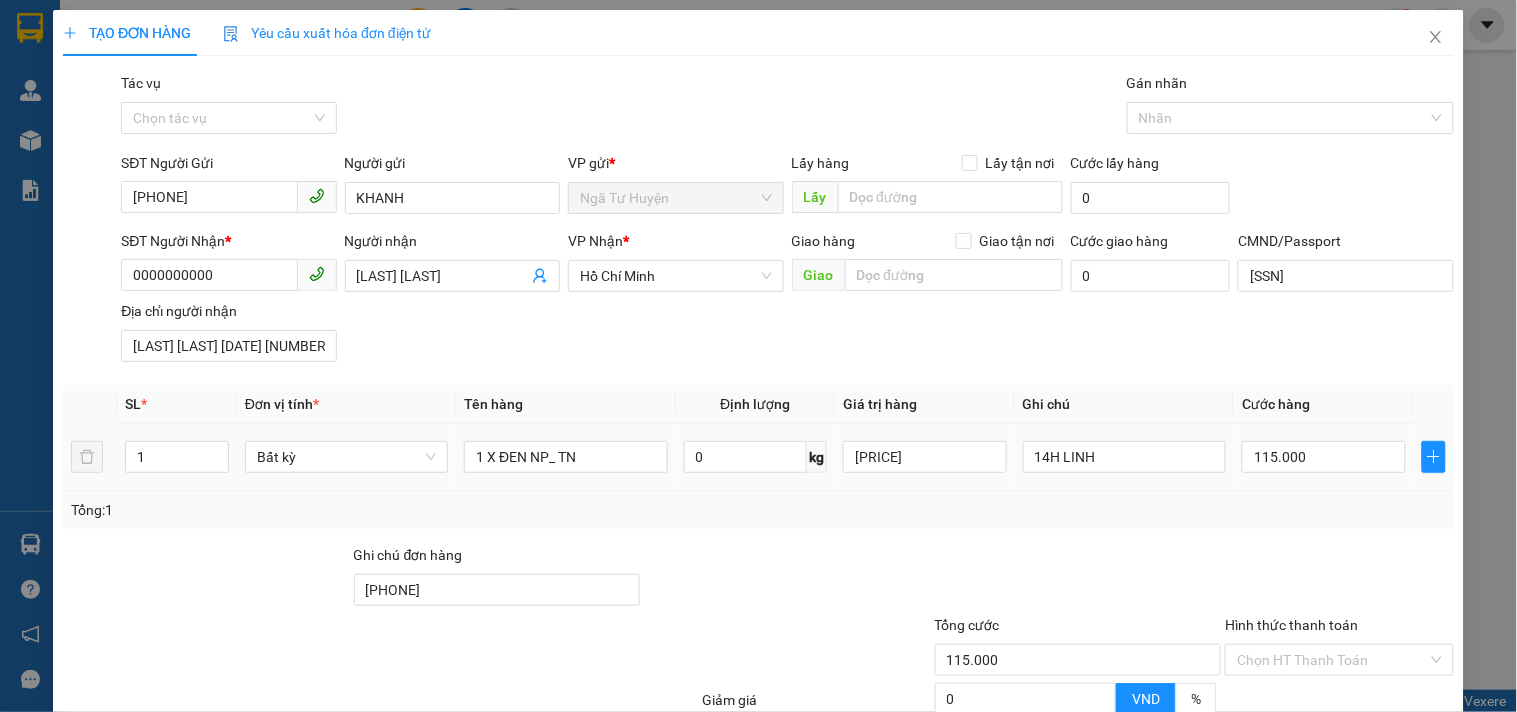 scroll, scrollTop: 185, scrollLeft: 0, axis: vertical 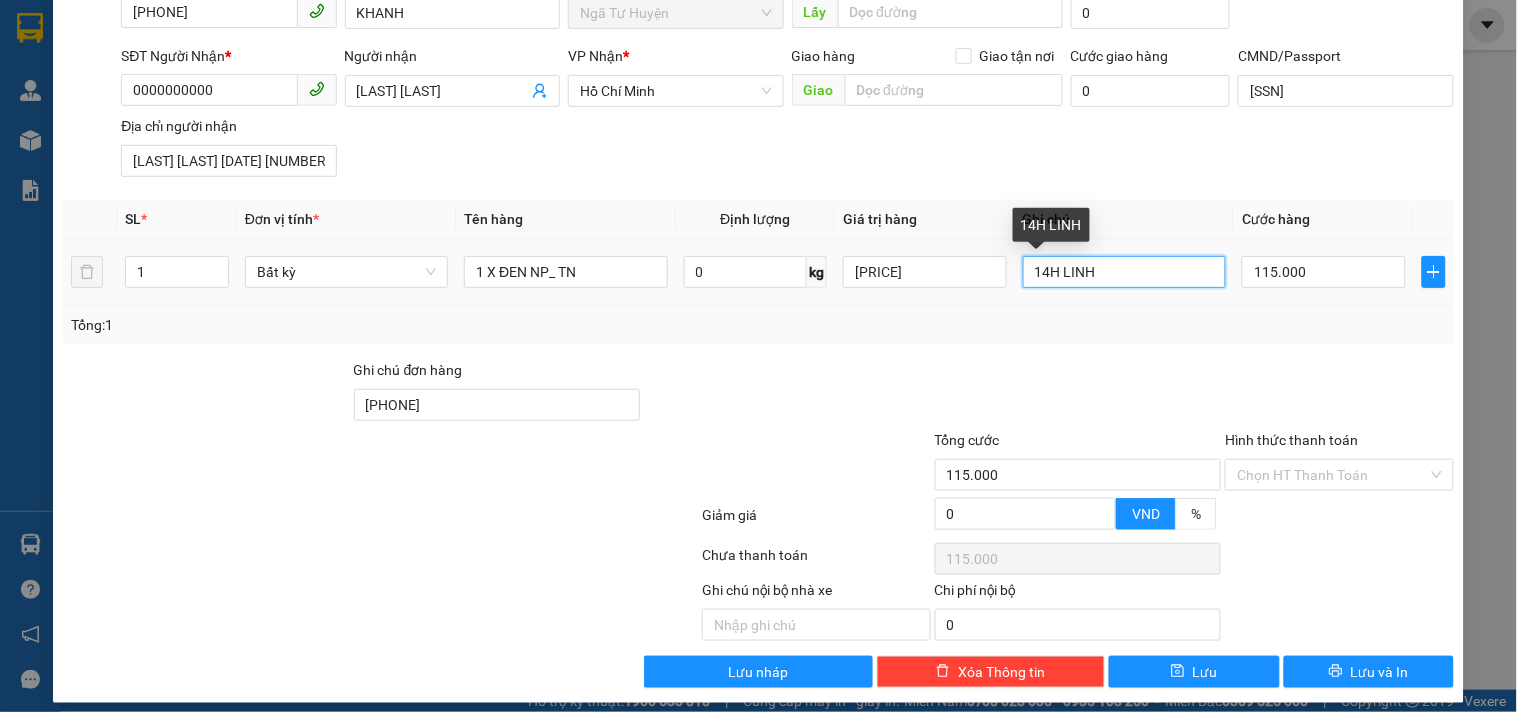 click on "14H LINH" at bounding box center [1124, 272] 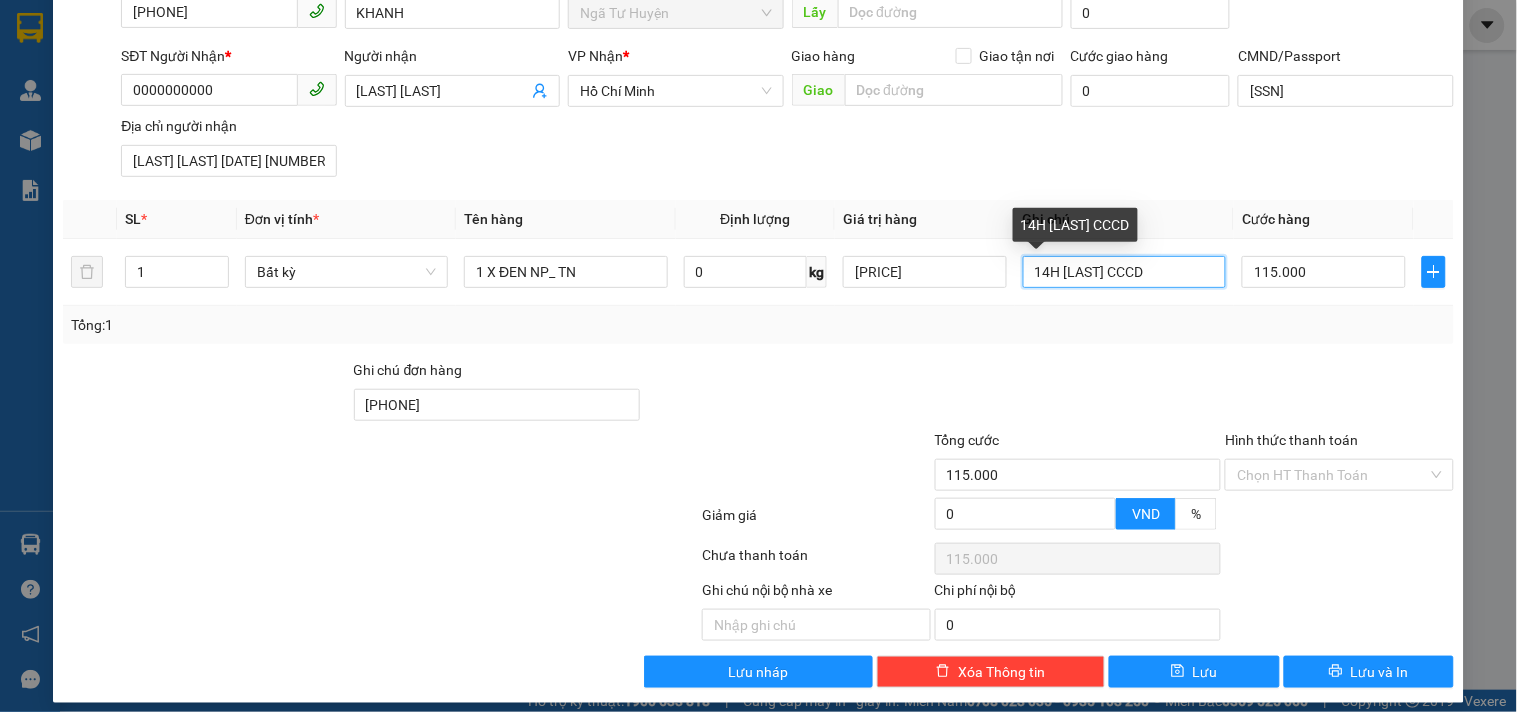 type on "14H [LAST] CCCD" 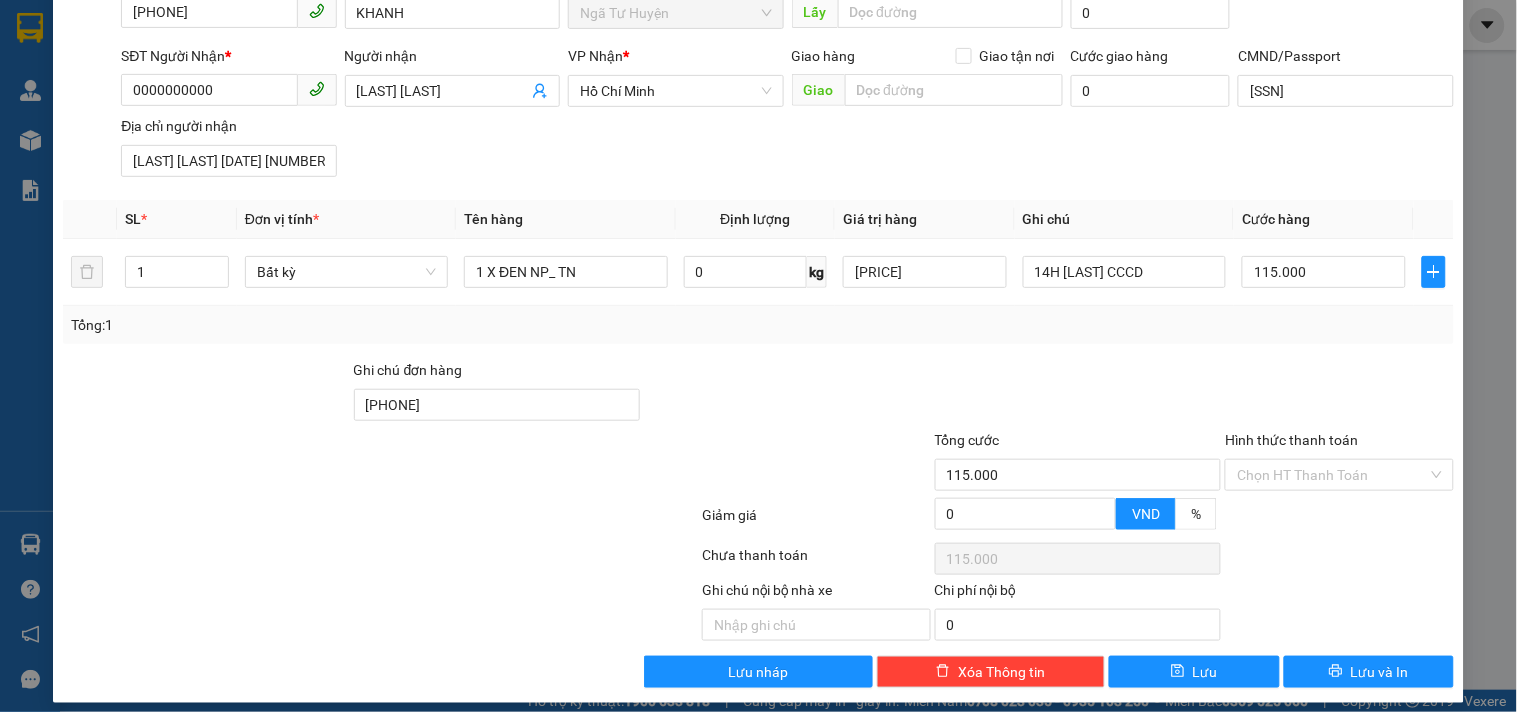click on "Tổng:  1" at bounding box center (758, 325) 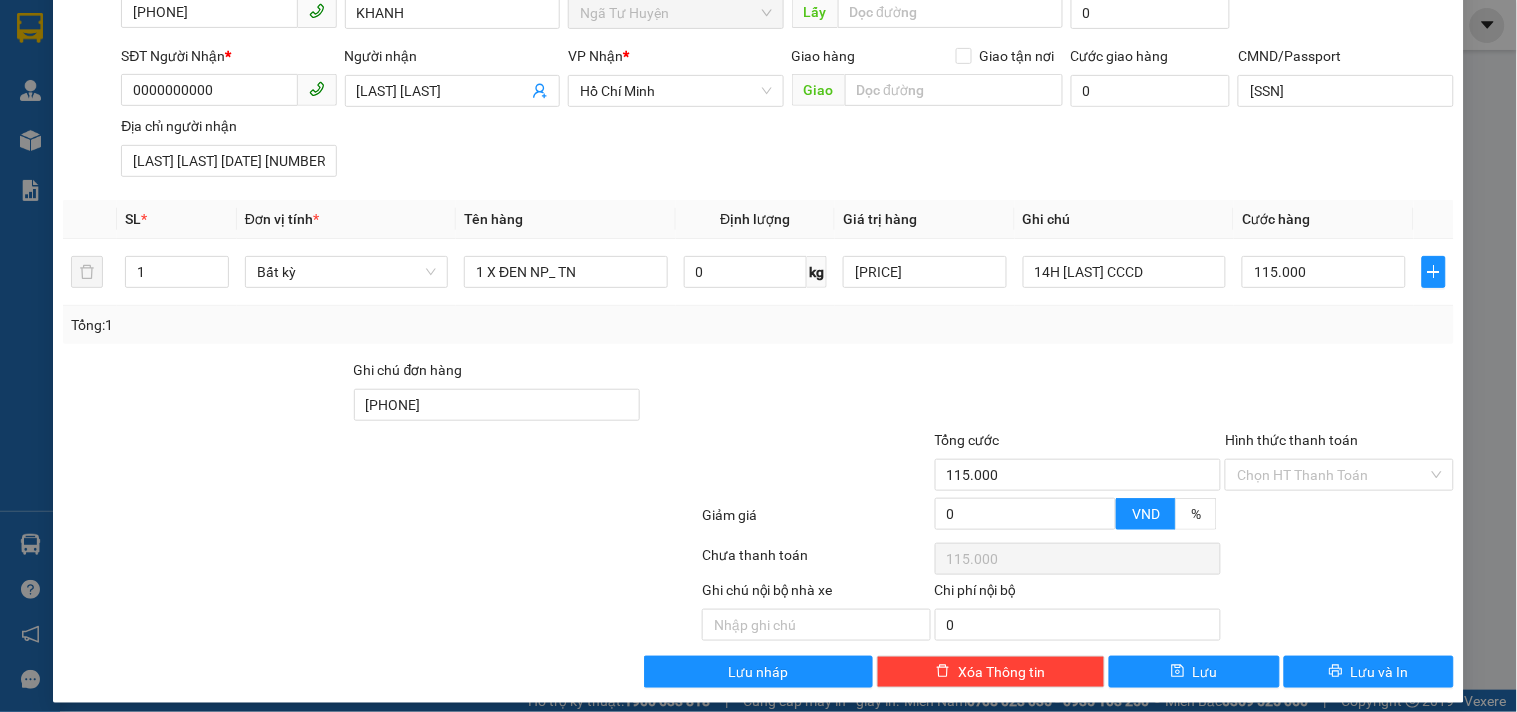 scroll, scrollTop: 194, scrollLeft: 0, axis: vertical 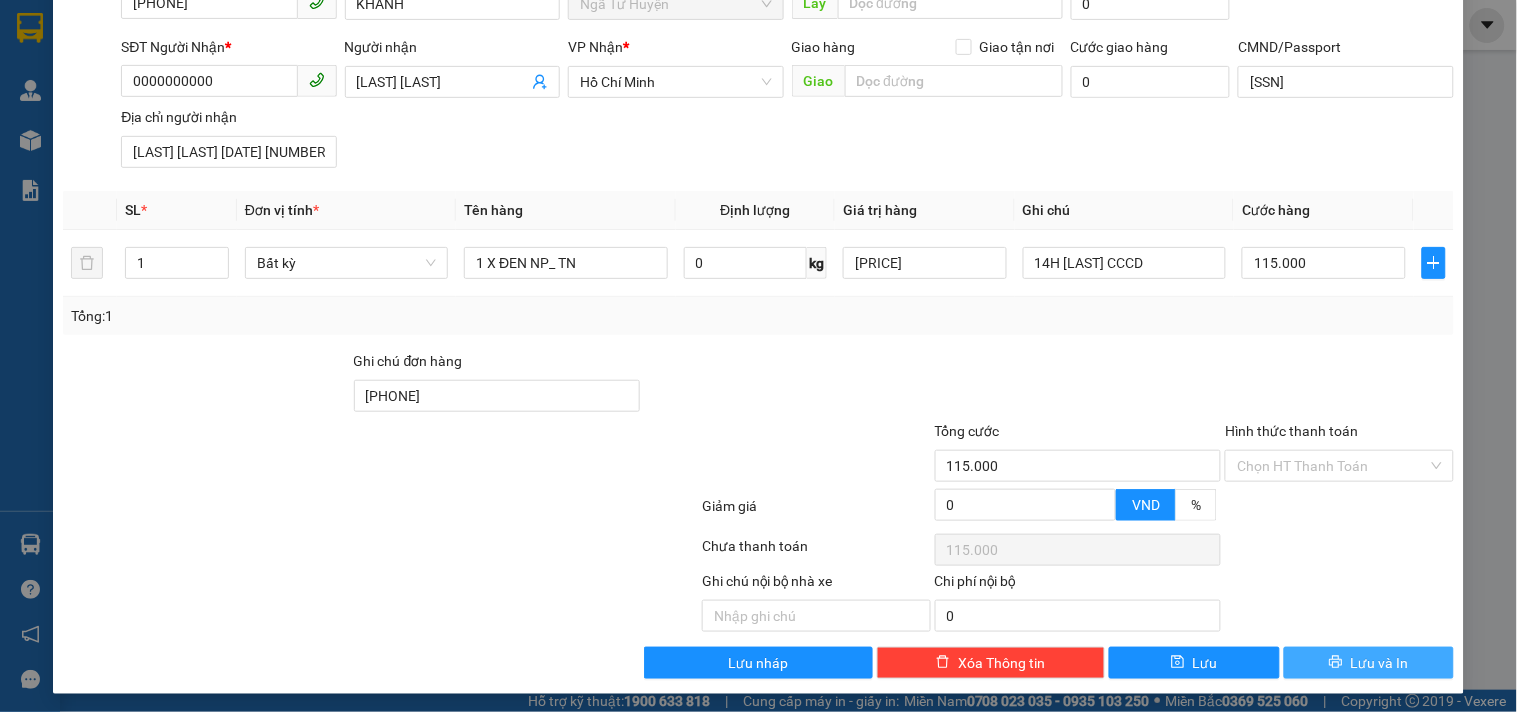 click on "Lưu và In" at bounding box center (1369, 663) 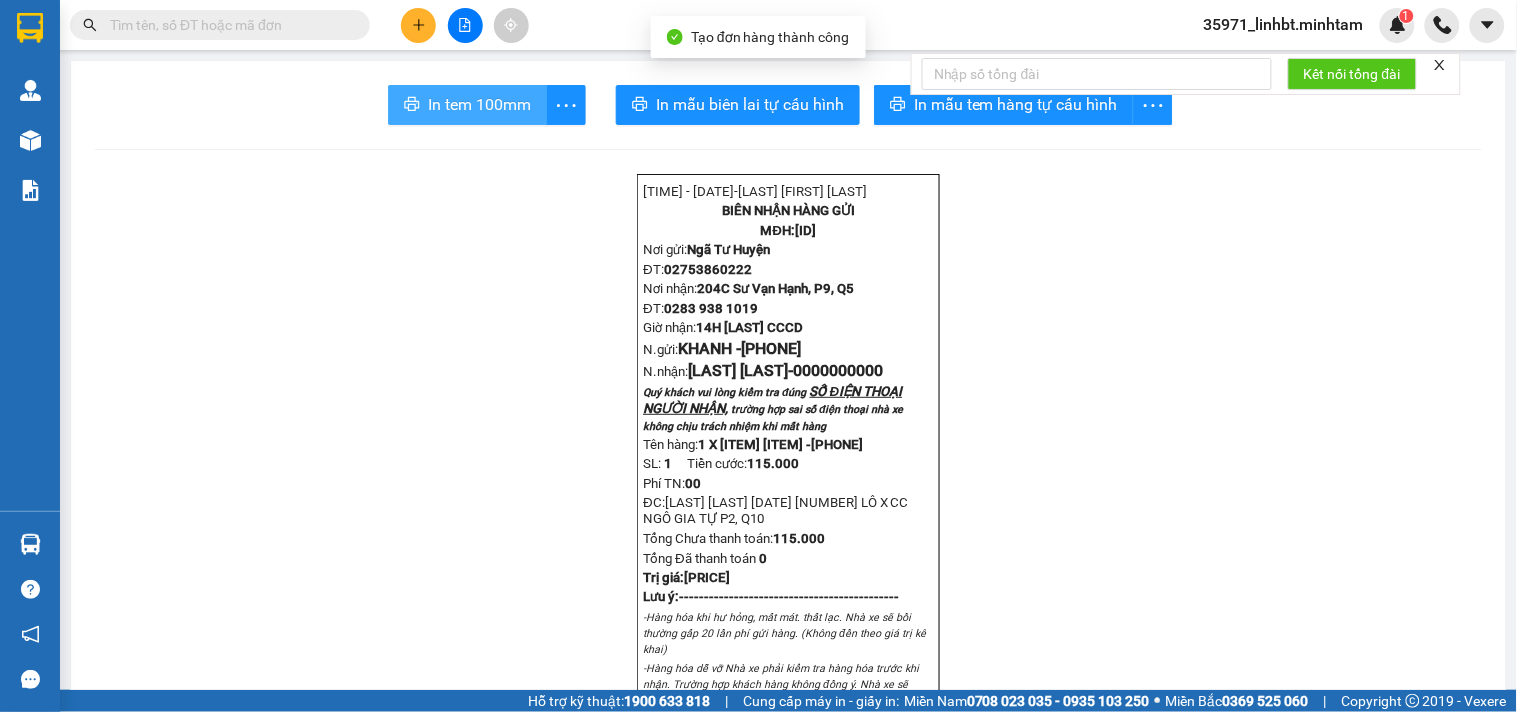 click on "In tem 100mm" at bounding box center [467, 105] 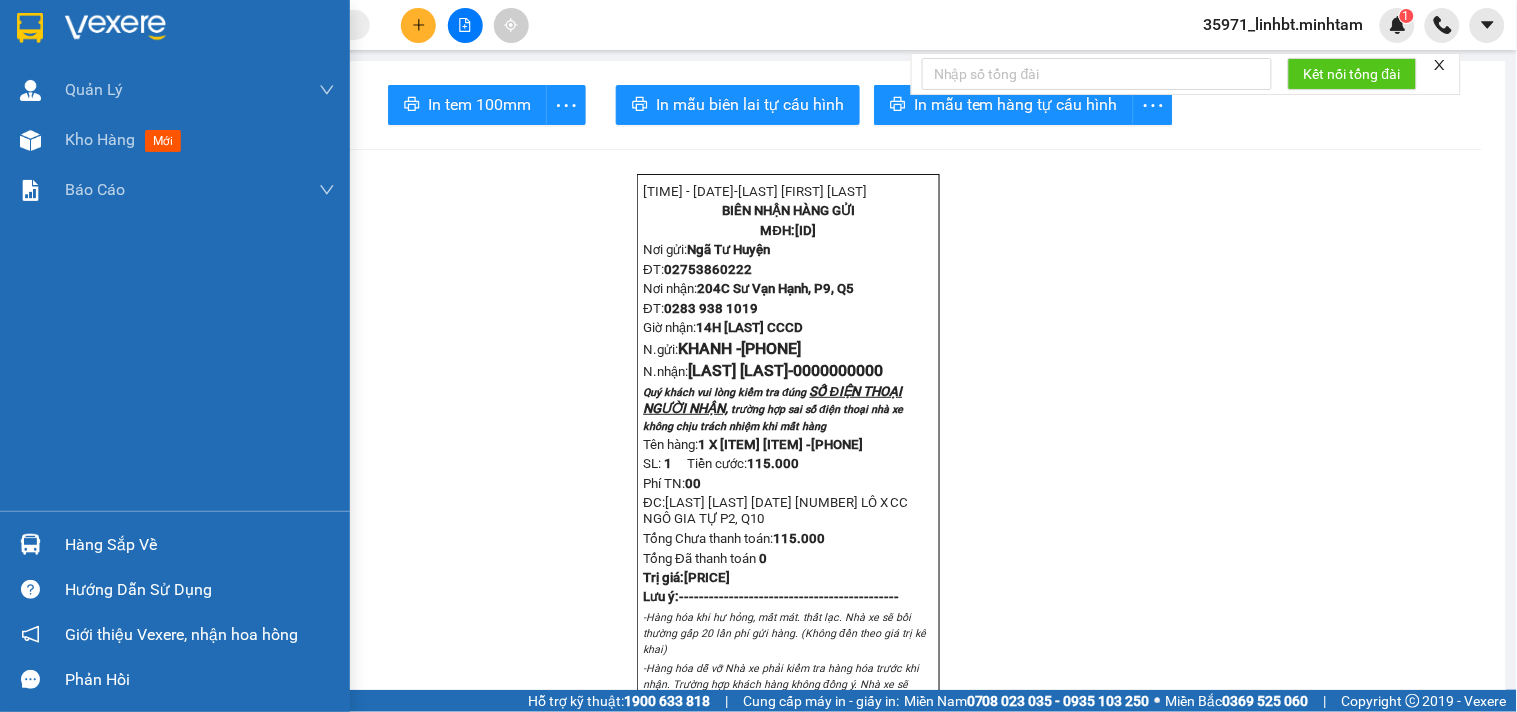 click at bounding box center [30, 28] 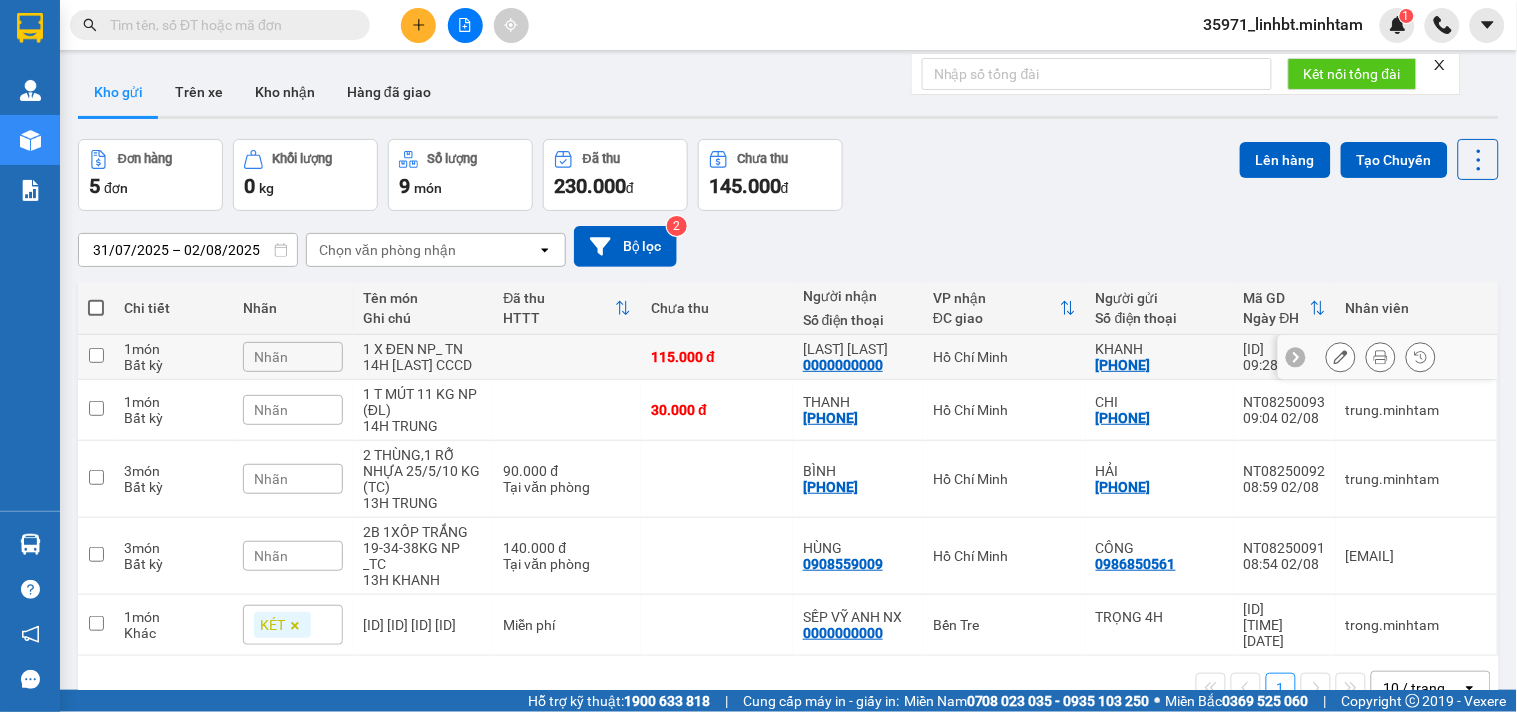 click 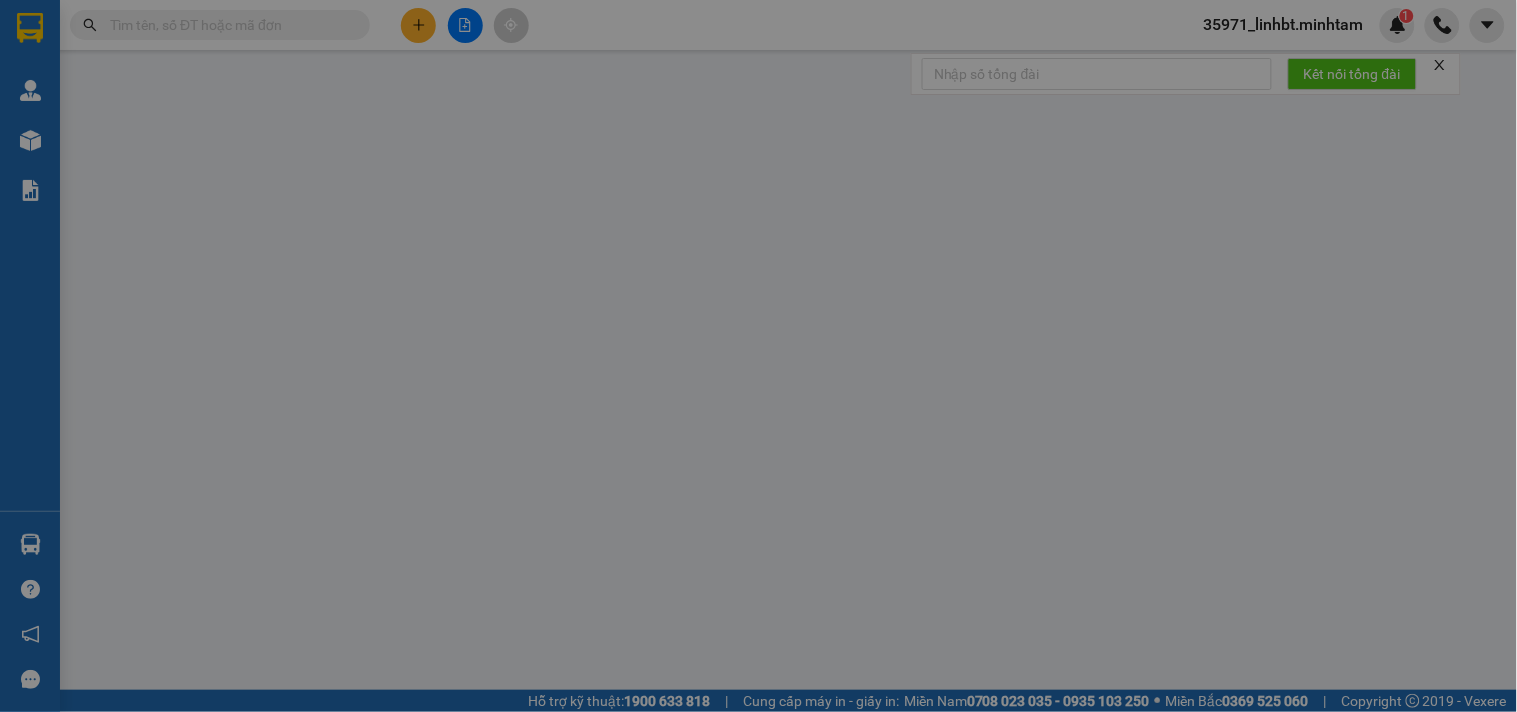 type on "[PHONE]" 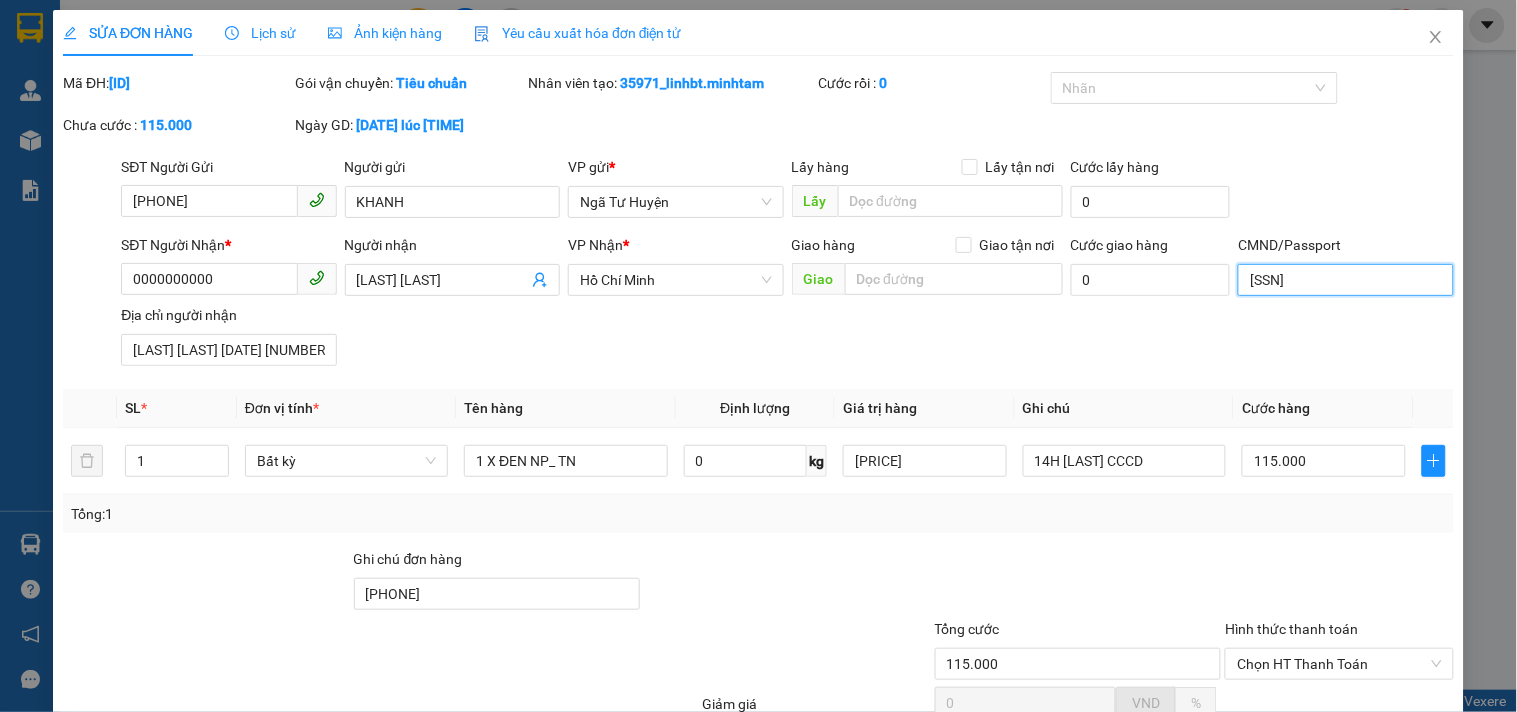 click on "[SSN]" at bounding box center (1345, 280) 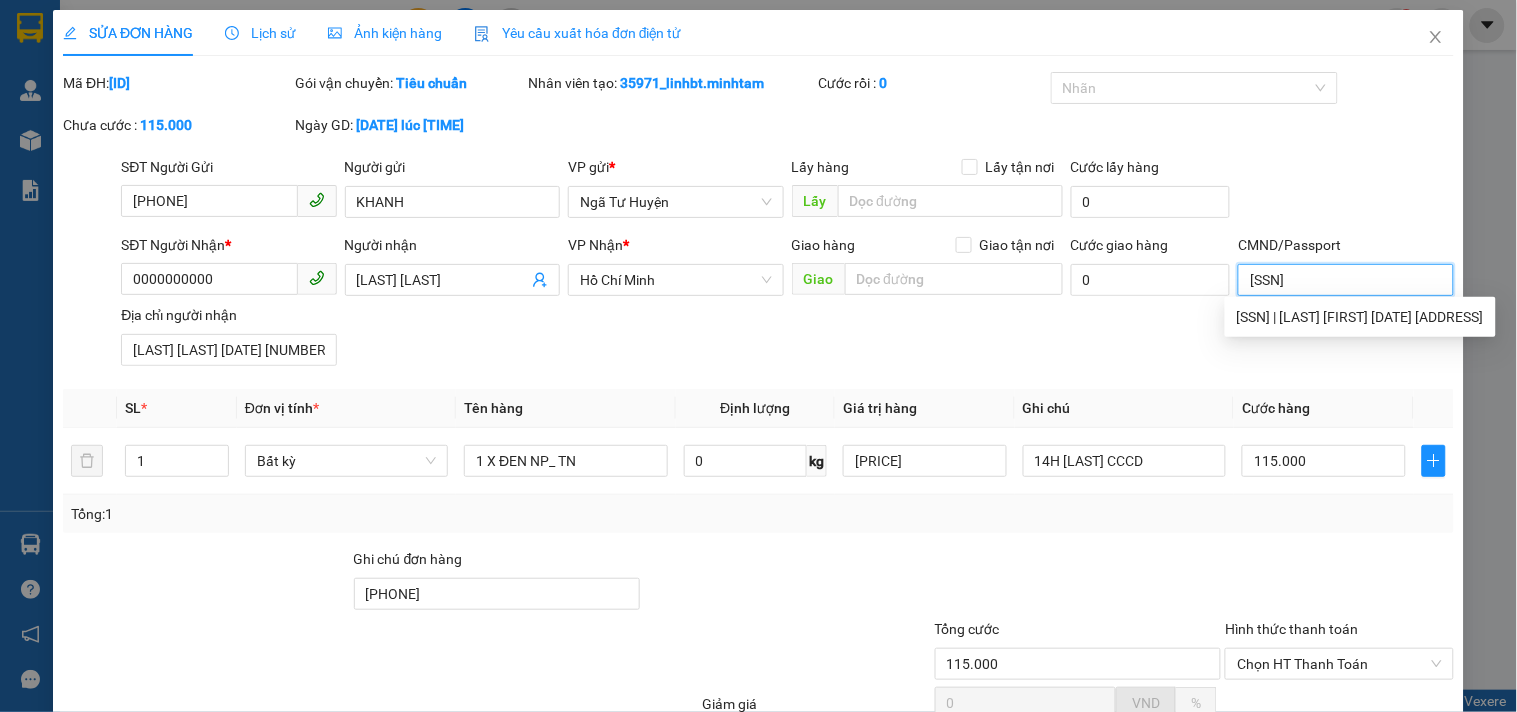 click on "[SSN]" at bounding box center (1345, 280) 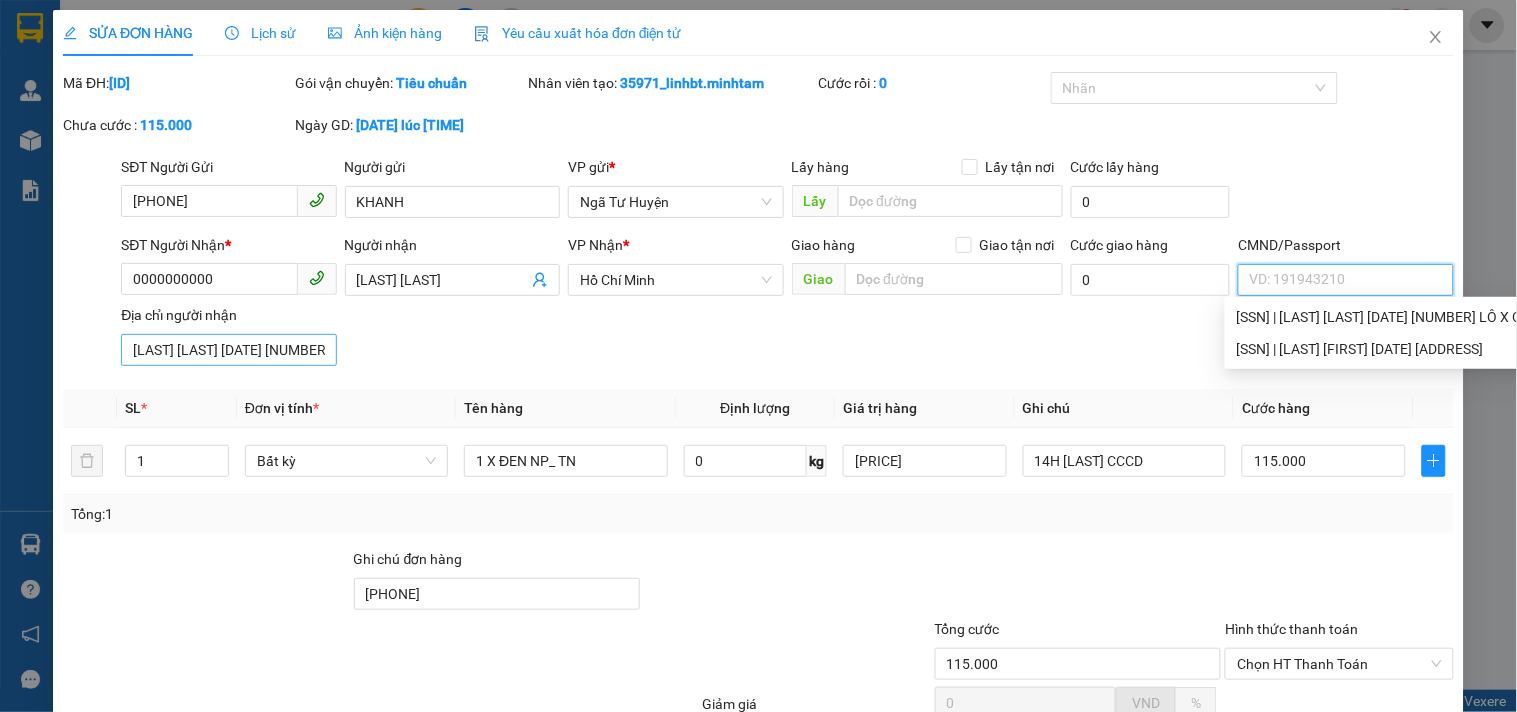 type 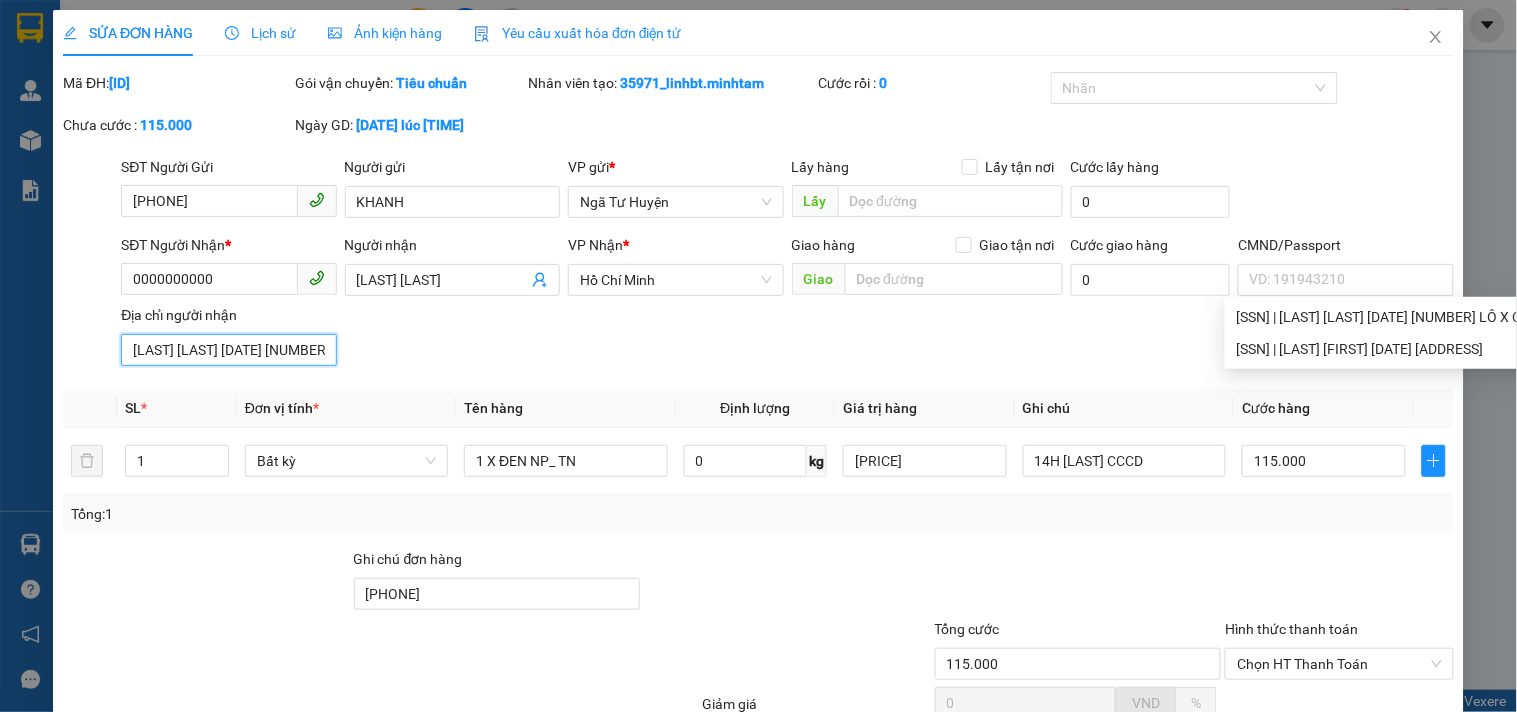 click on "[LAST] [LAST] [DATE] [NUMBER] LÔ X CC NGÔ GIA TỰ P2, Q10" at bounding box center (228, 350) 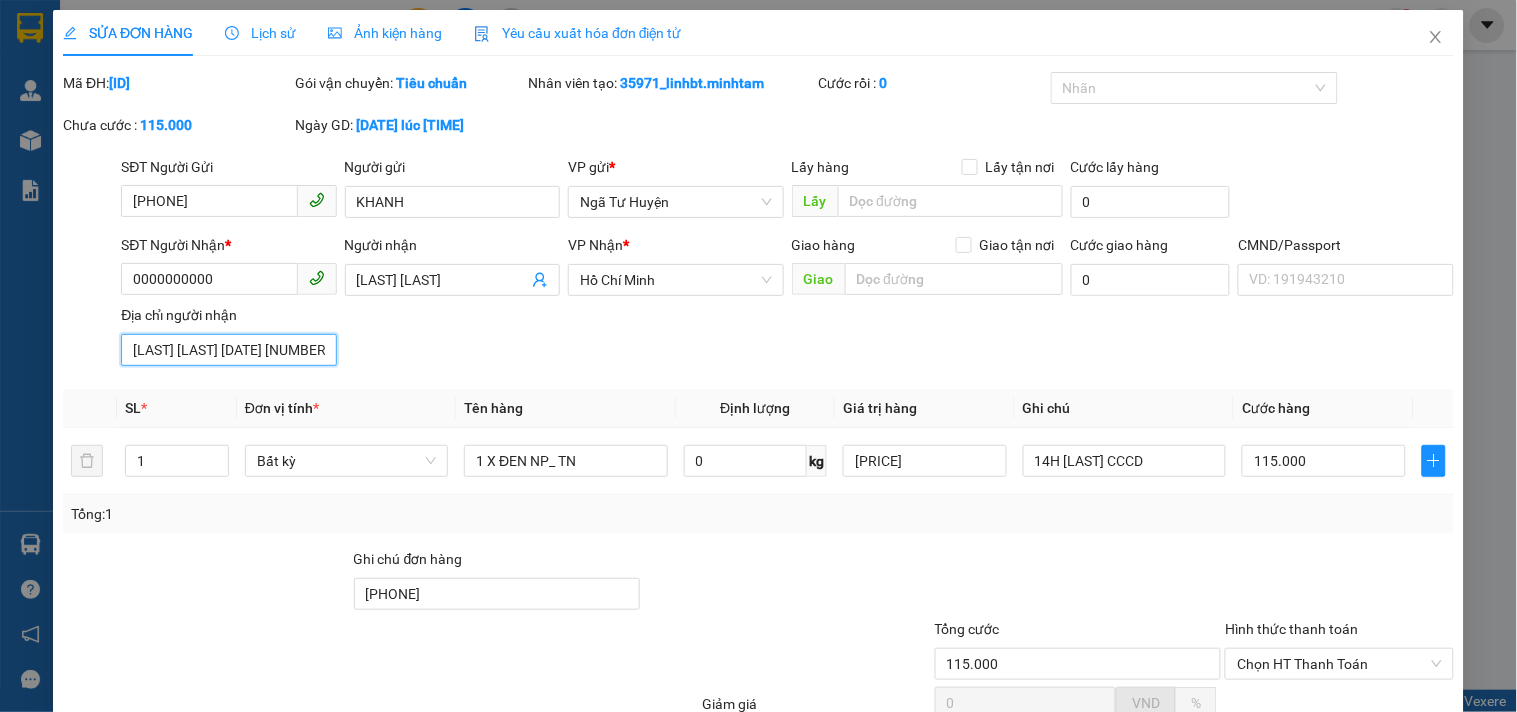 click on "[LAST] [LAST] [DATE] [NUMBER] LÔ X CC NGÔ GIA TỰ P2, Q10" at bounding box center (228, 350) 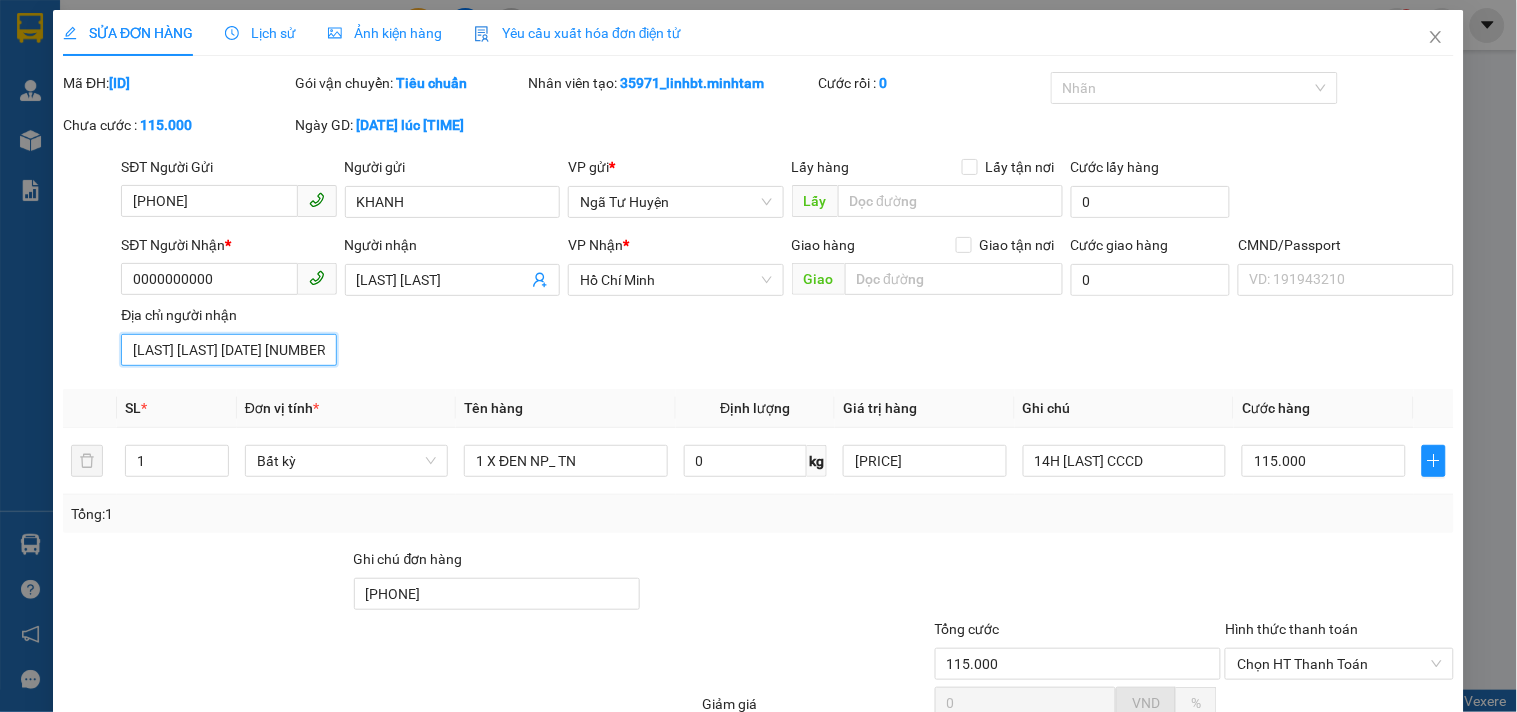 click on "[LAST] [LAST] [DATE] [NUMBER] LÔ X CC NGÔ GIA TỰ P2, Q10" at bounding box center [228, 350] 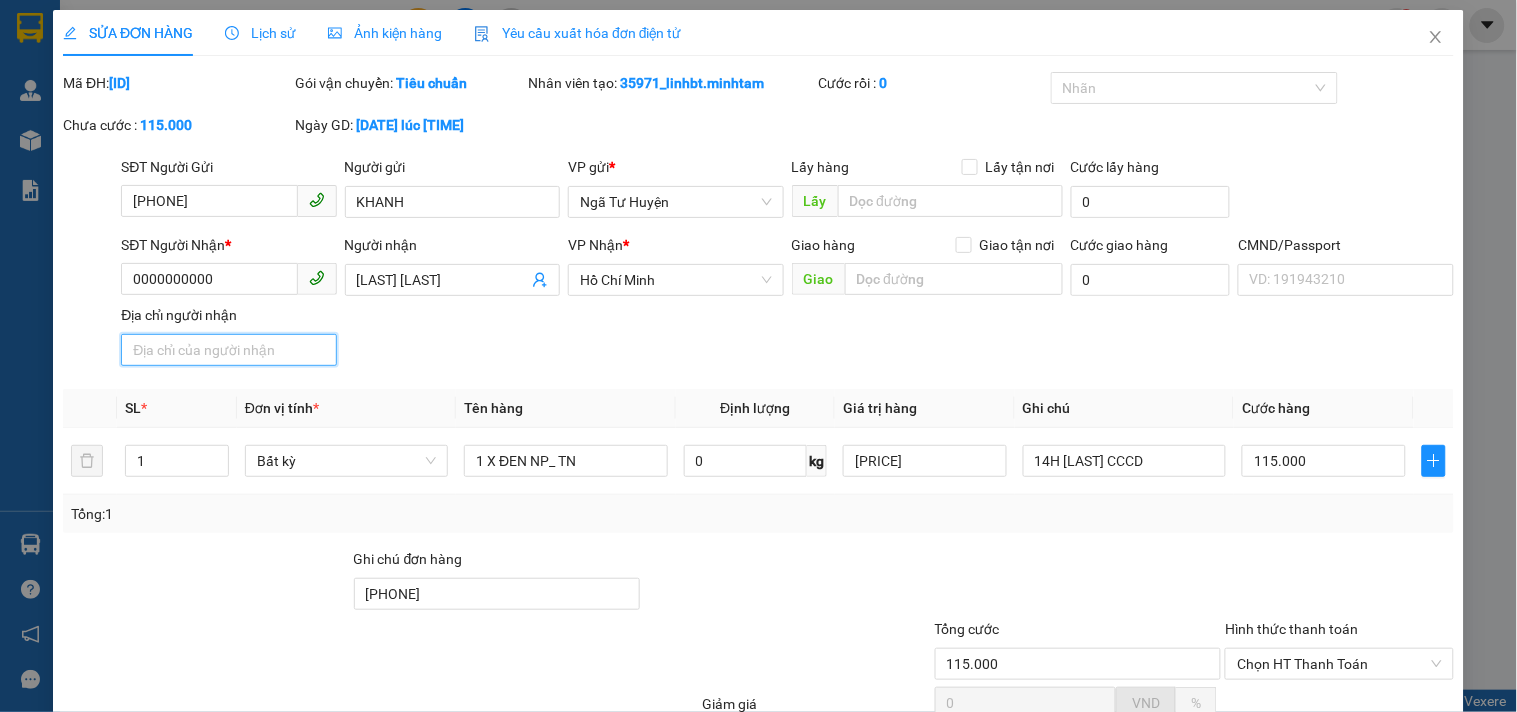 scroll, scrollTop: 198, scrollLeft: 0, axis: vertical 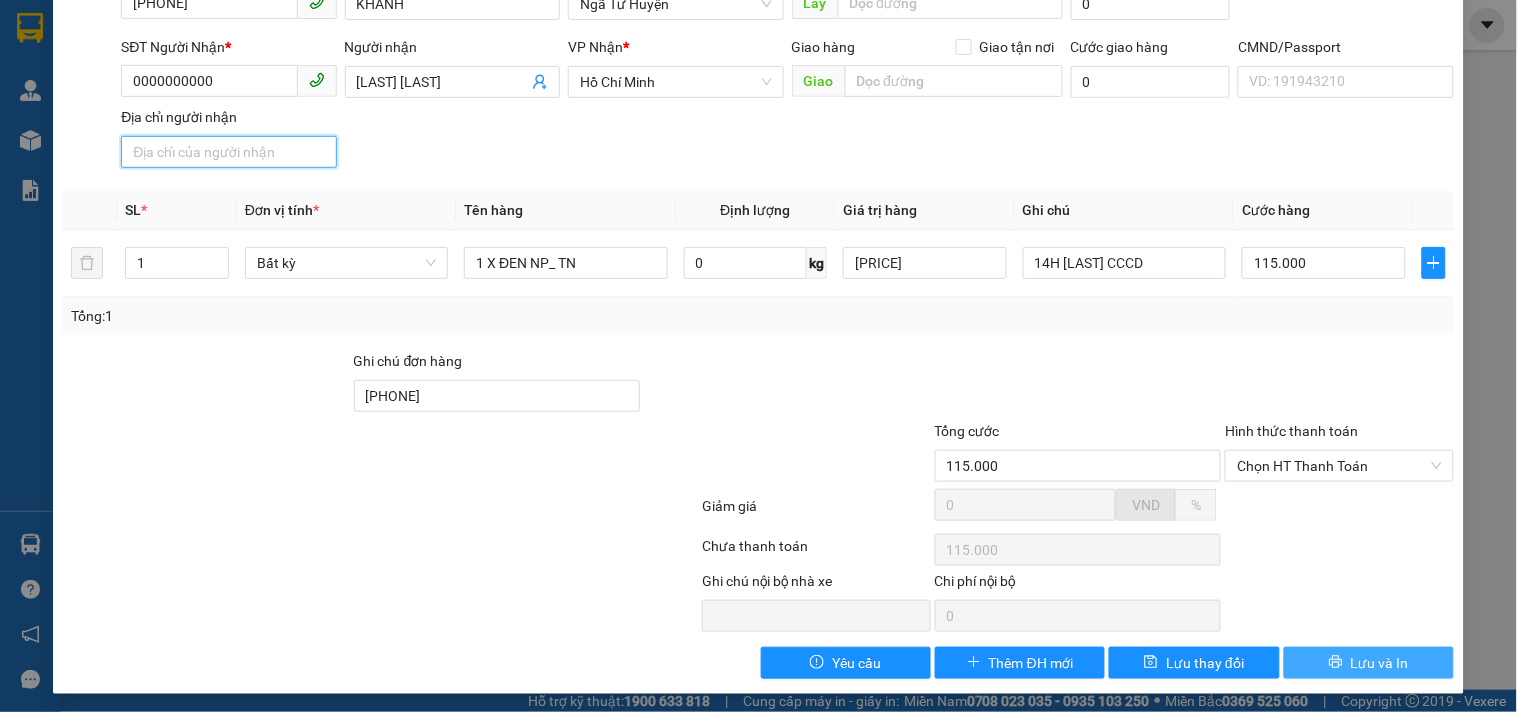 type 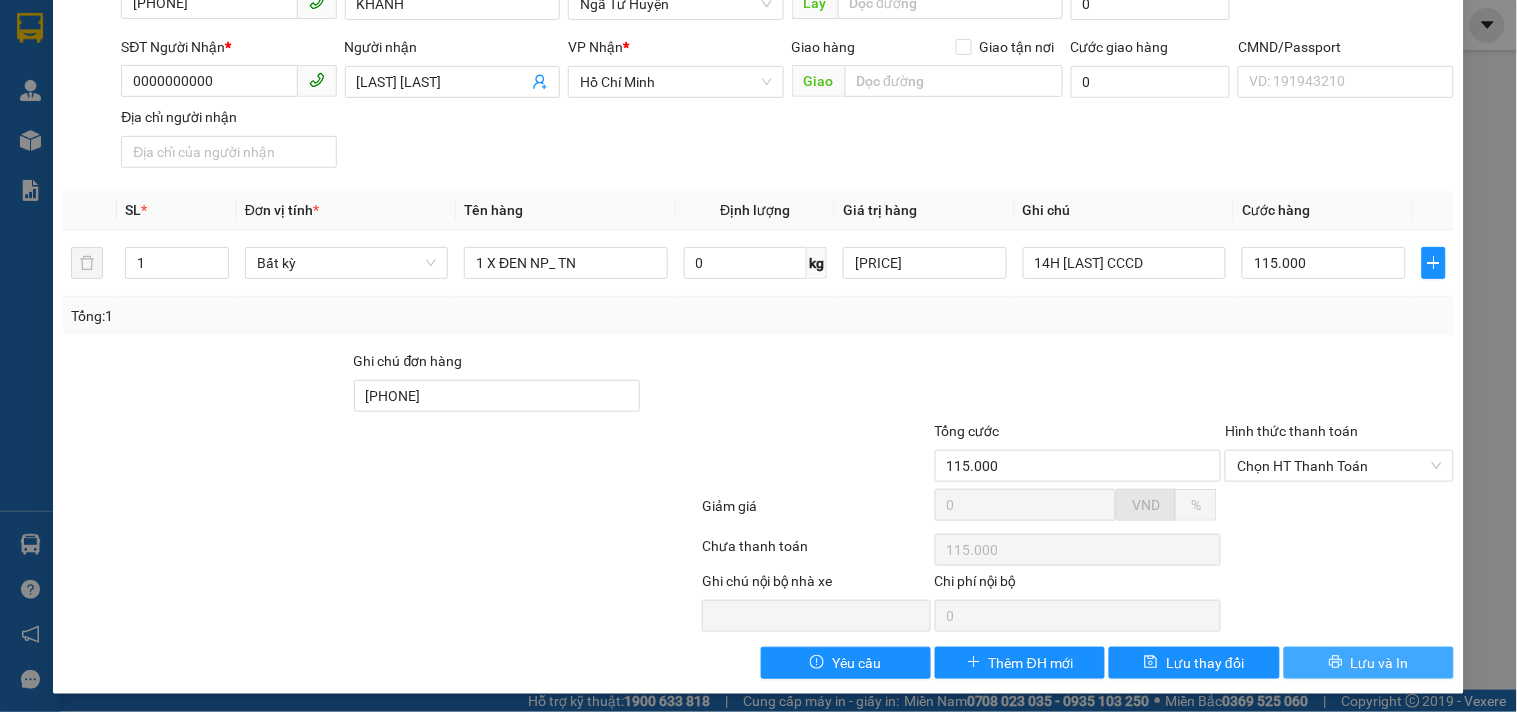 click on "Lưu và In" at bounding box center (1380, 663) 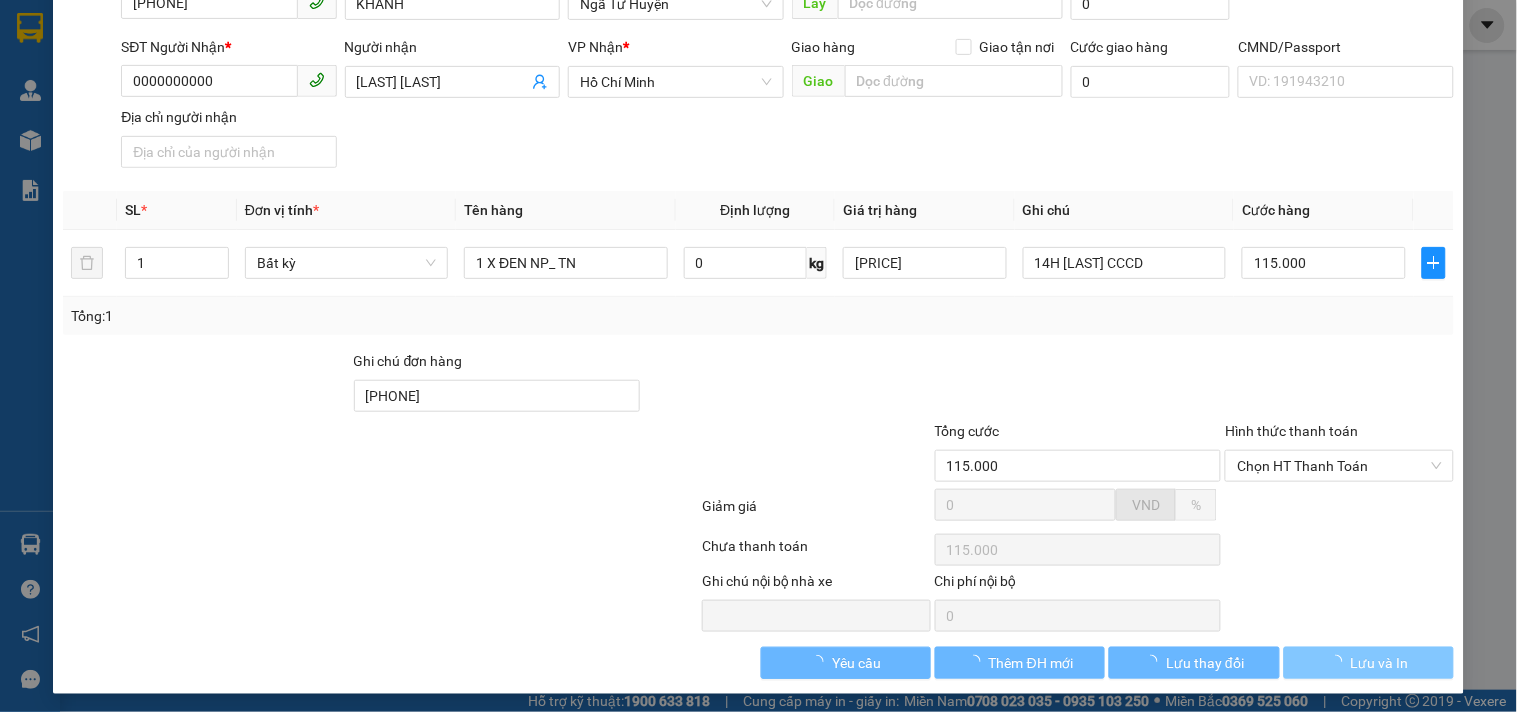 scroll, scrollTop: 0, scrollLeft: 0, axis: both 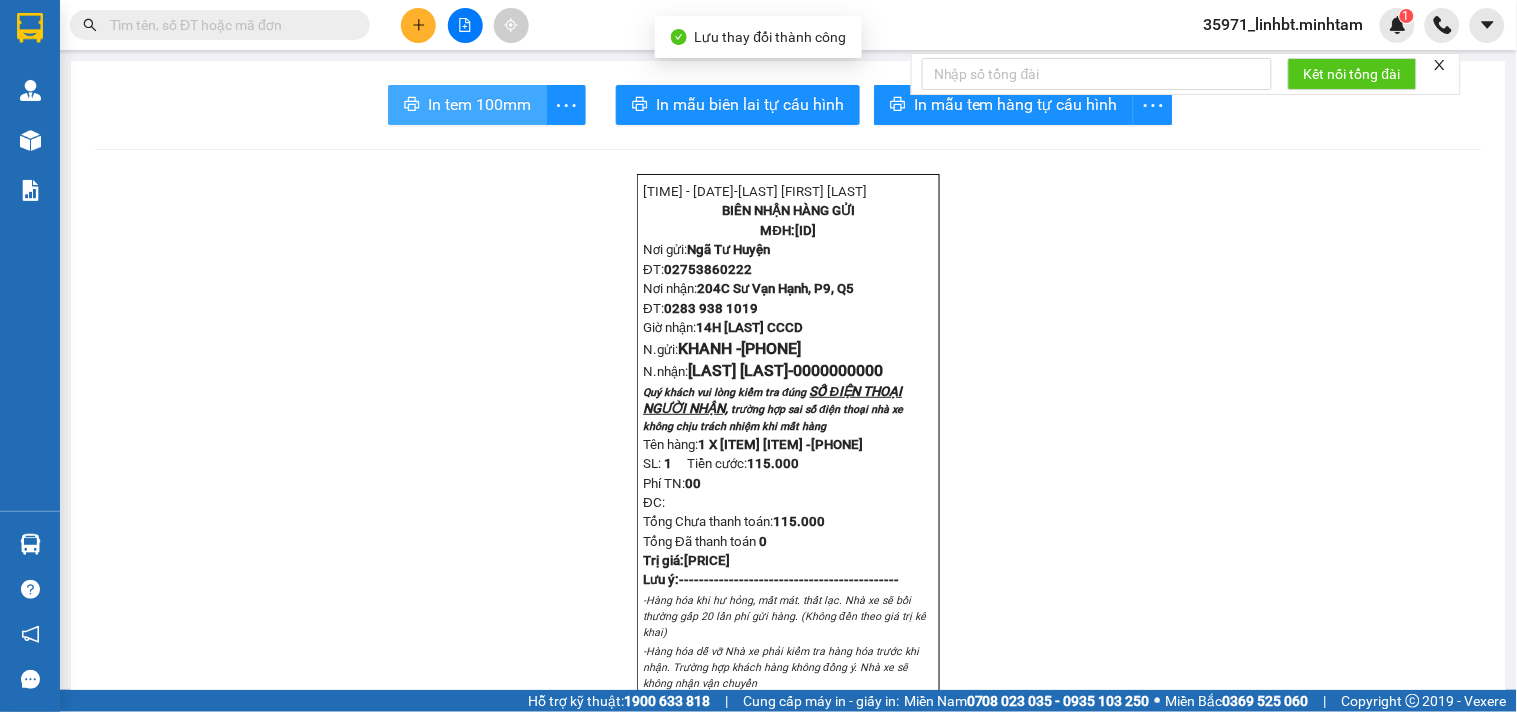 click on "In tem 100mm" at bounding box center (479, 104) 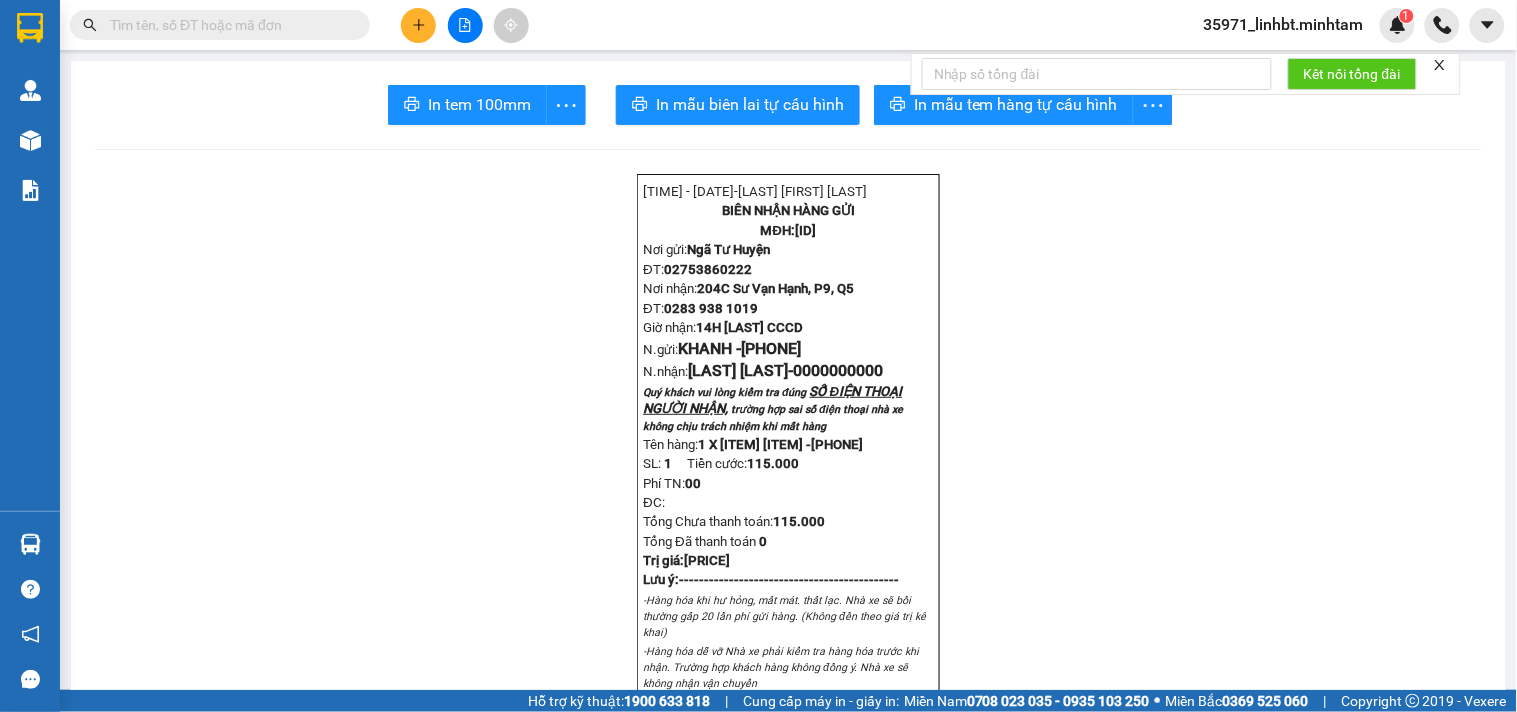 click on "Kết nối tổng đài" at bounding box center [1186, 74] 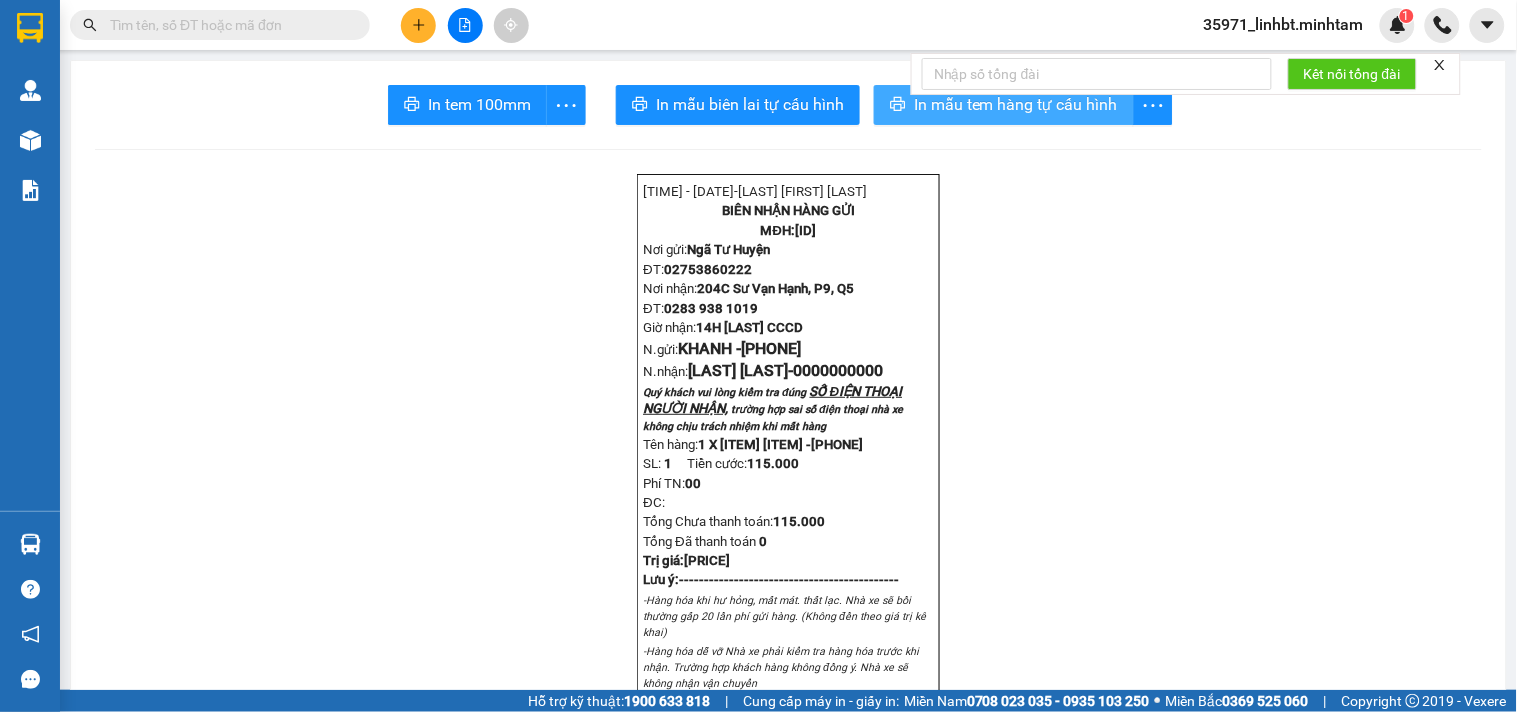 click on "In mẫu tem hàng tự cấu hình" at bounding box center [1016, 104] 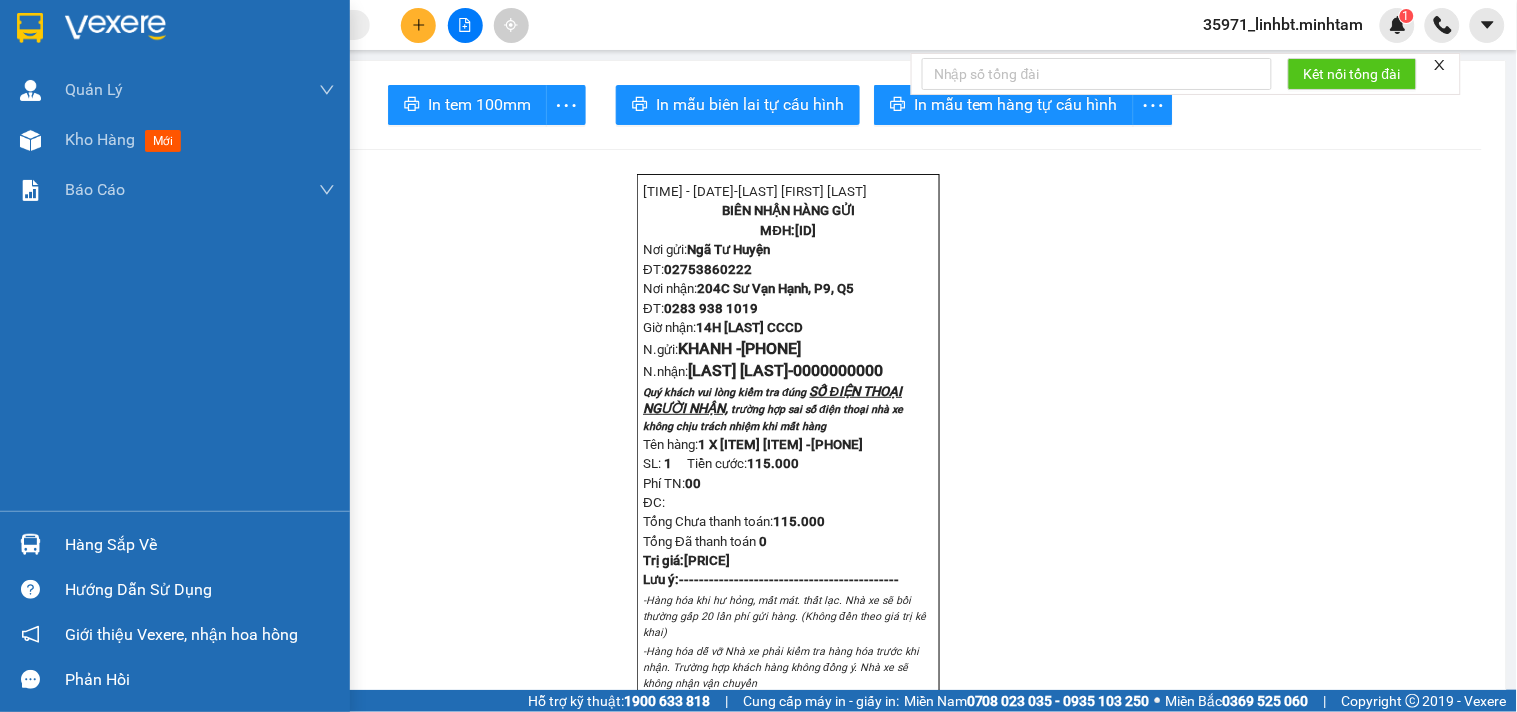 click at bounding box center [30, 28] 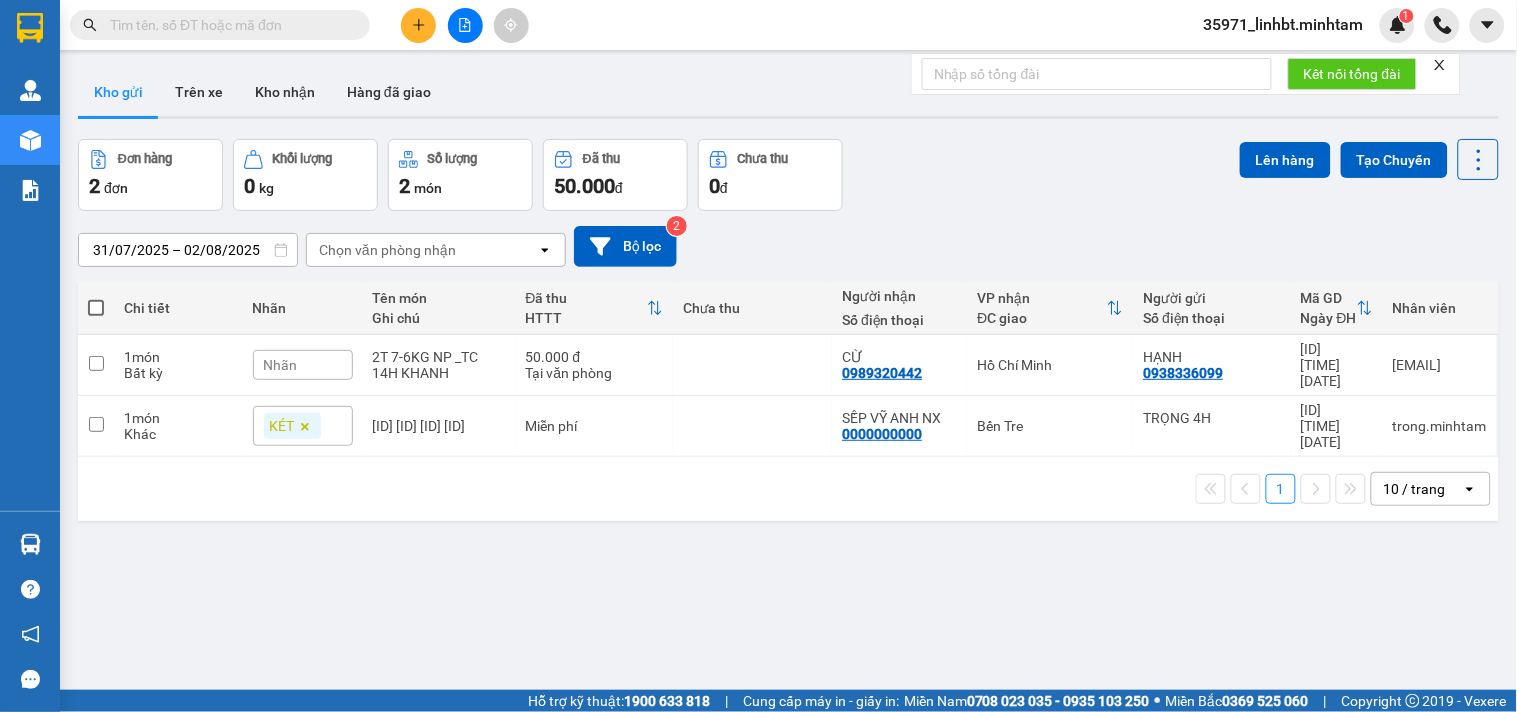 click at bounding box center (228, 25) 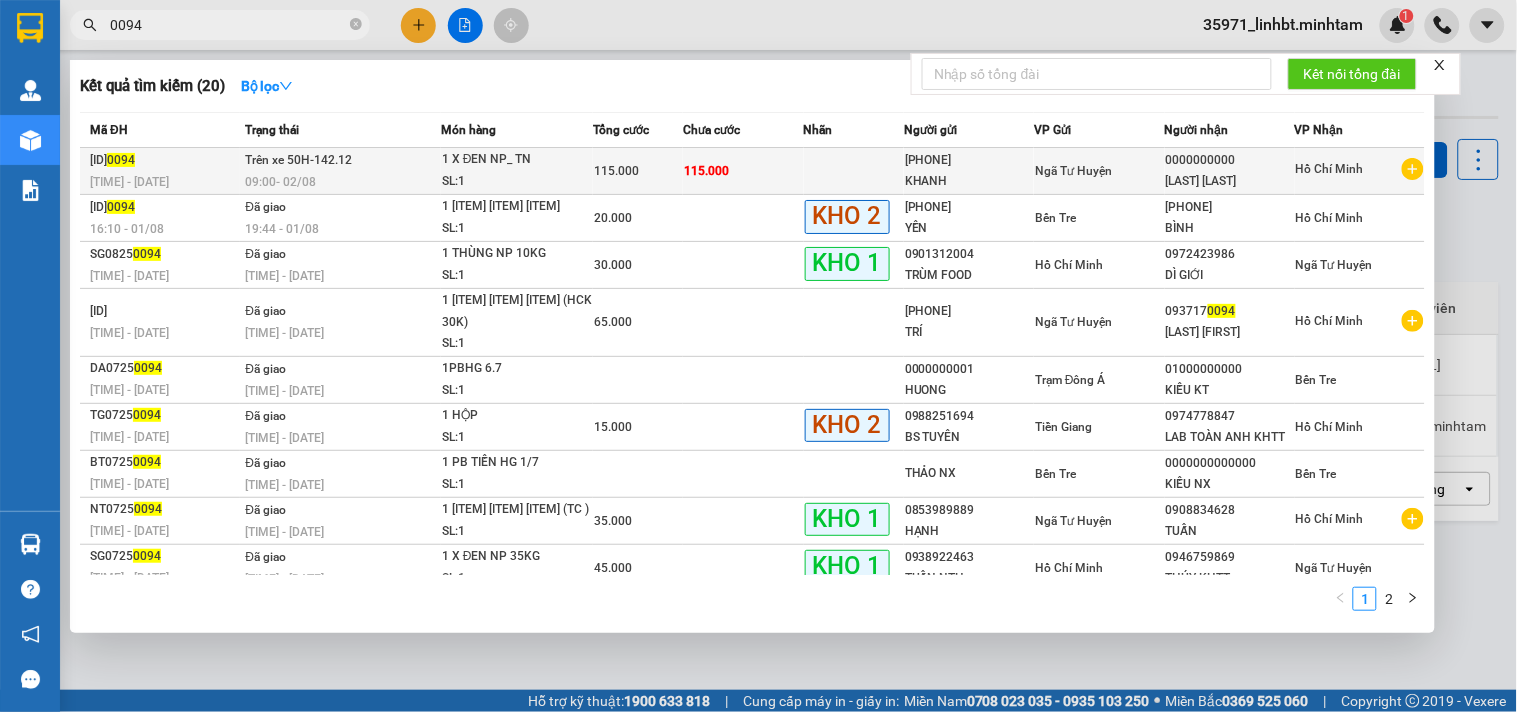 type on "0094" 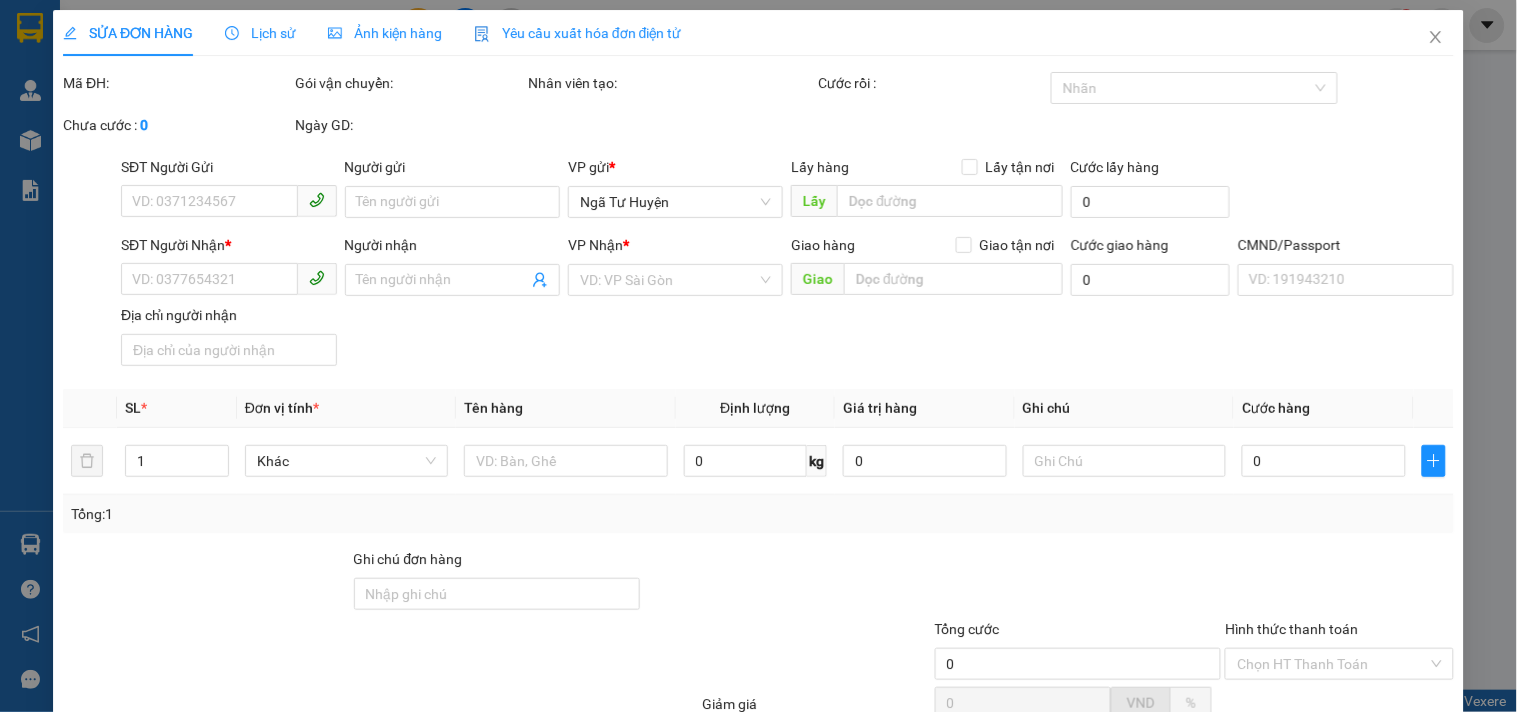 type on "[PHONE]" 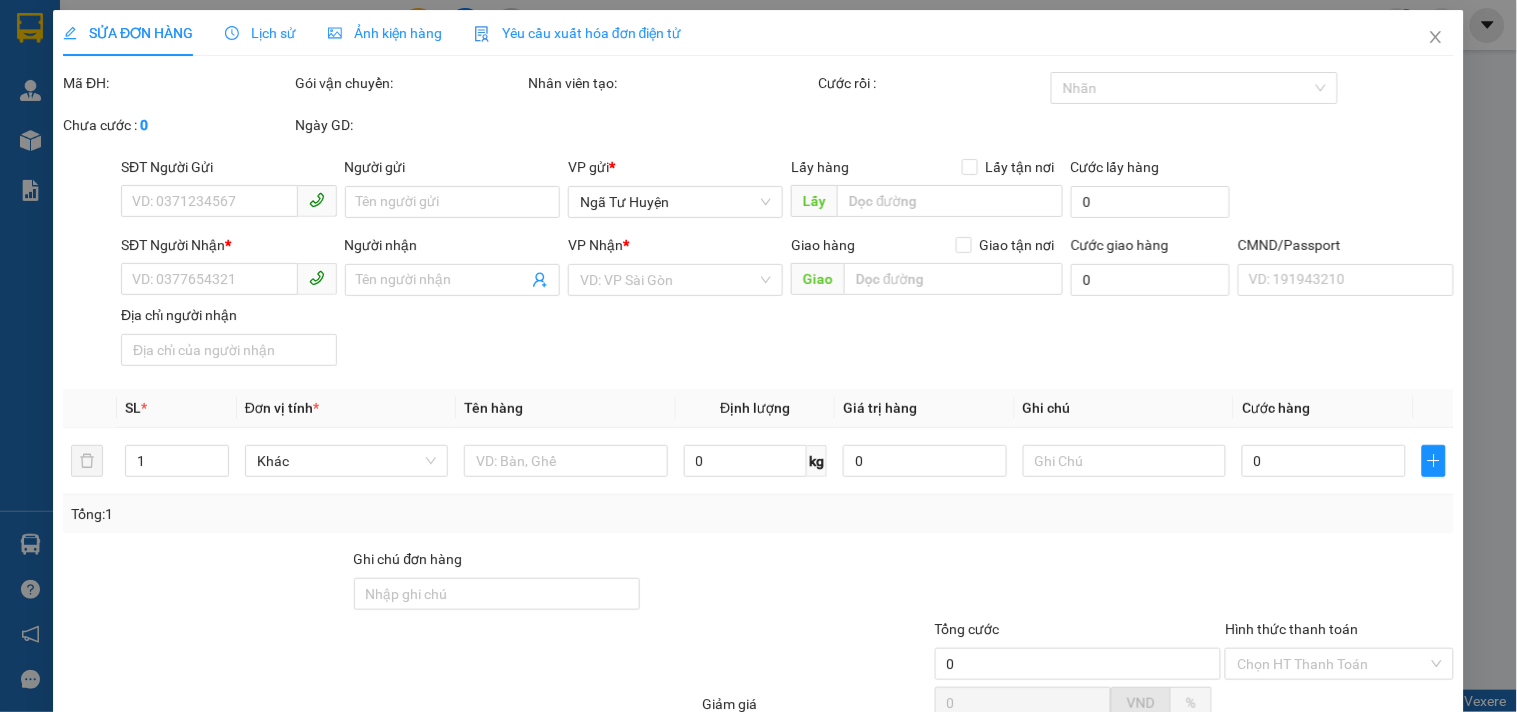 type on "KHANH" 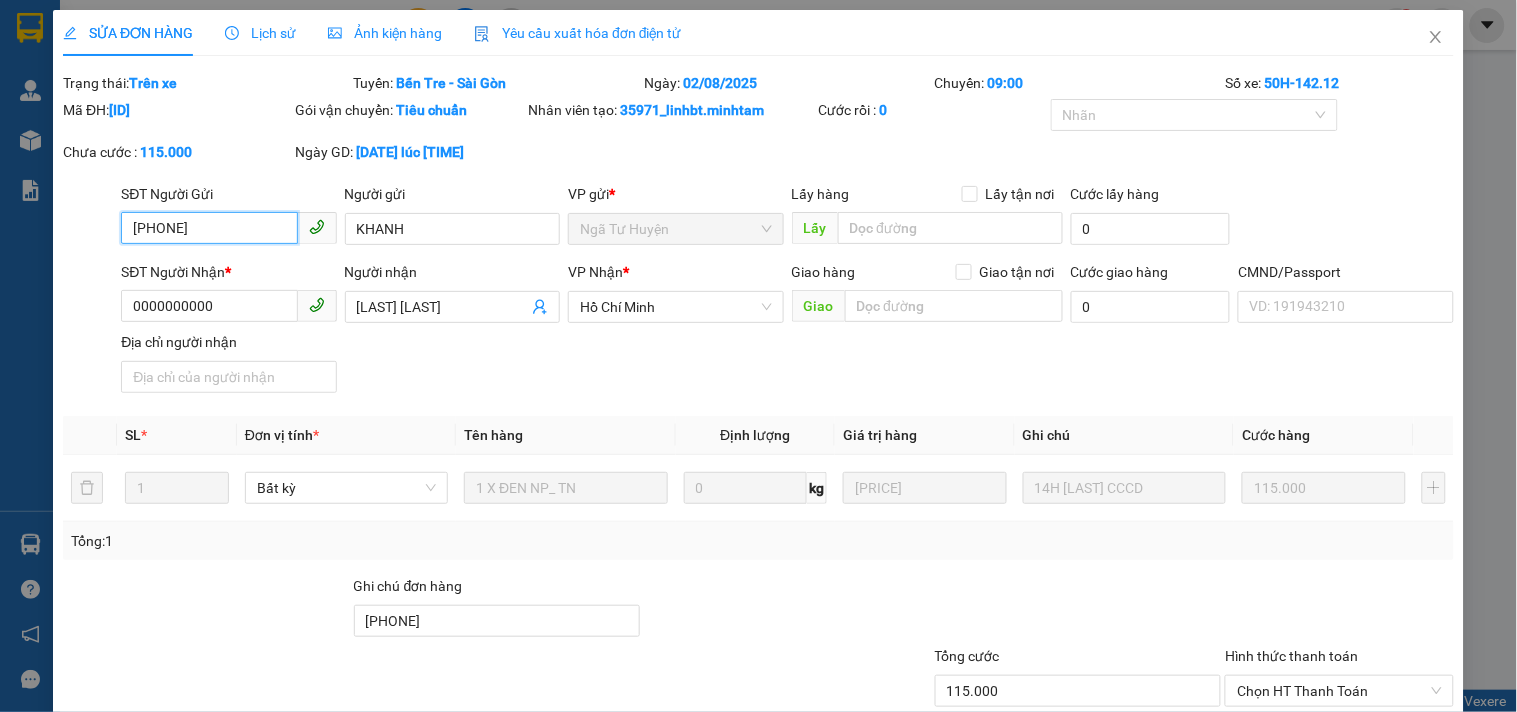 scroll, scrollTop: 185, scrollLeft: 0, axis: vertical 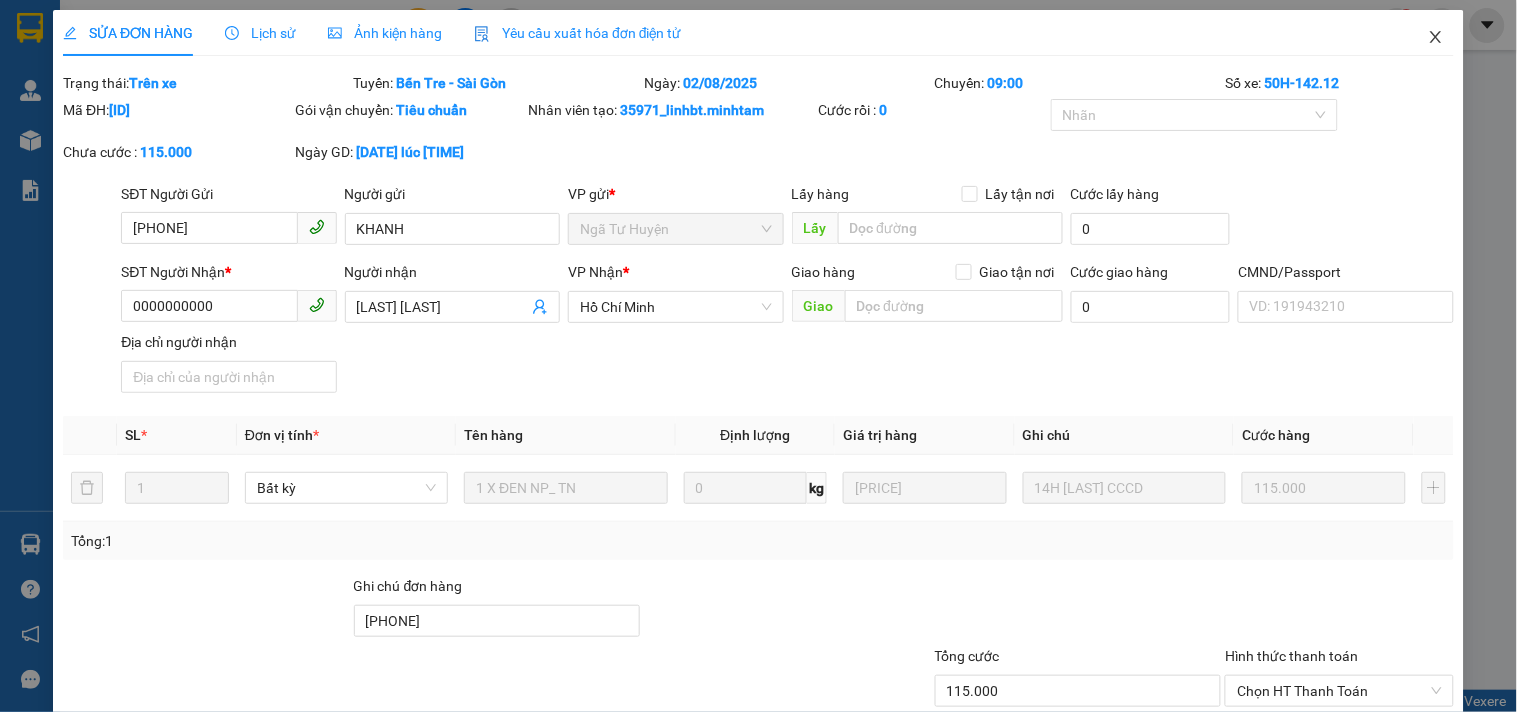 click 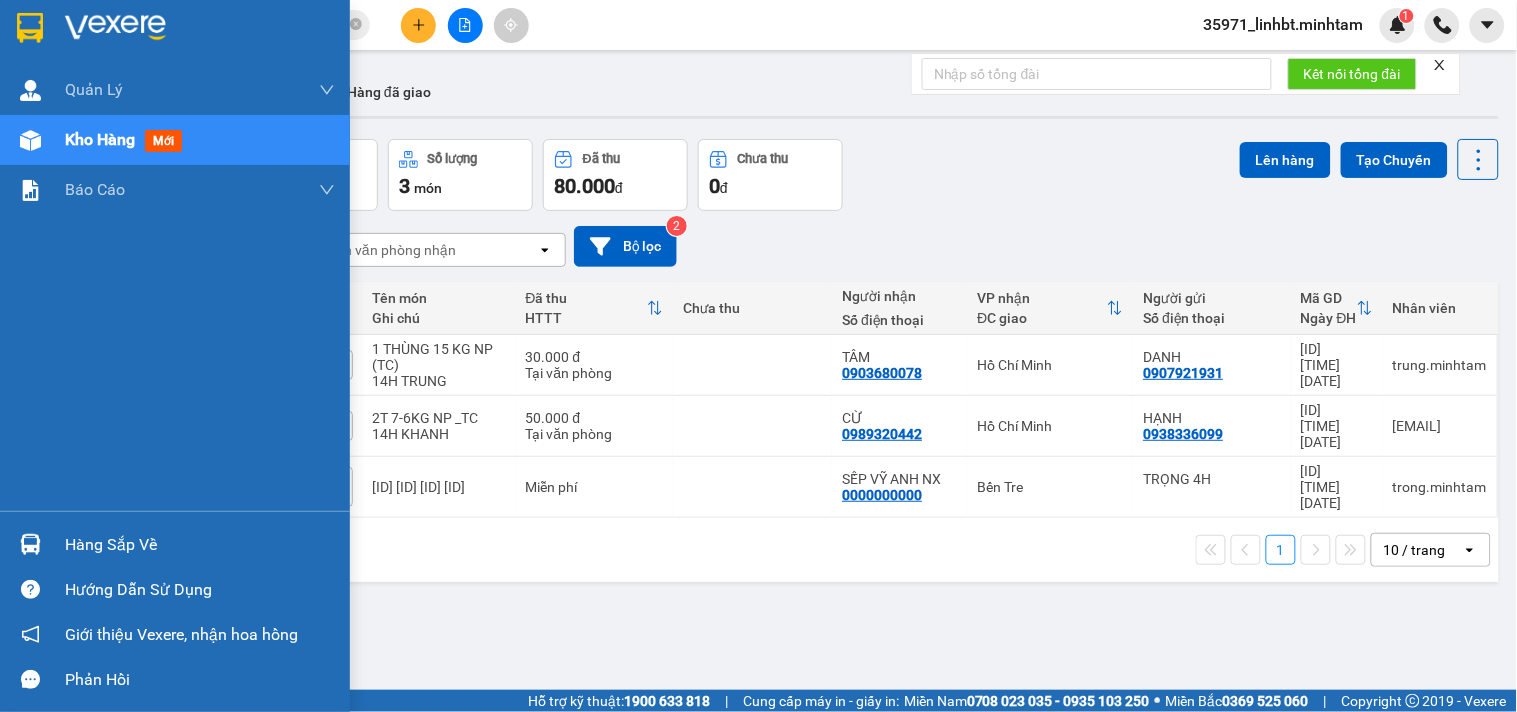 click at bounding box center (30, 28) 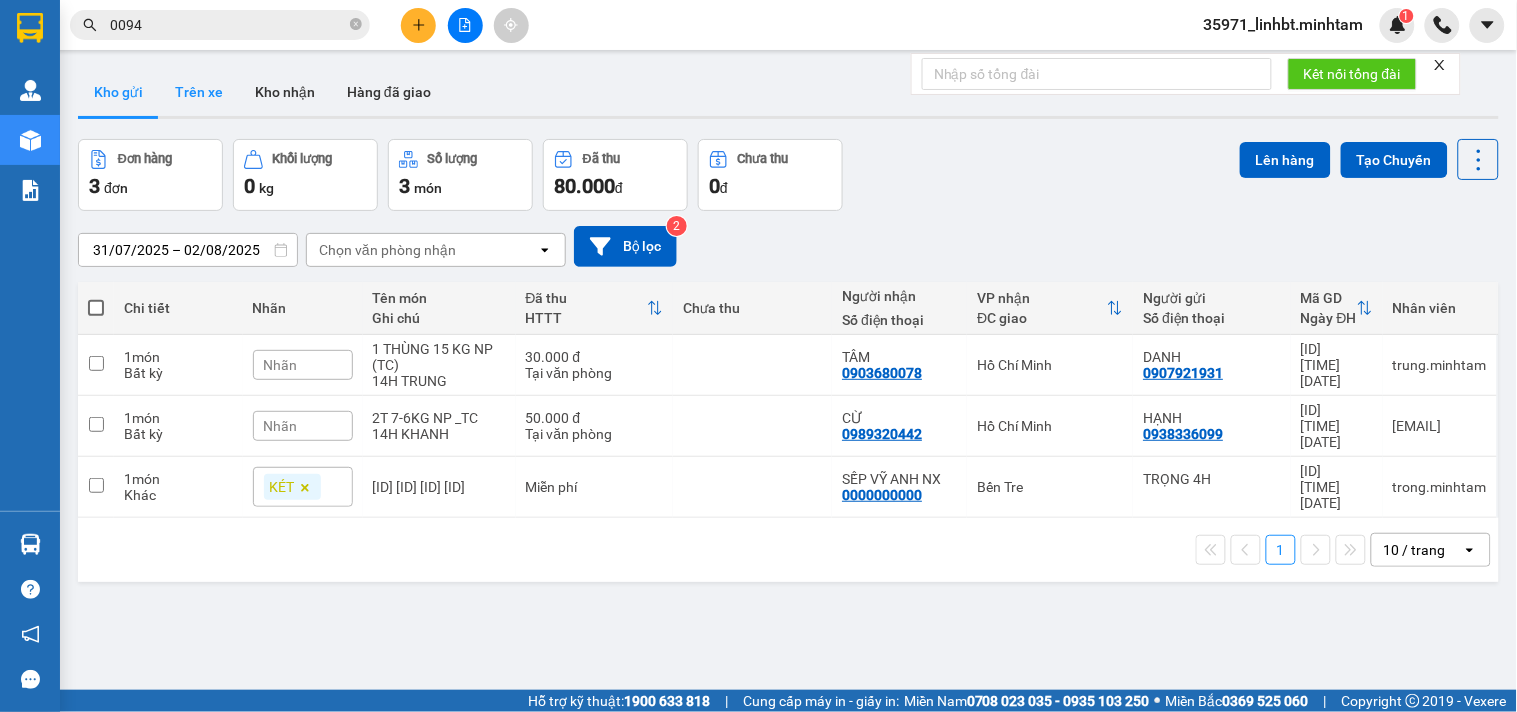 click on "Trên xe" at bounding box center (199, 92) 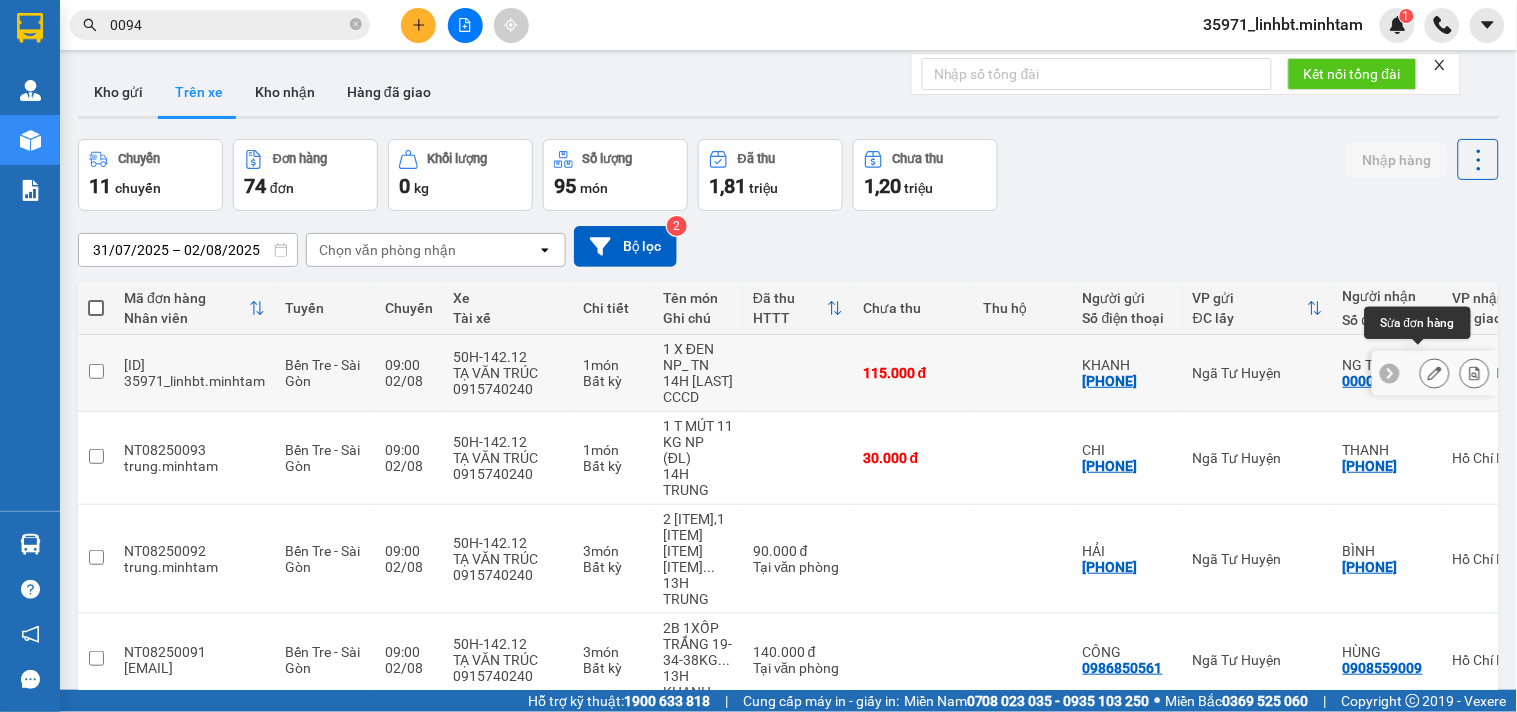 click 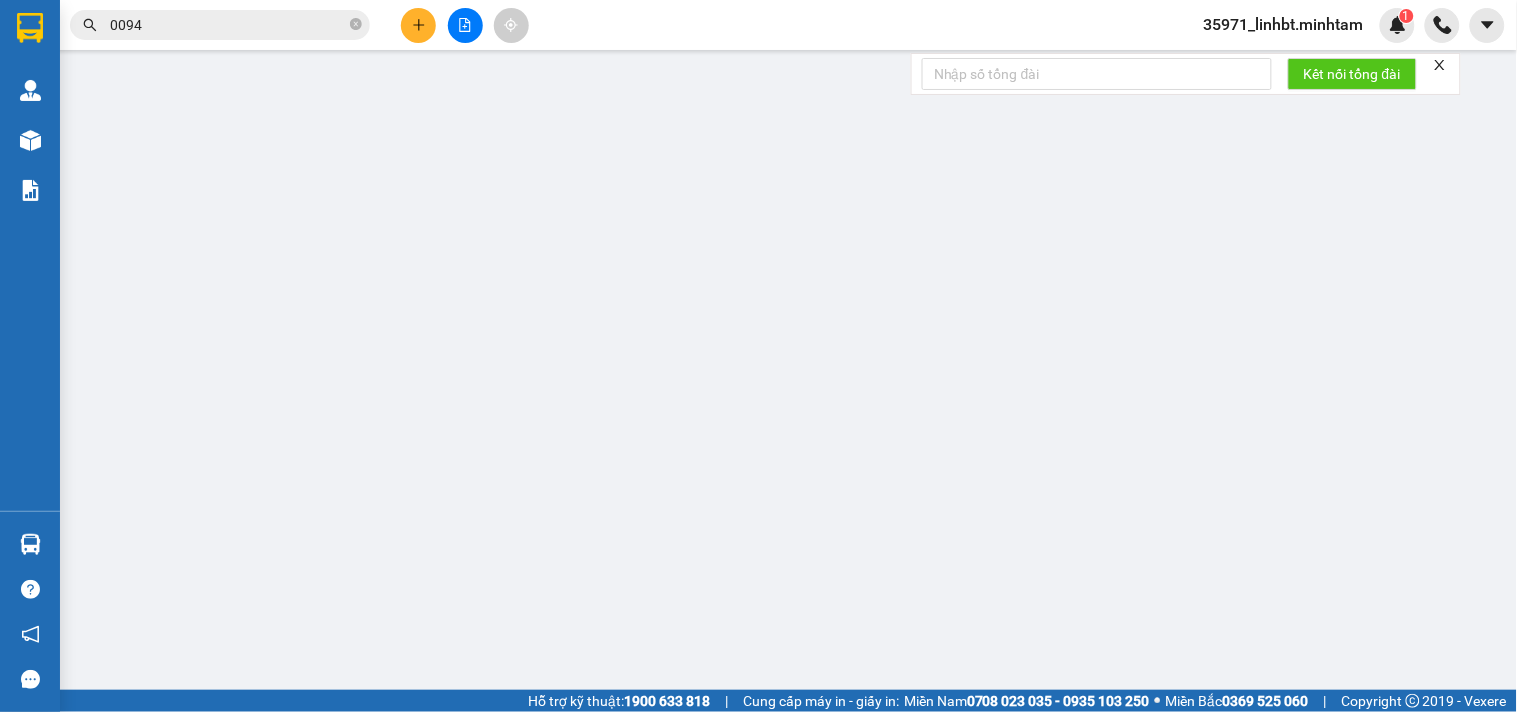 type on "[PHONE]" 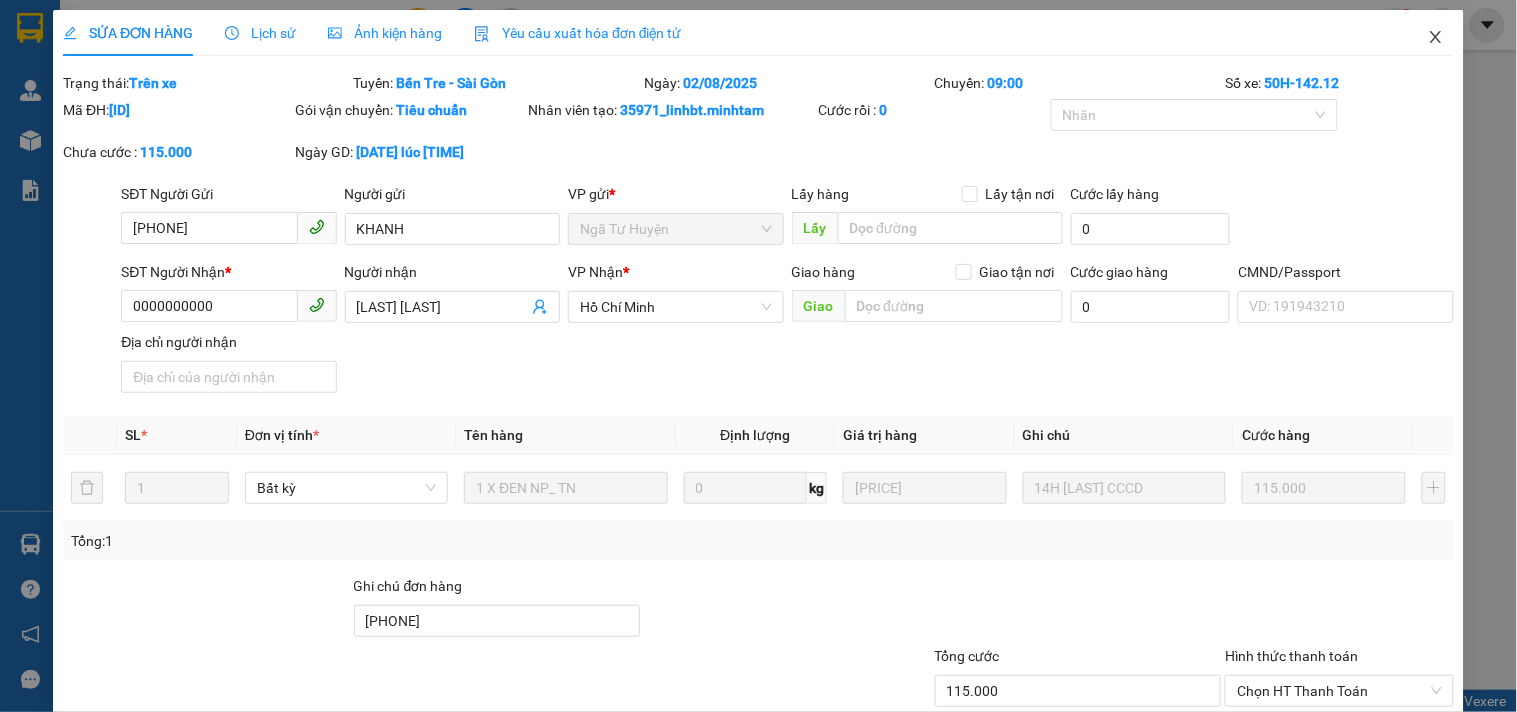 click 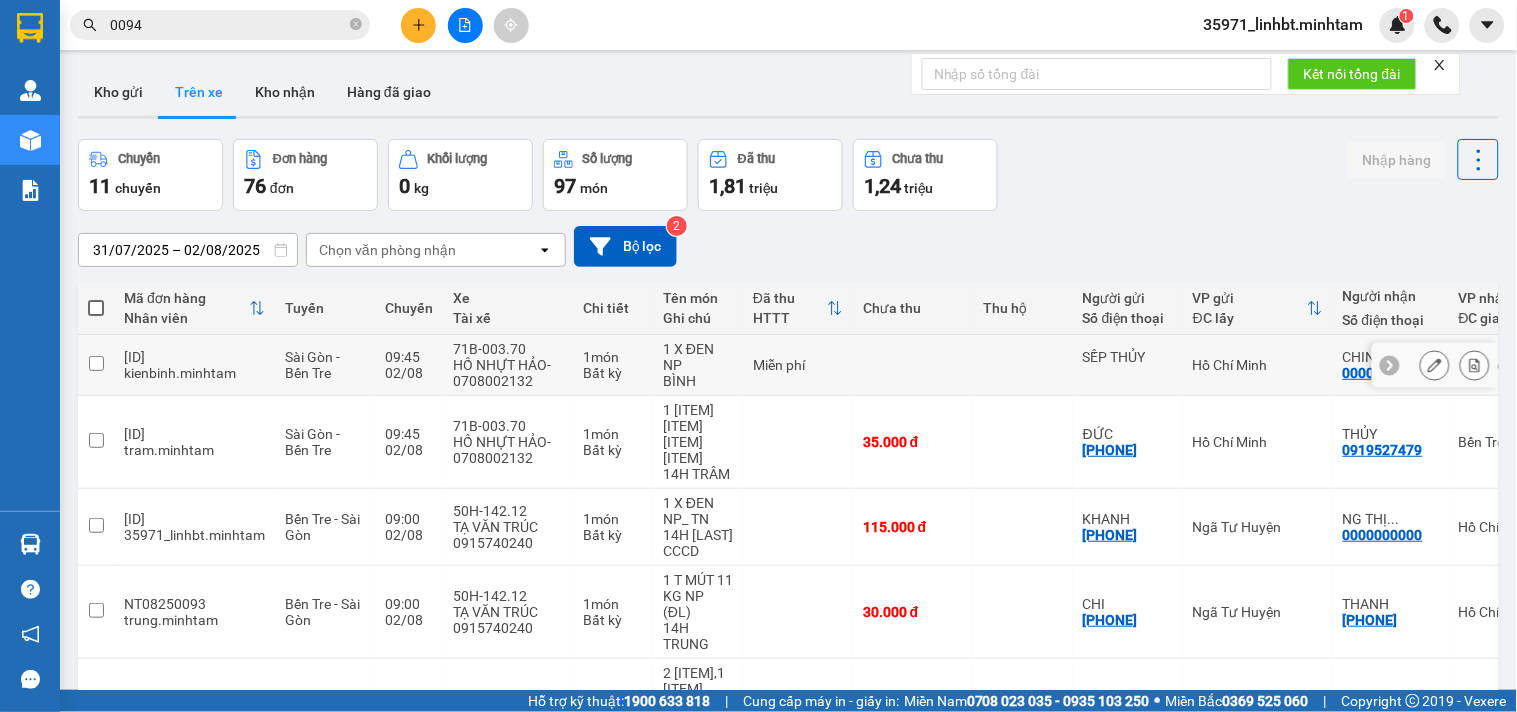 click at bounding box center (913, 365) 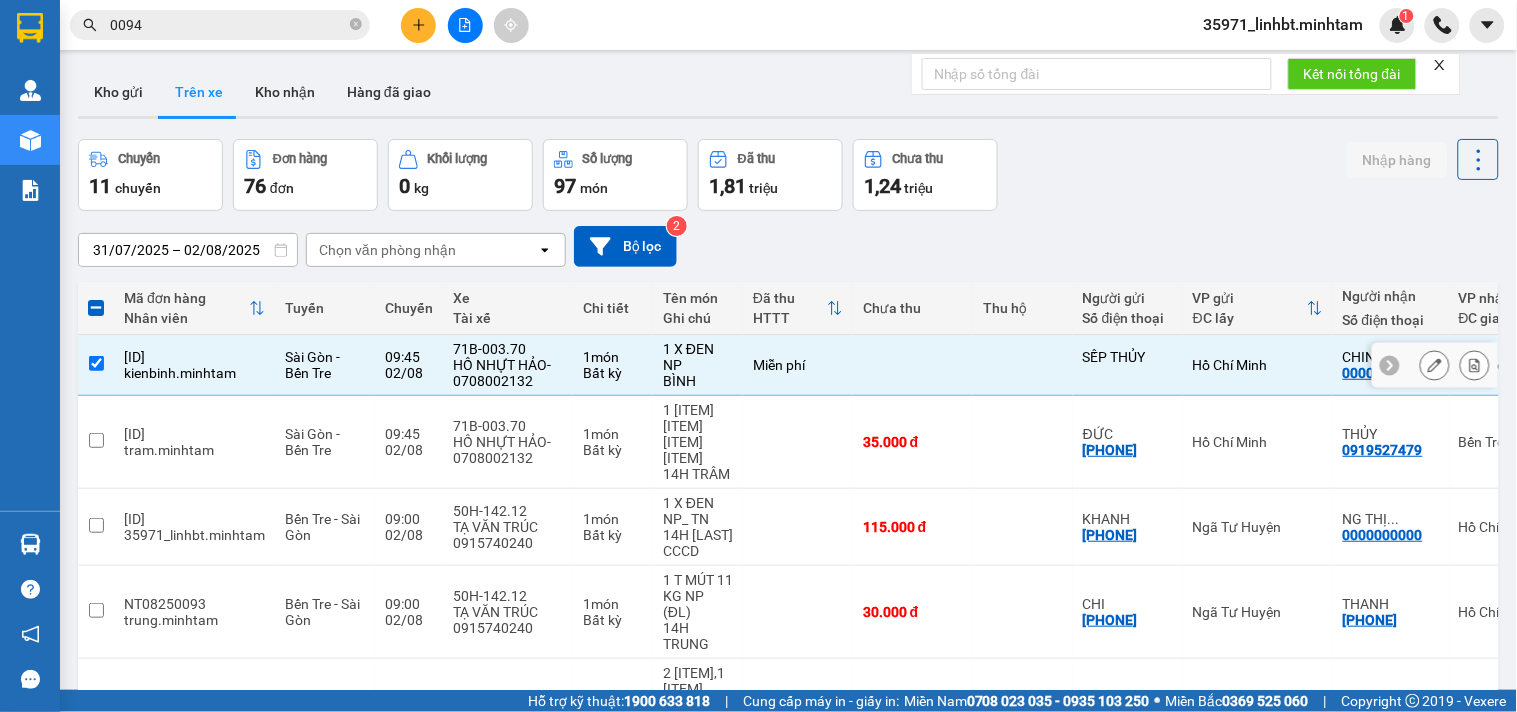 click at bounding box center (913, 365) 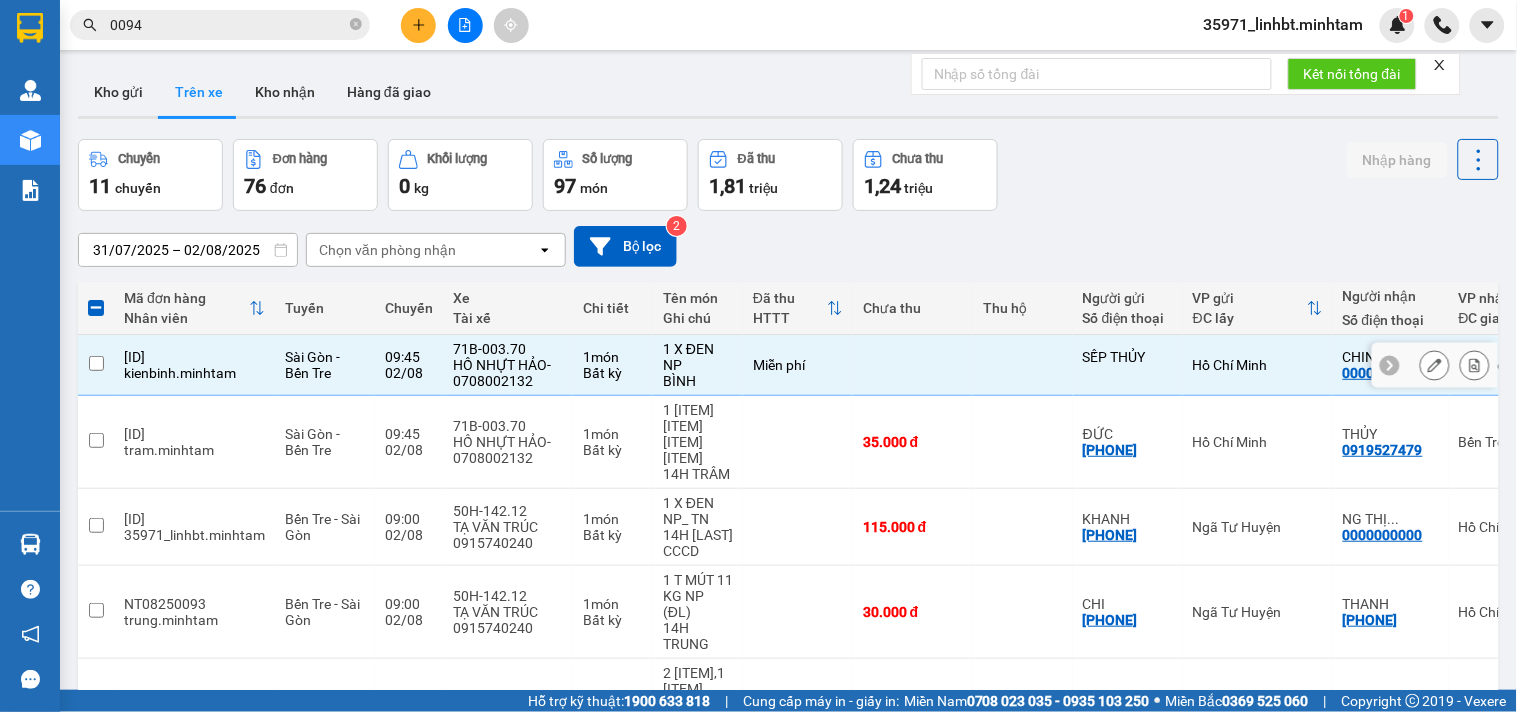 checkbox on "false" 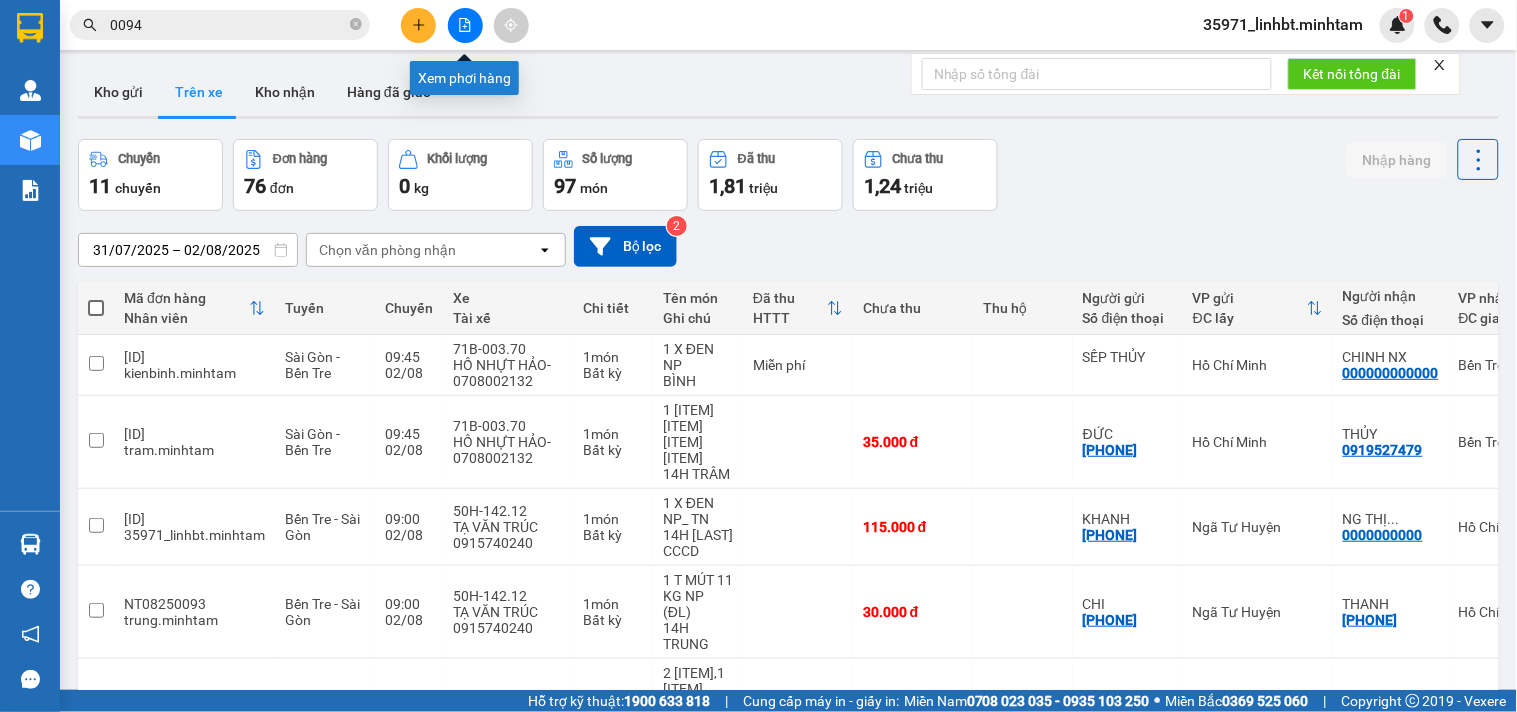 click 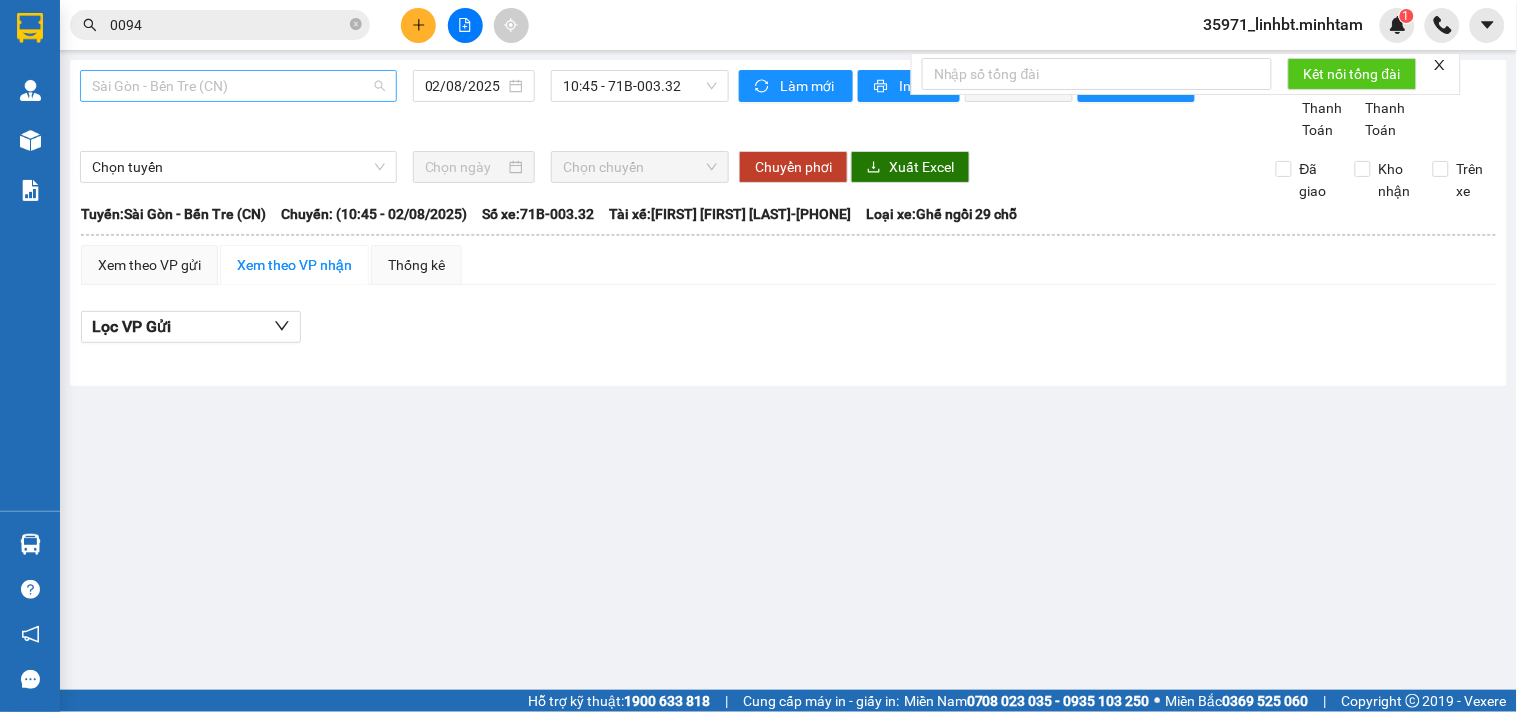 click on "Sài Gòn - Bến Tre (CN)" at bounding box center [238, 86] 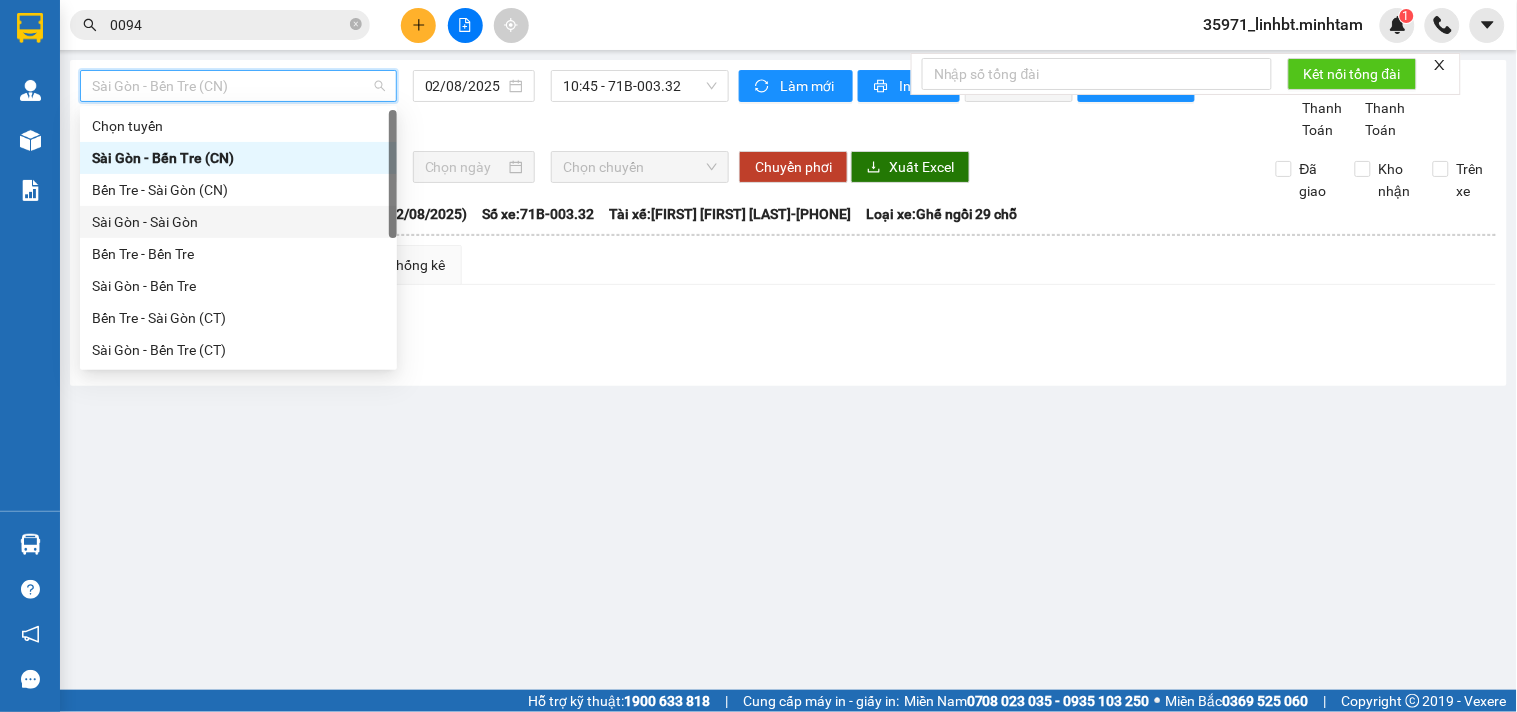 scroll, scrollTop: 32, scrollLeft: 0, axis: vertical 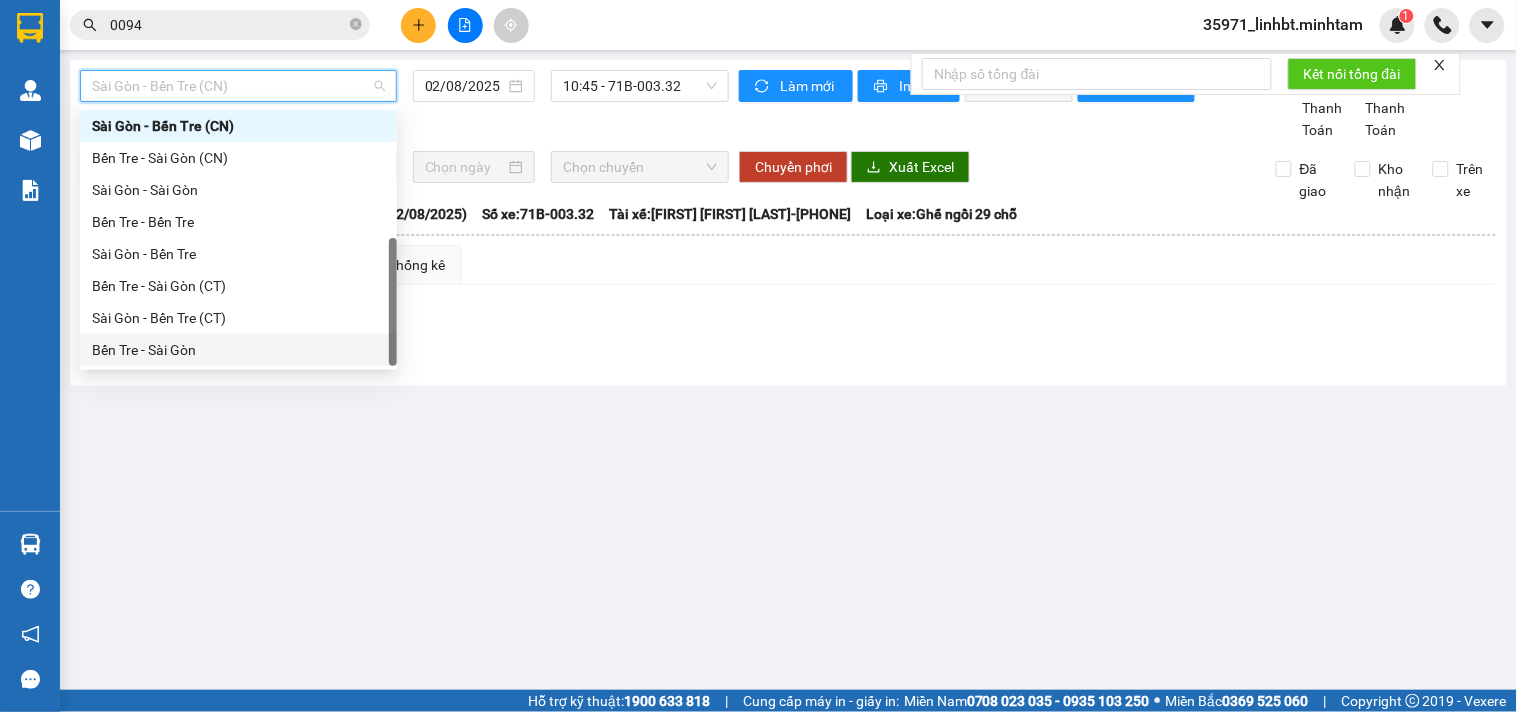 click on "Bến Tre - Sài Gòn" at bounding box center [238, 350] 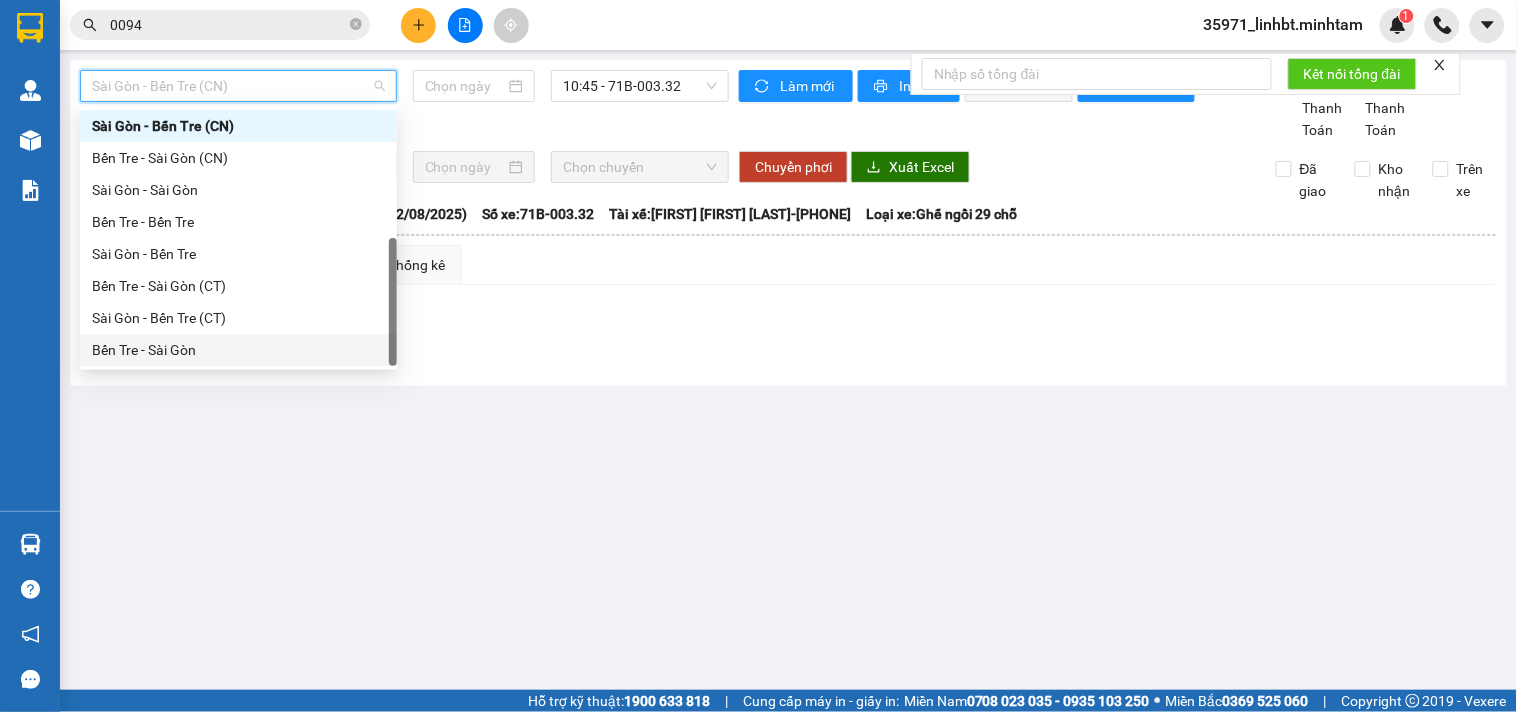 type on "02/08/2025" 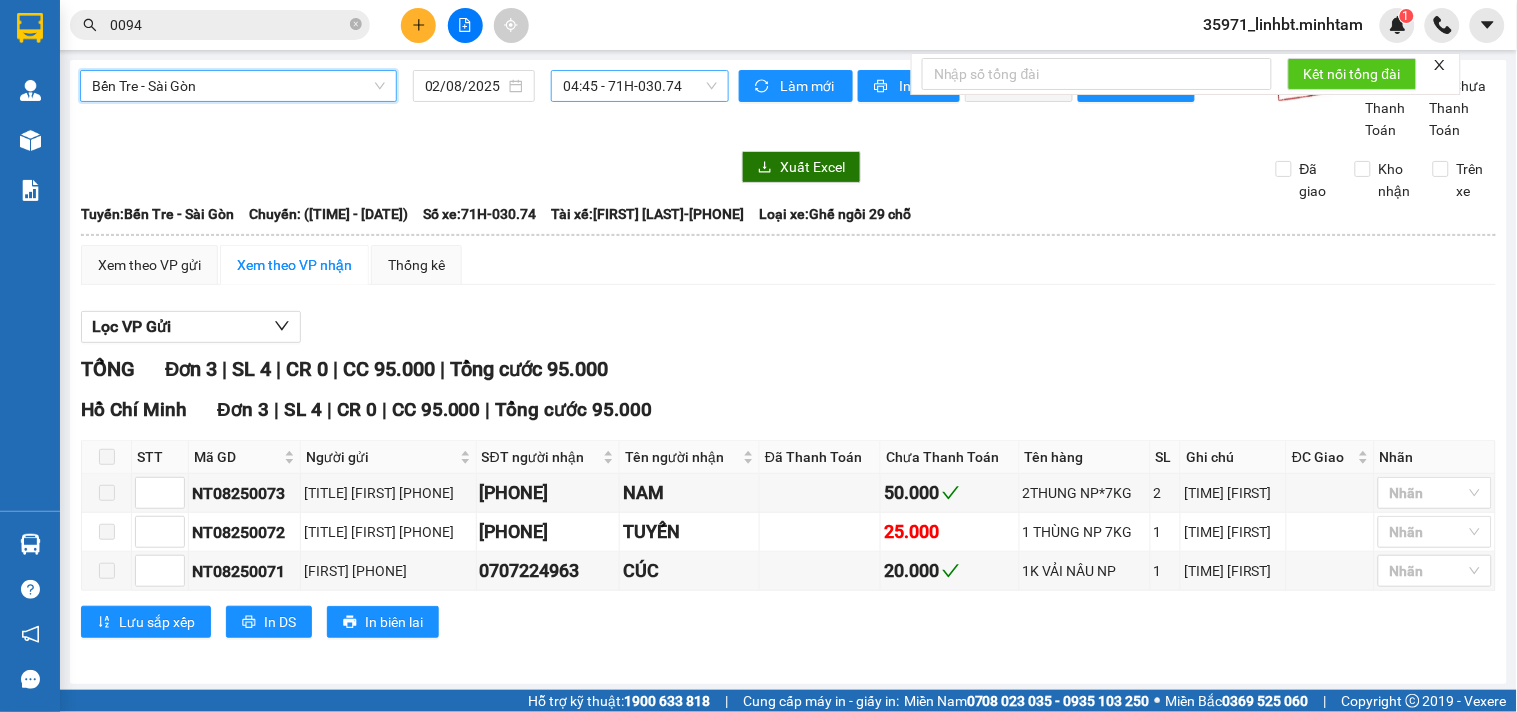 click on "04:45     - 71H-030.74" at bounding box center [640, 86] 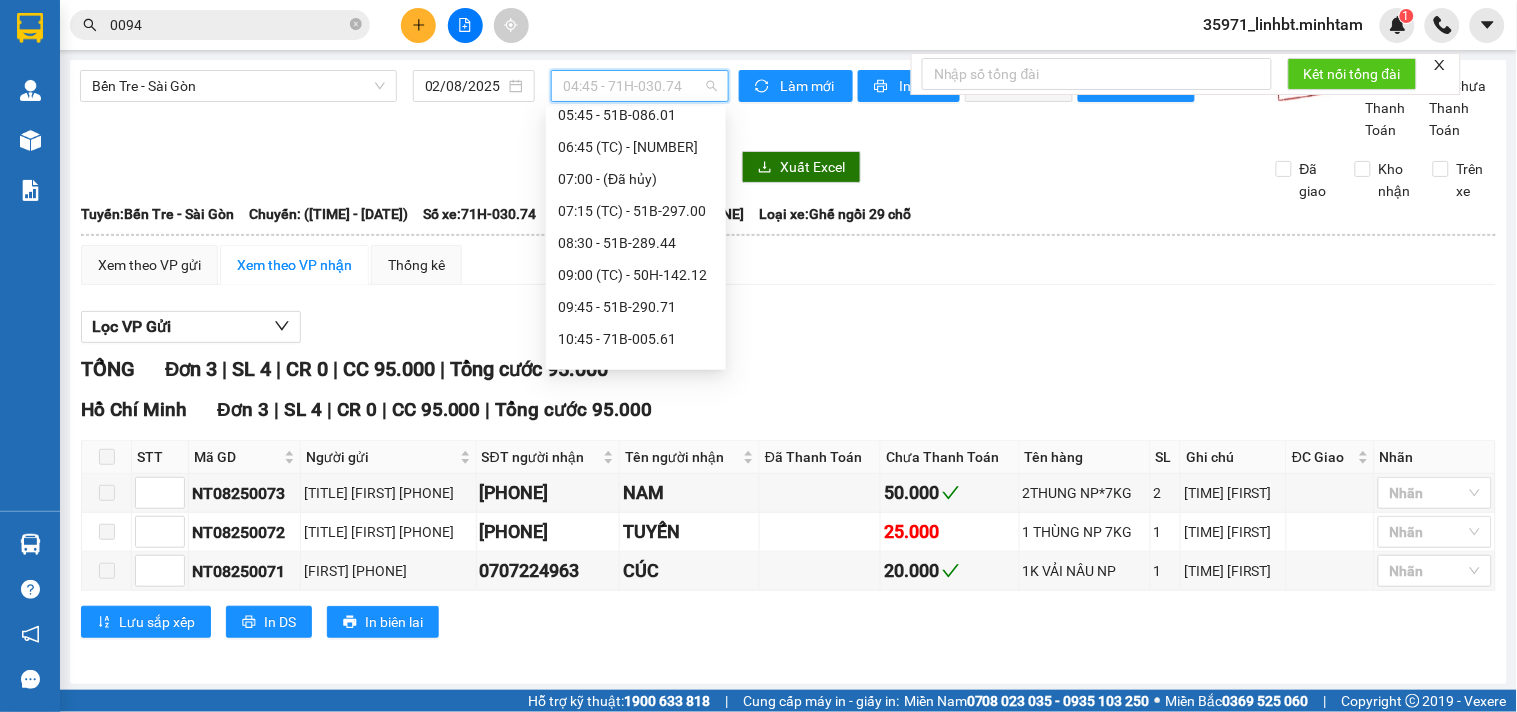 scroll, scrollTop: 91, scrollLeft: 0, axis: vertical 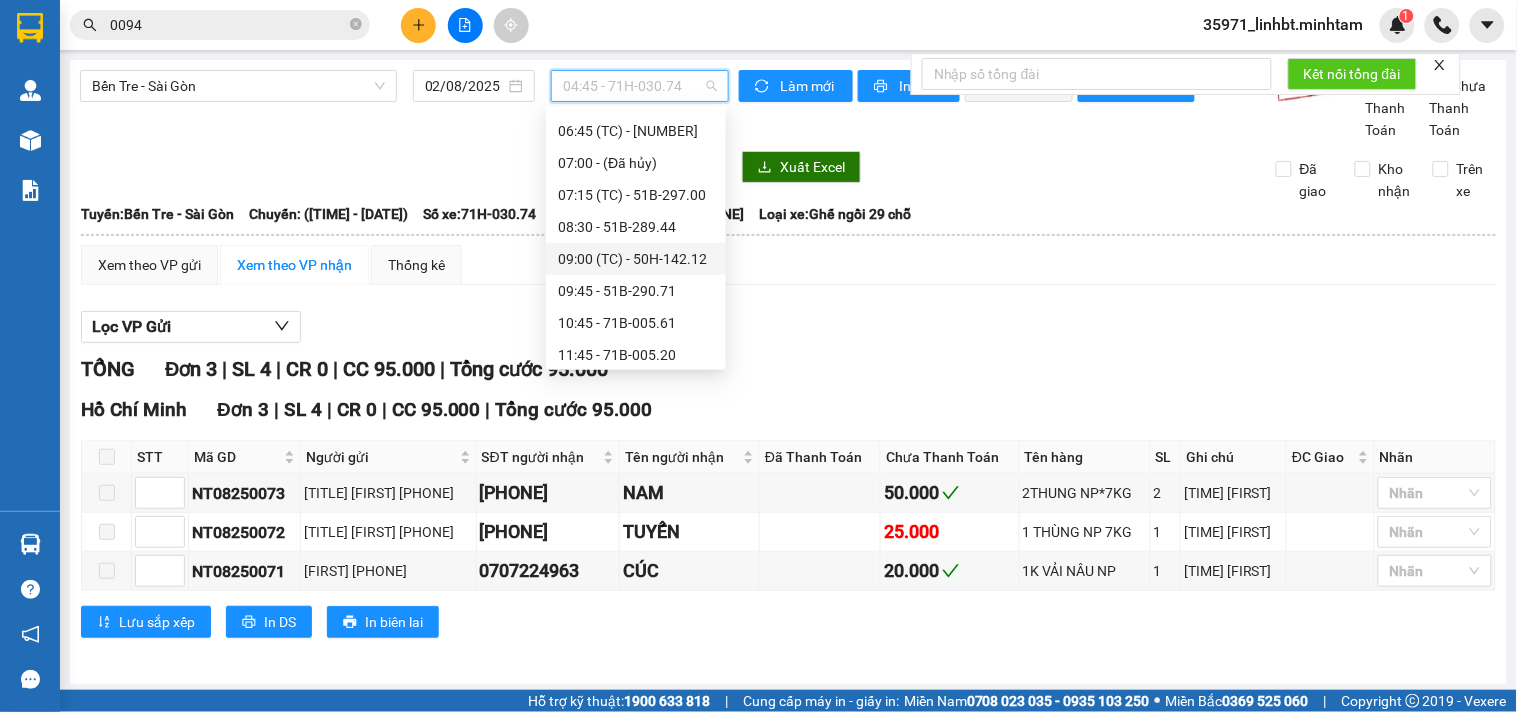 click on "09:00   (TC)   - 50H-142.12" at bounding box center (636, 259) 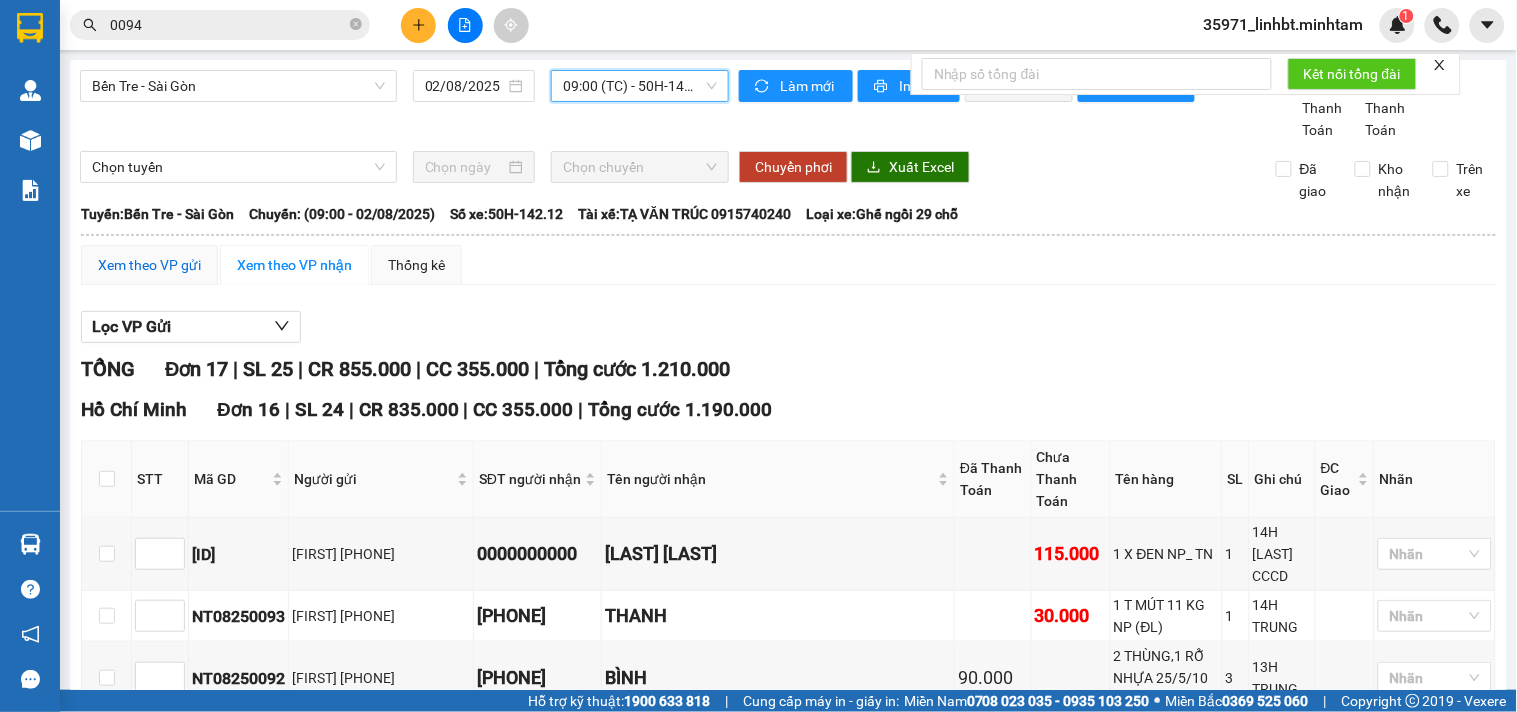 click on "Xem theo VP gửi" at bounding box center [149, 265] 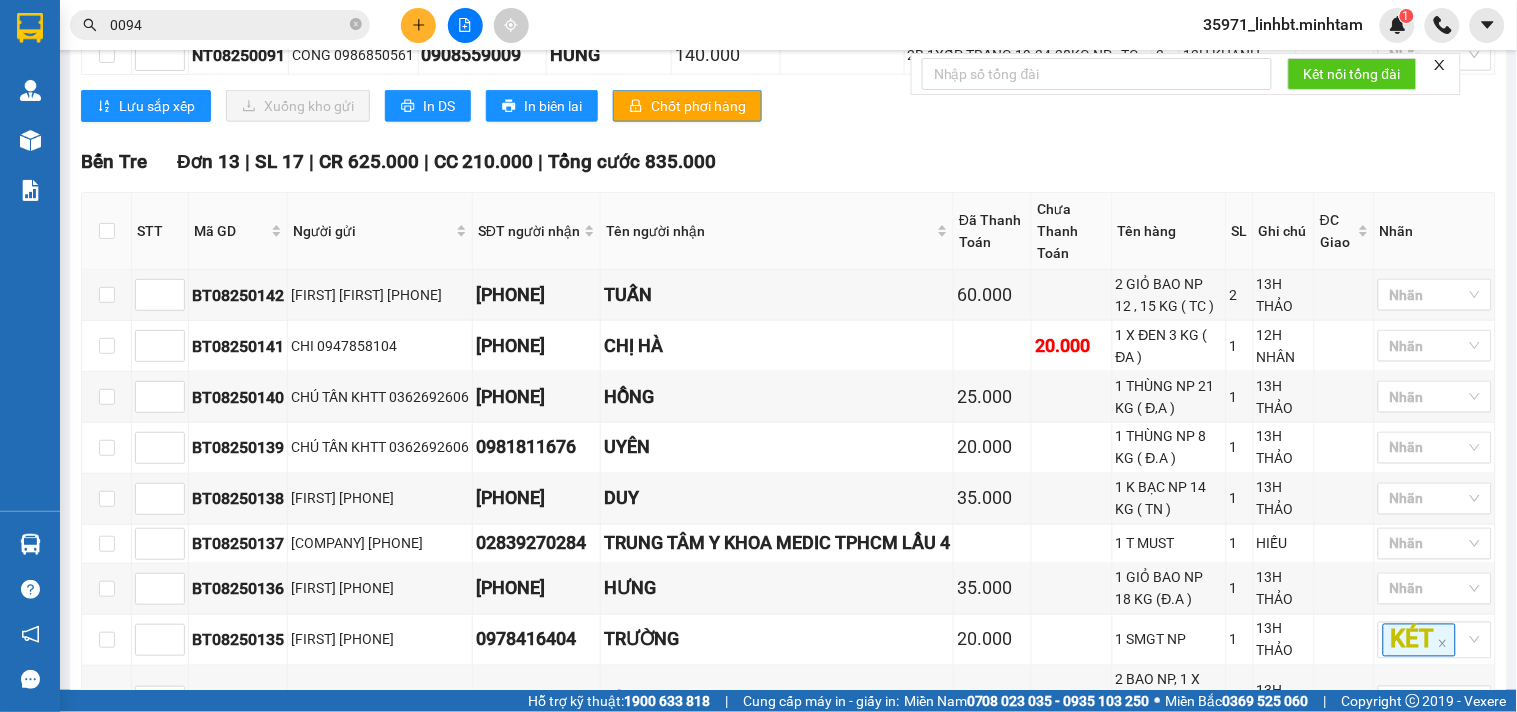 scroll, scrollTop: 185, scrollLeft: 0, axis: vertical 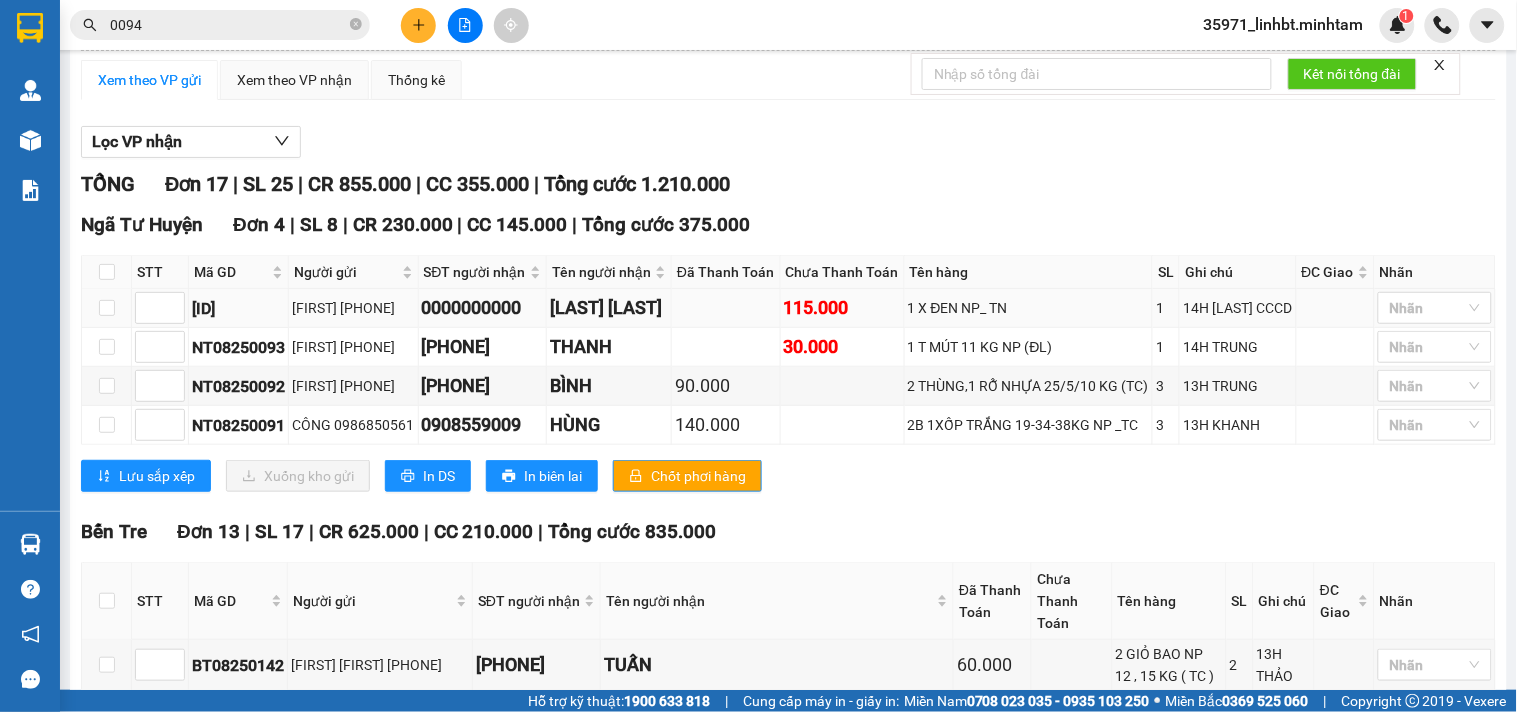 click on "1 X ĐEN NP_ TN" at bounding box center (1029, 308) 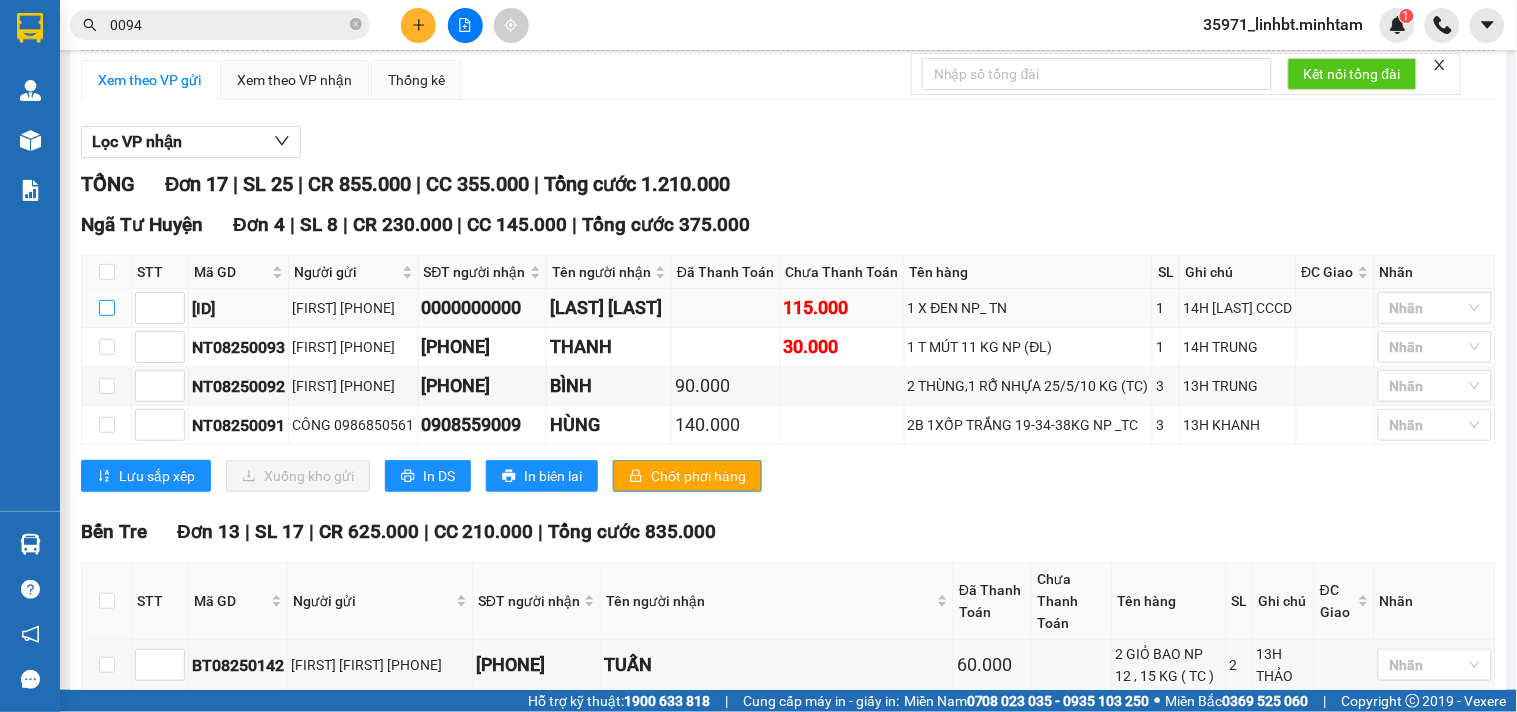 click at bounding box center [107, 308] 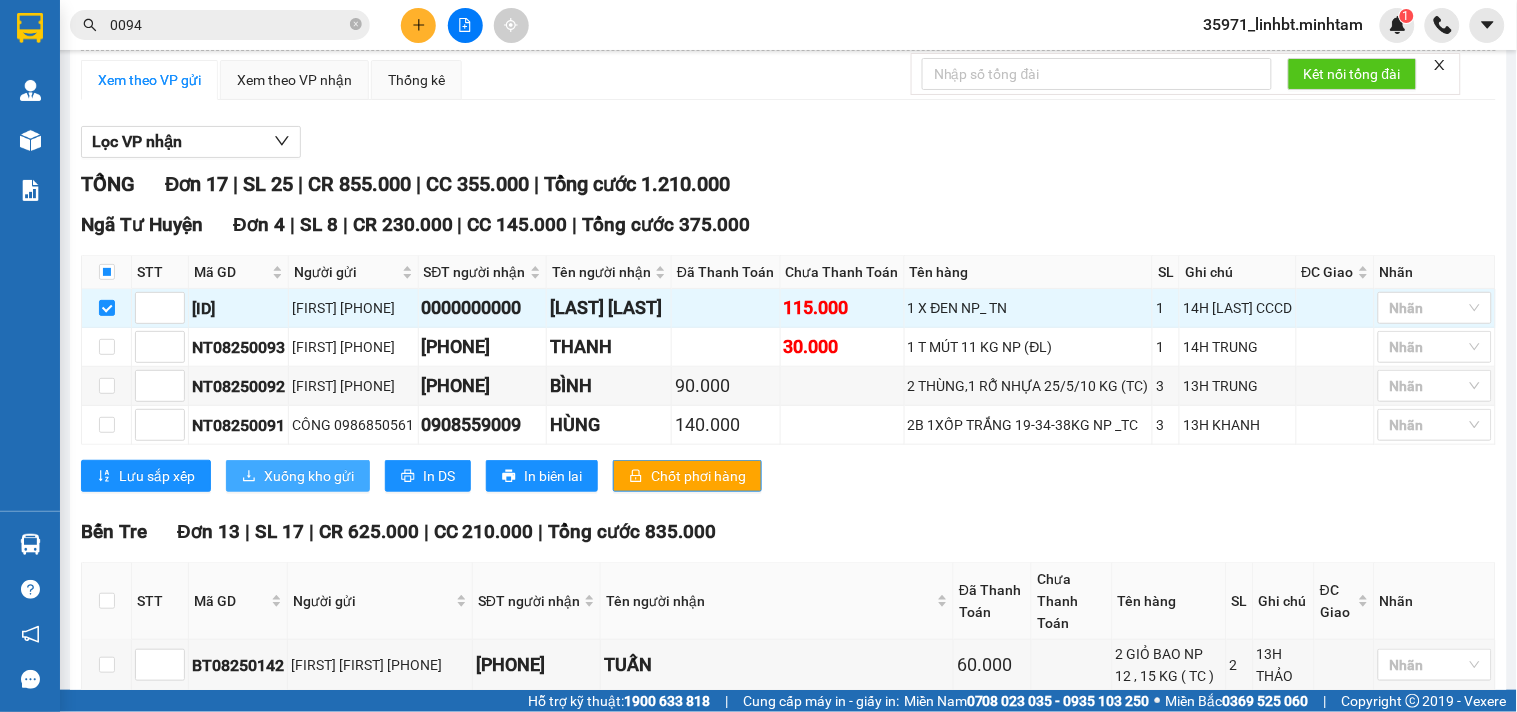 click on "Xuống kho gửi" at bounding box center [309, 476] 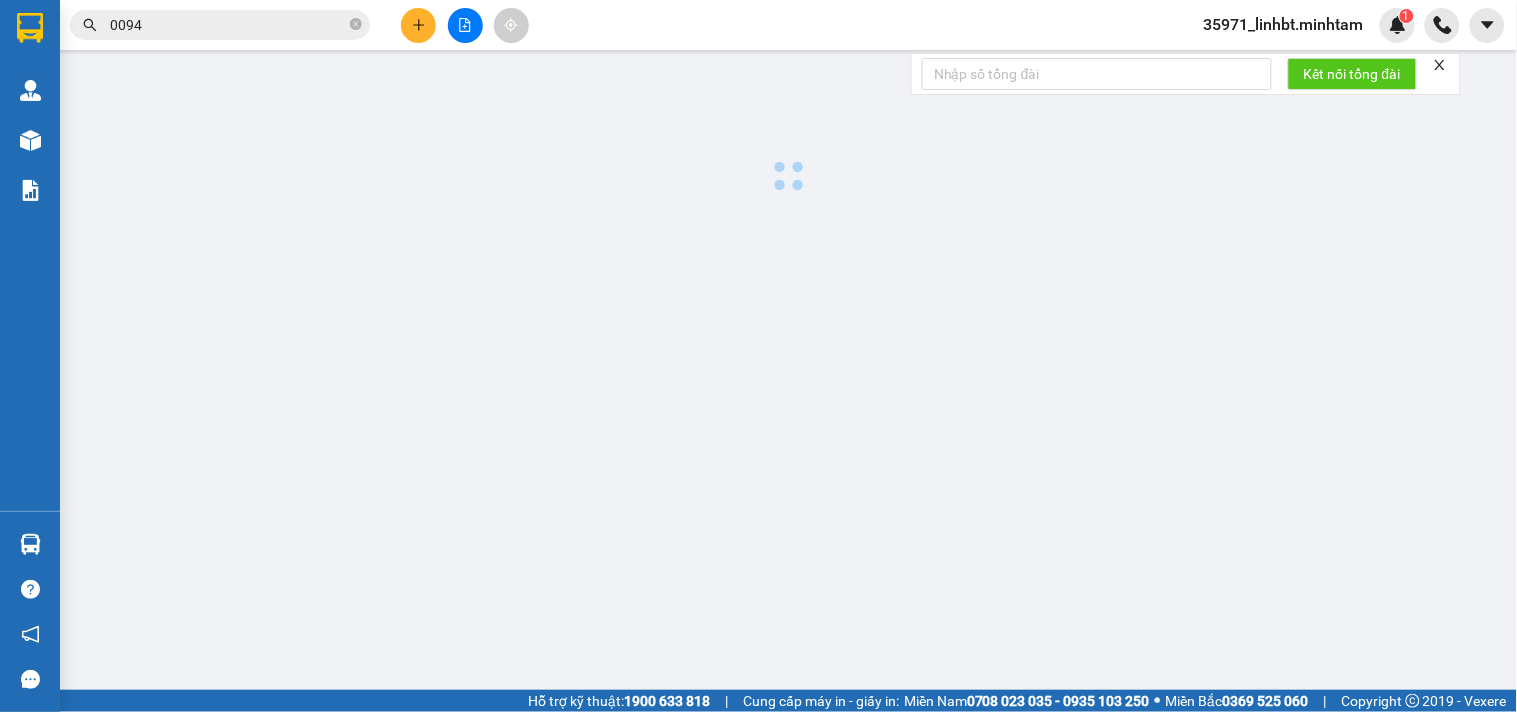 scroll, scrollTop: 0, scrollLeft: 0, axis: both 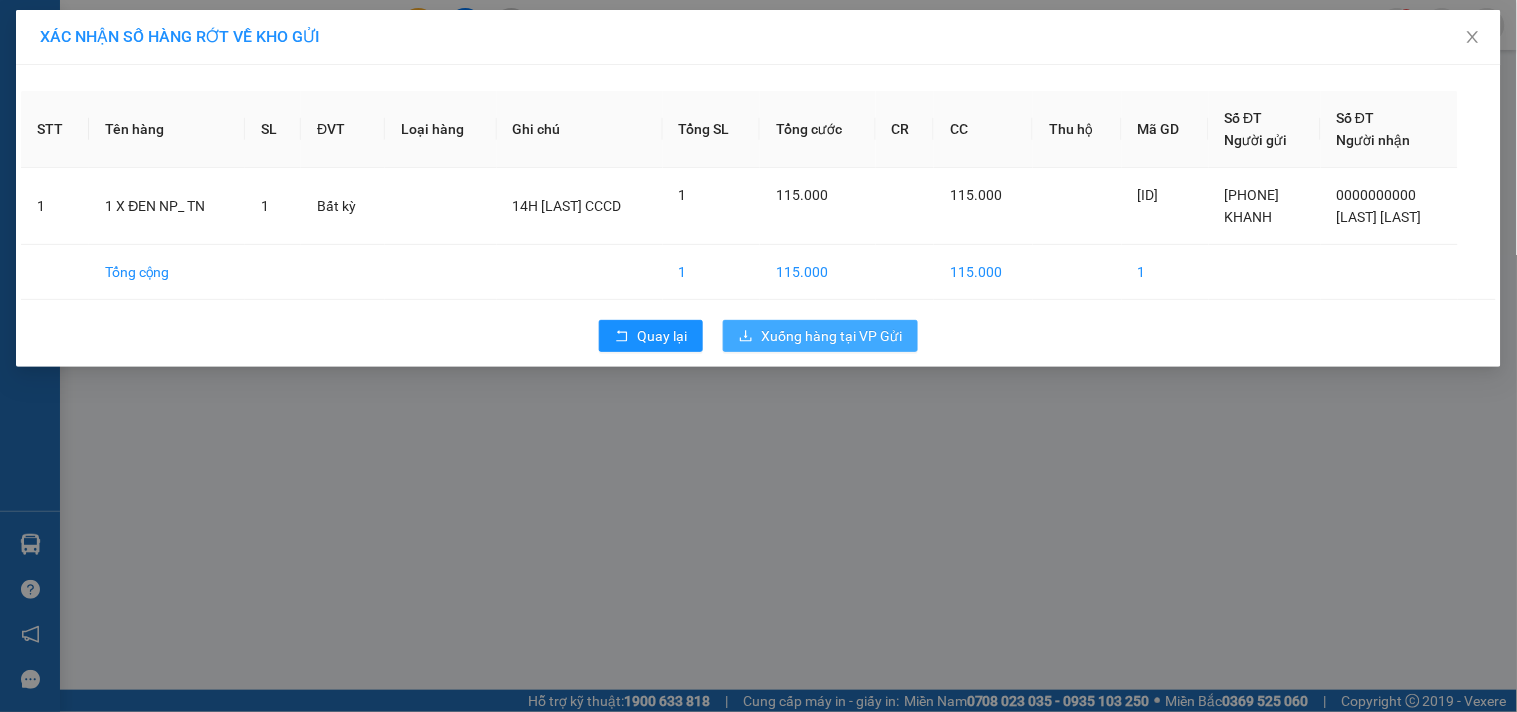 click on "Xuống hàng tại VP Gửi" at bounding box center (831, 336) 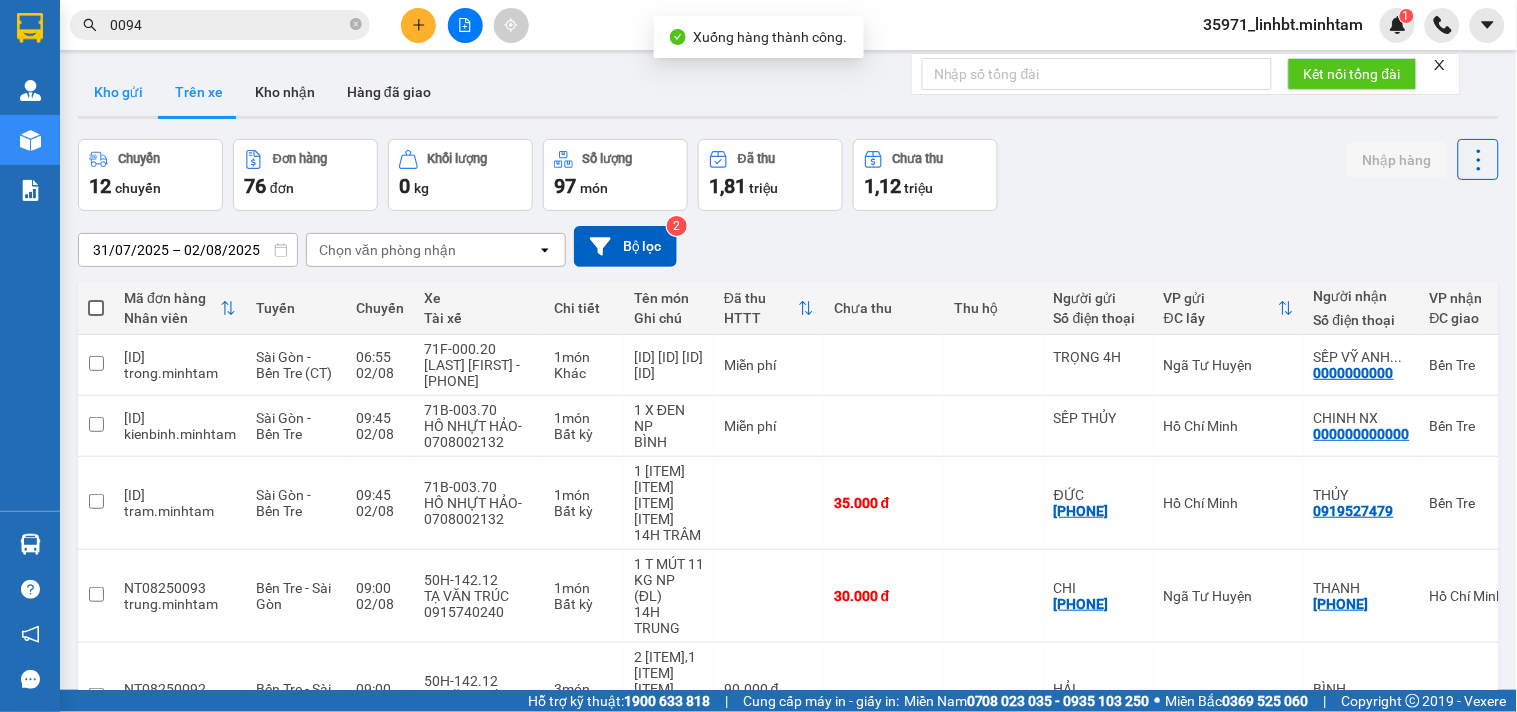 click on "Kho gửi" at bounding box center [118, 92] 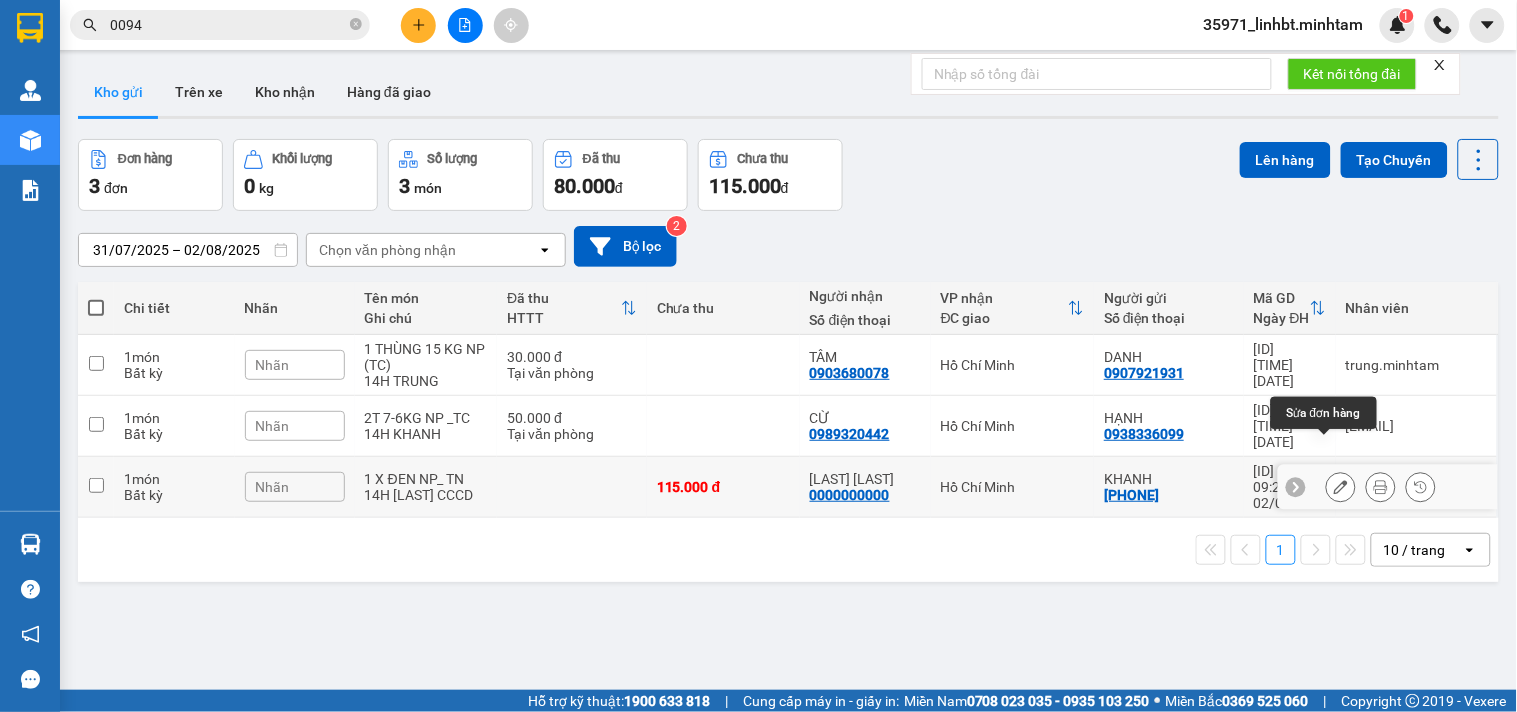 click 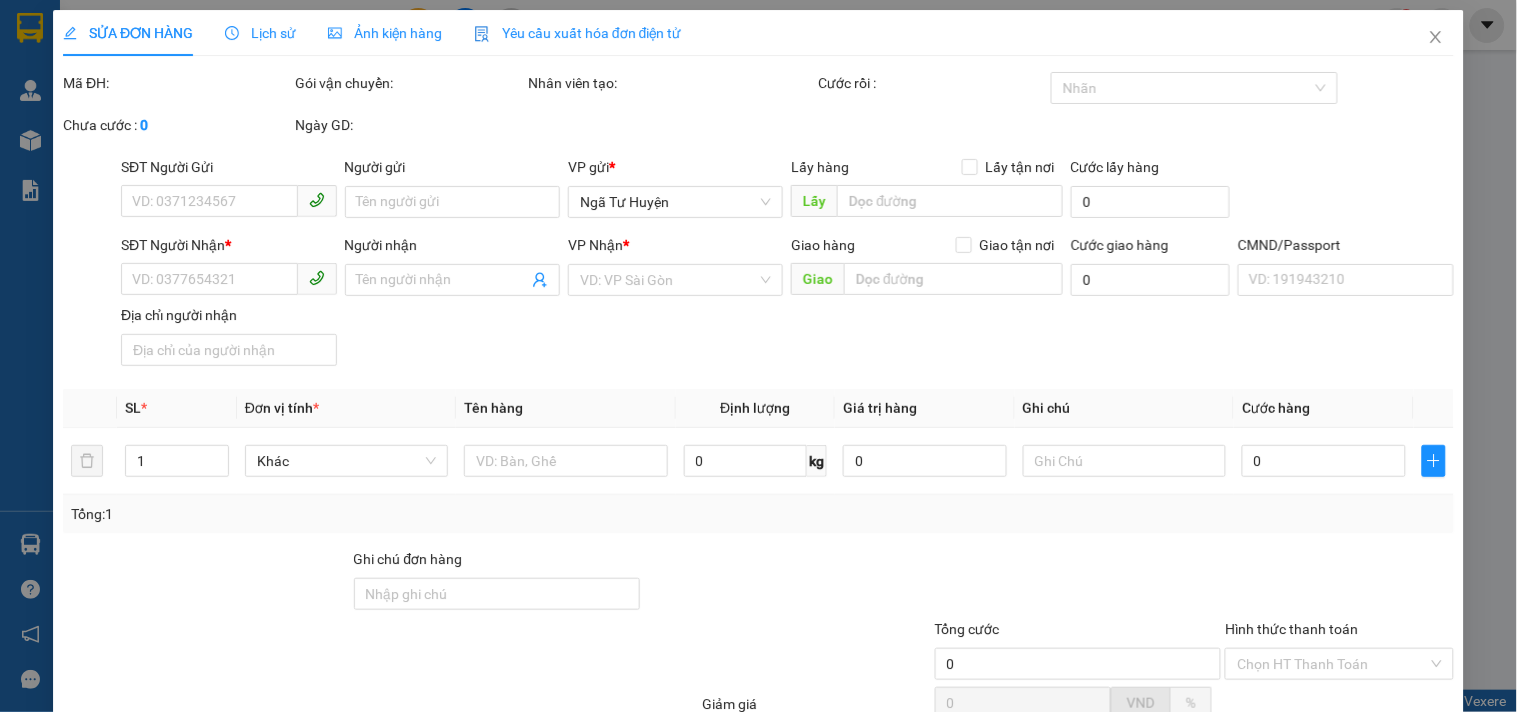 type on "[PHONE]" 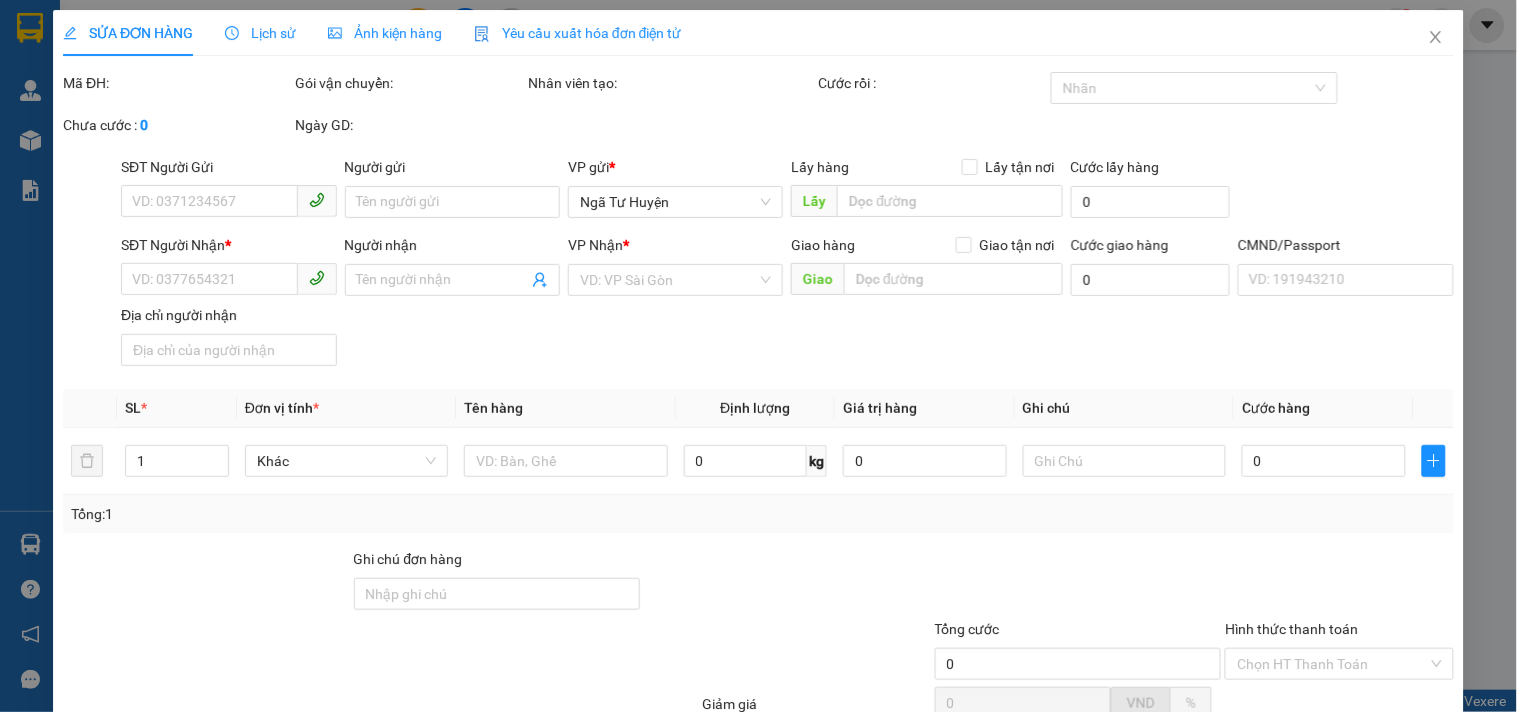 type on "0000000000" 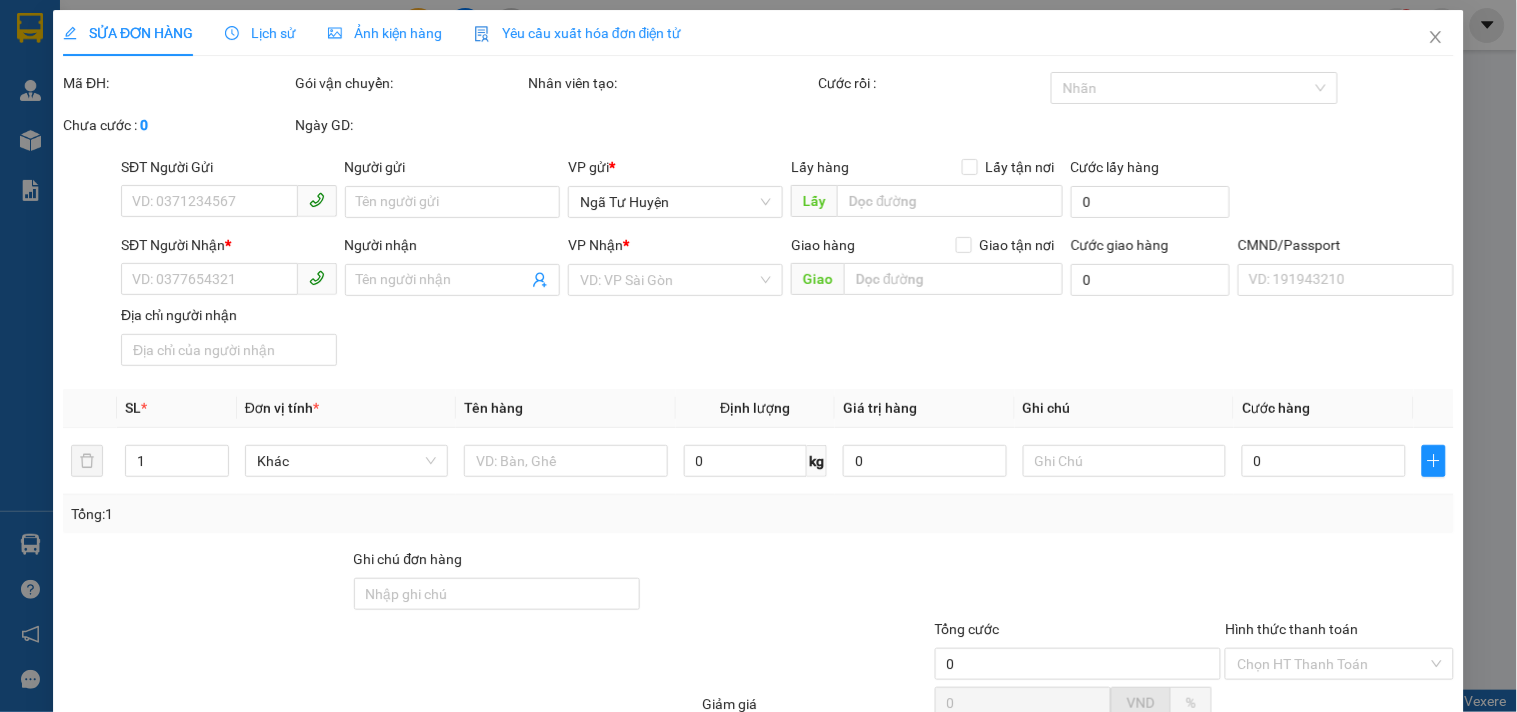 type on "[PHONE]" 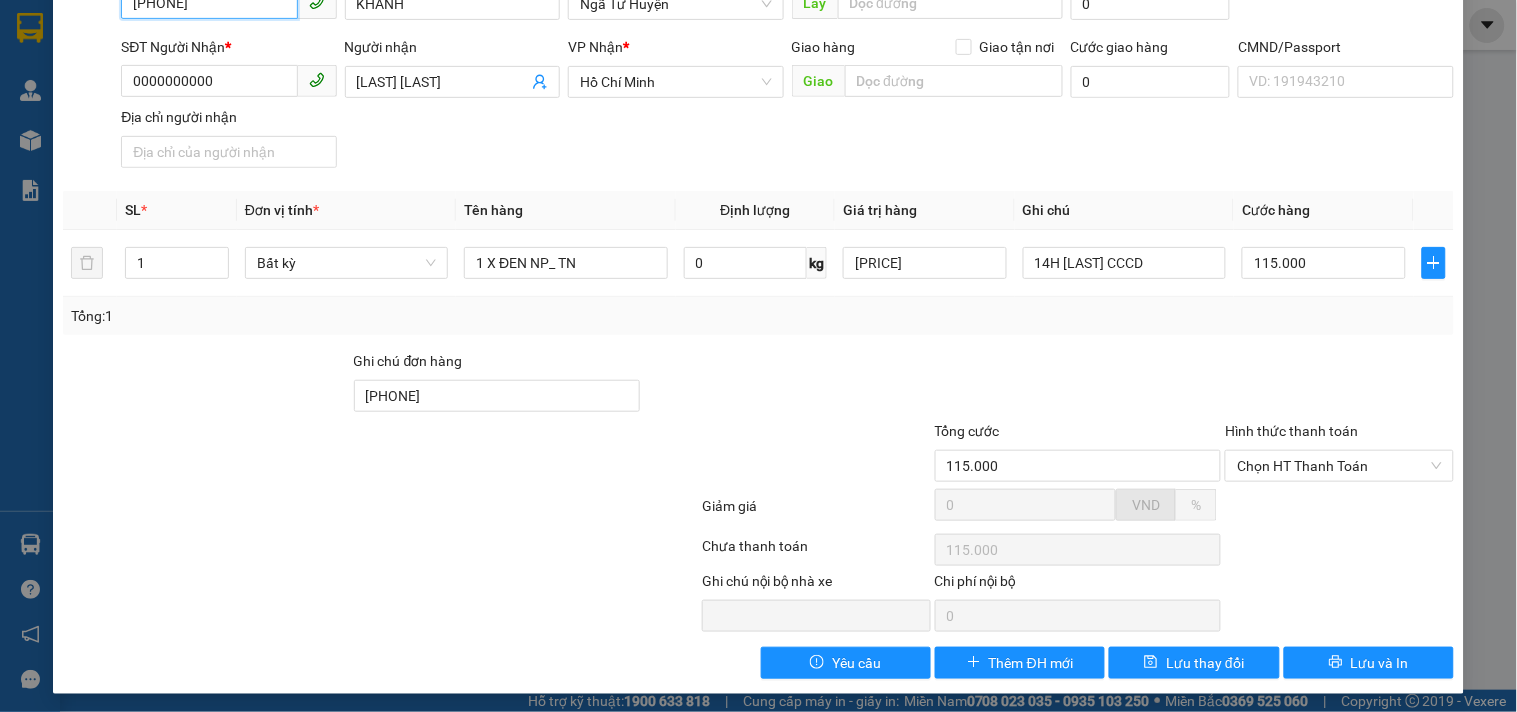 scroll, scrollTop: 0, scrollLeft: 0, axis: both 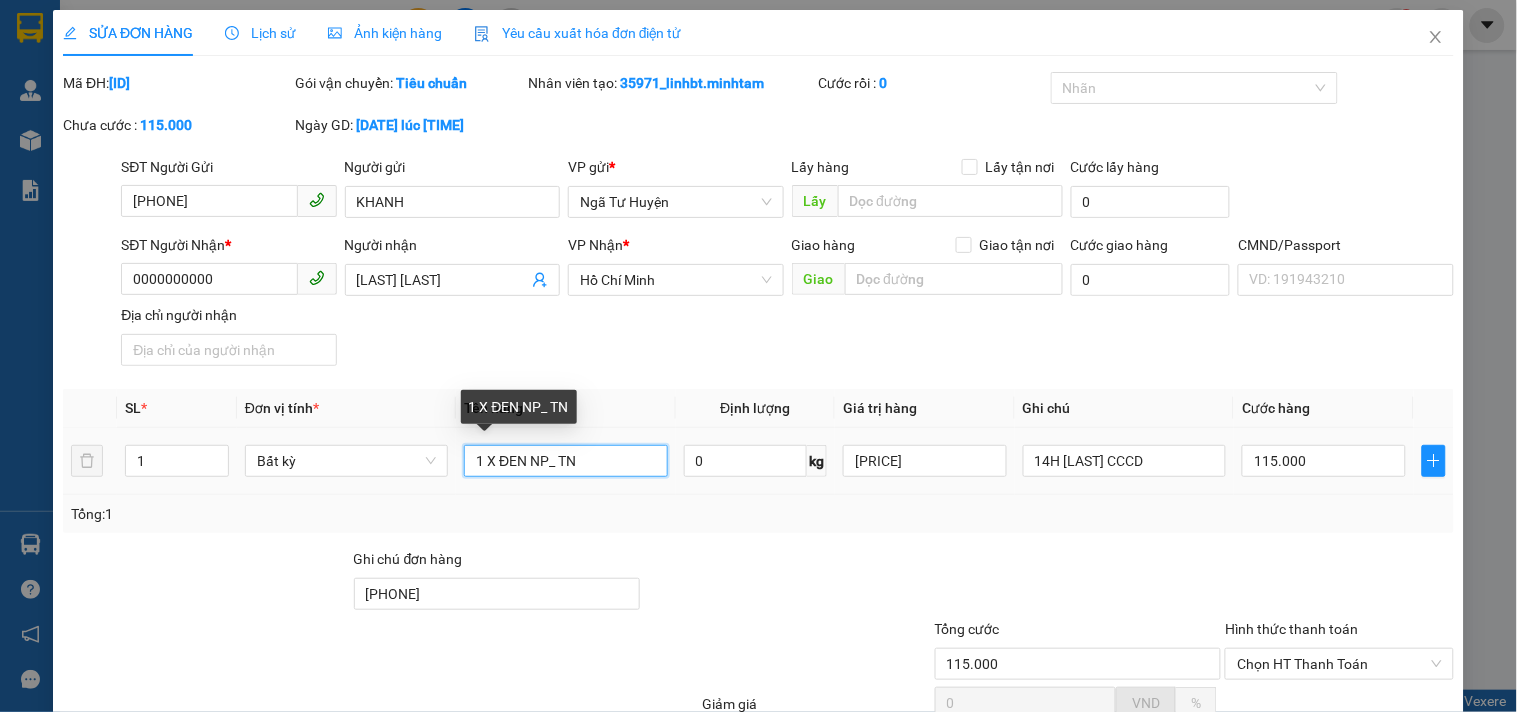 click on "1 X ĐEN NP_ TN" at bounding box center [565, 461] 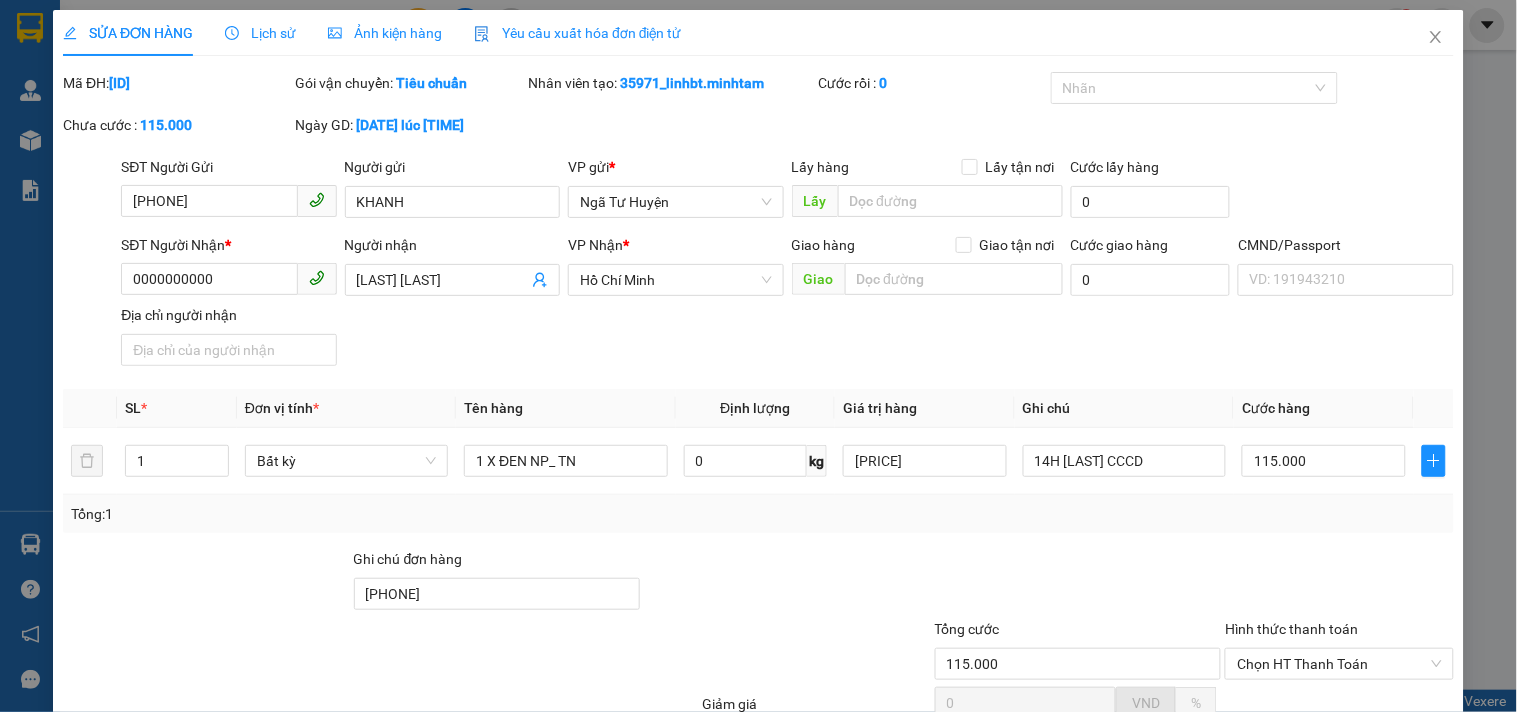 click on "Tổng:  1" at bounding box center (758, 514) 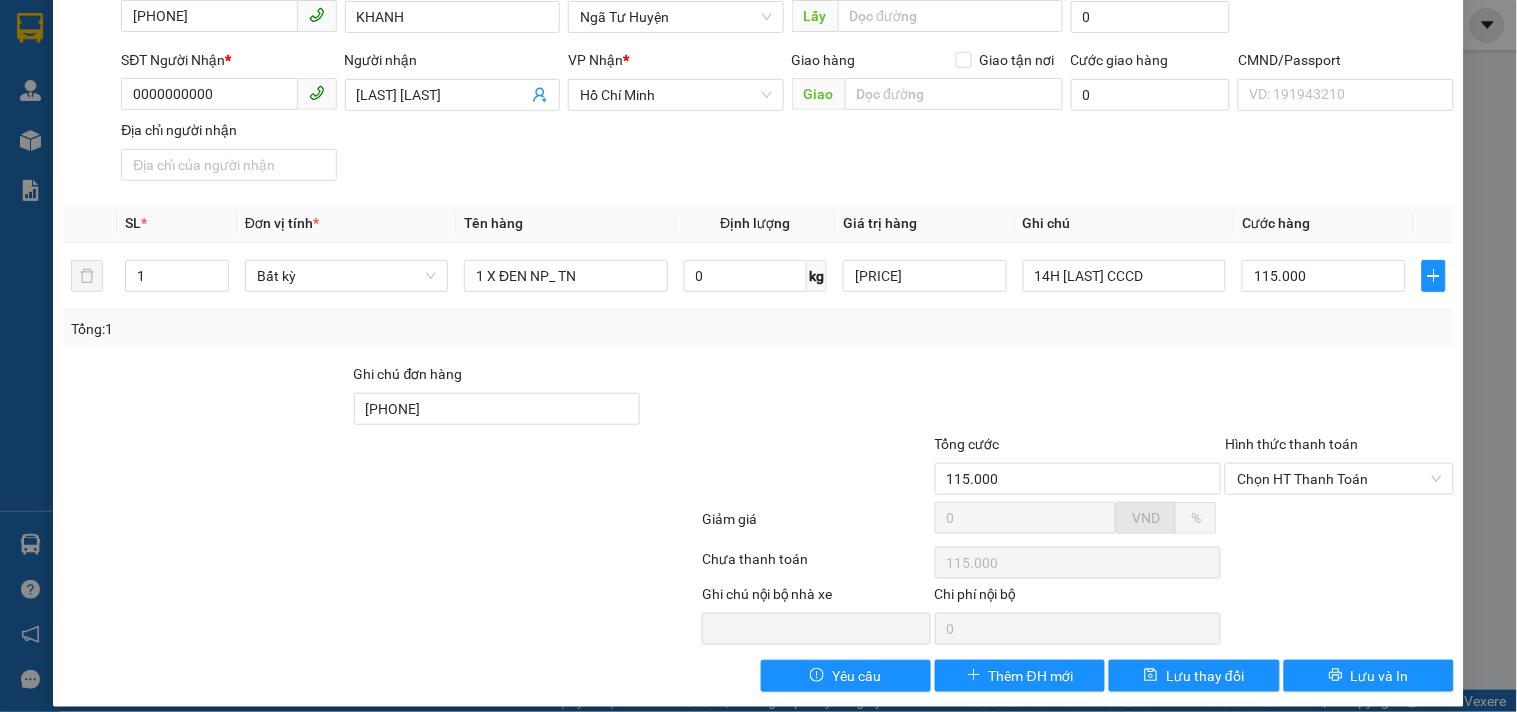 scroll, scrollTop: 198, scrollLeft: 0, axis: vertical 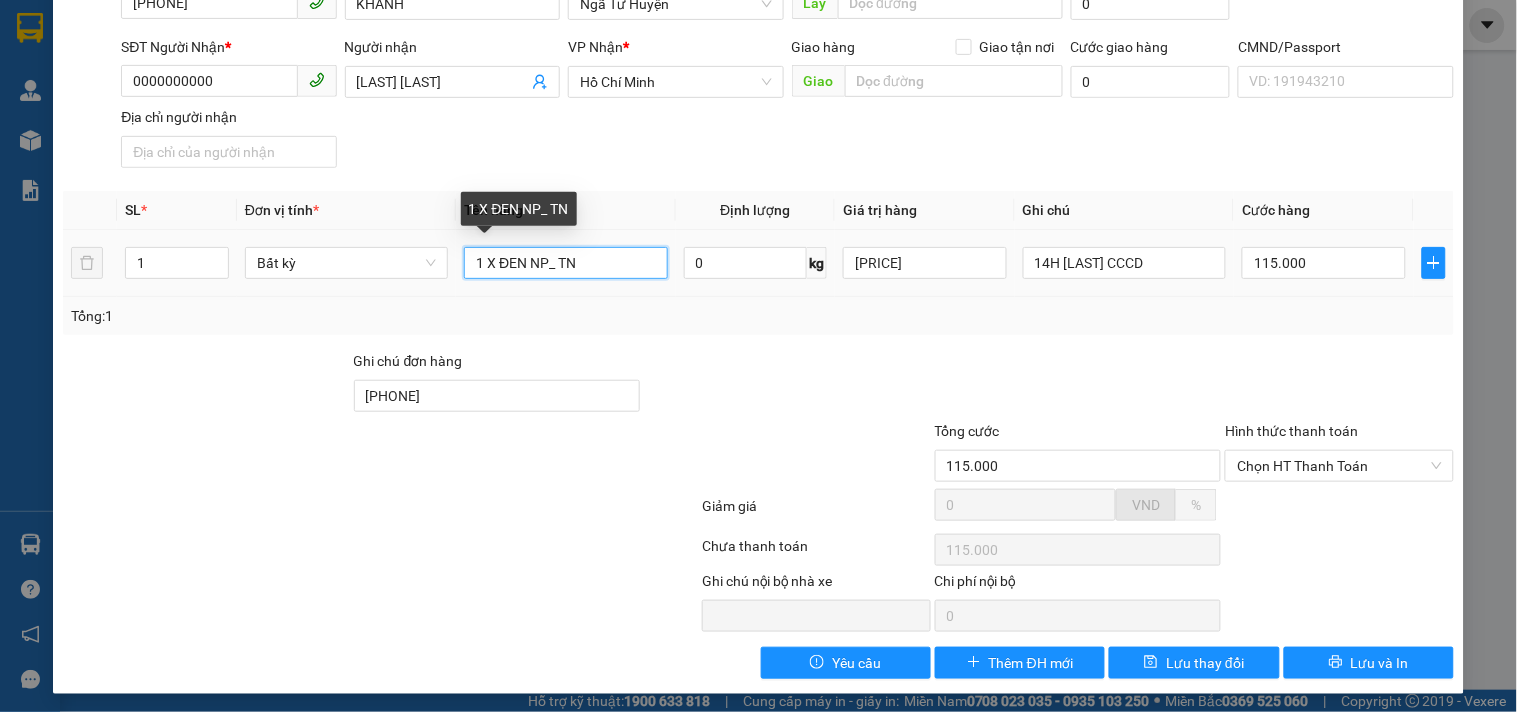 click on "1 X ĐEN NP_ TN" at bounding box center (565, 263) 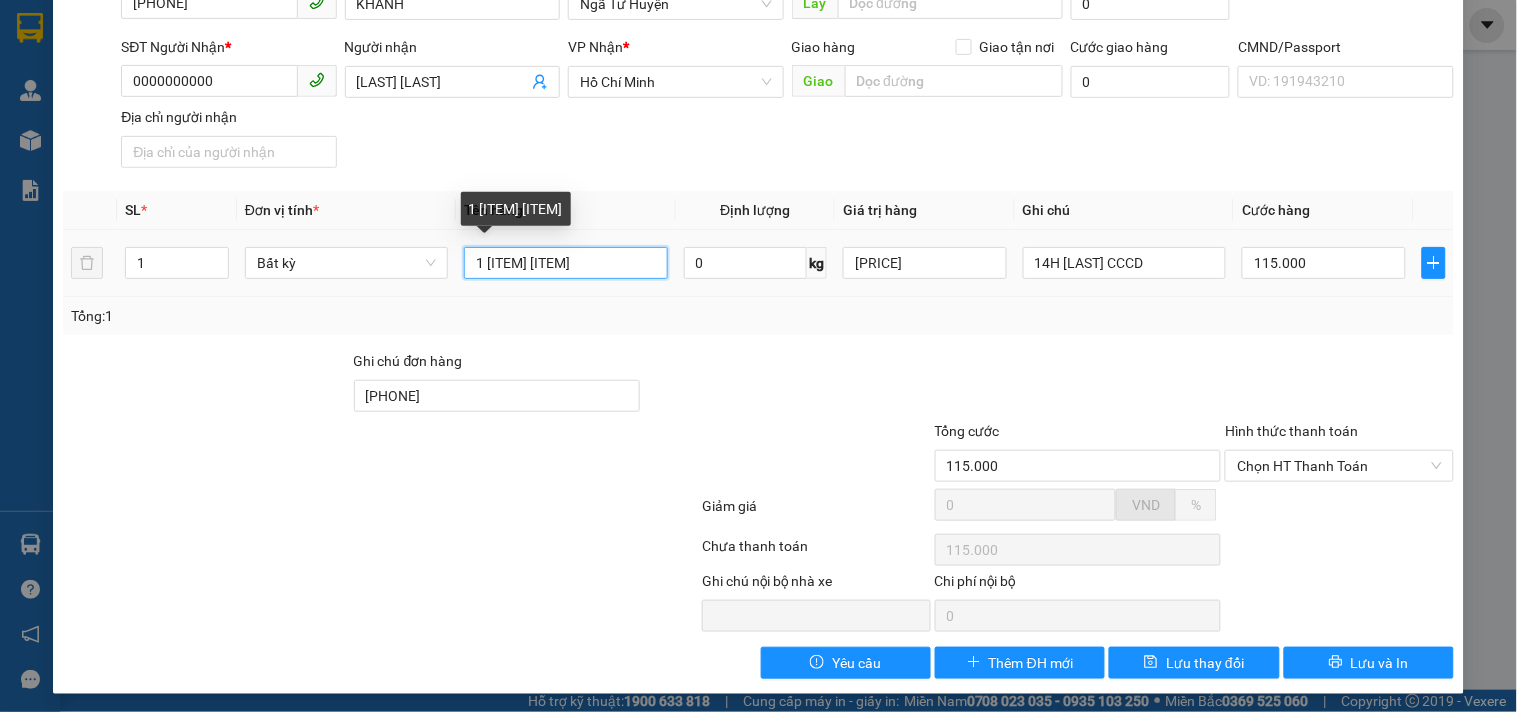 scroll, scrollTop: 0, scrollLeft: 0, axis: both 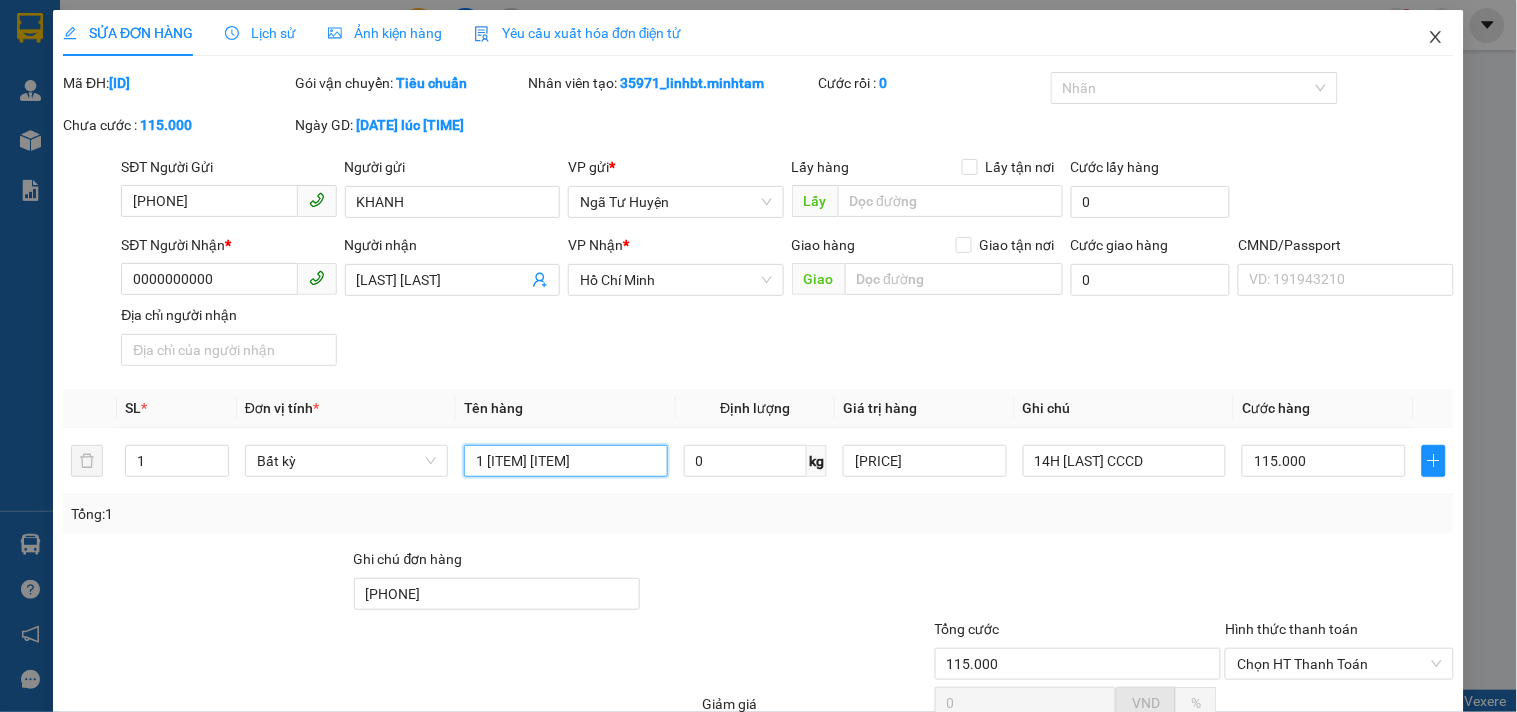 type on "1 [ITEM] [ITEM]" 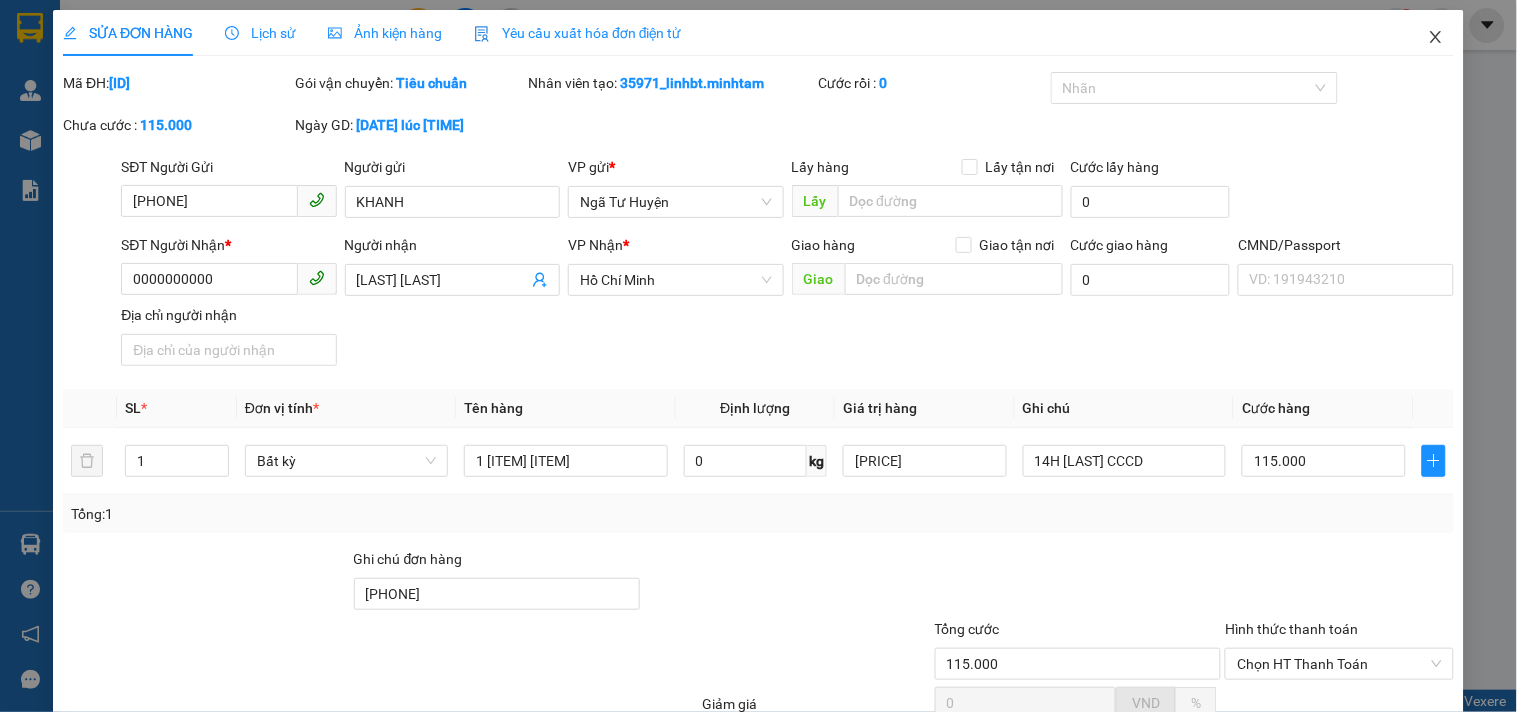 click 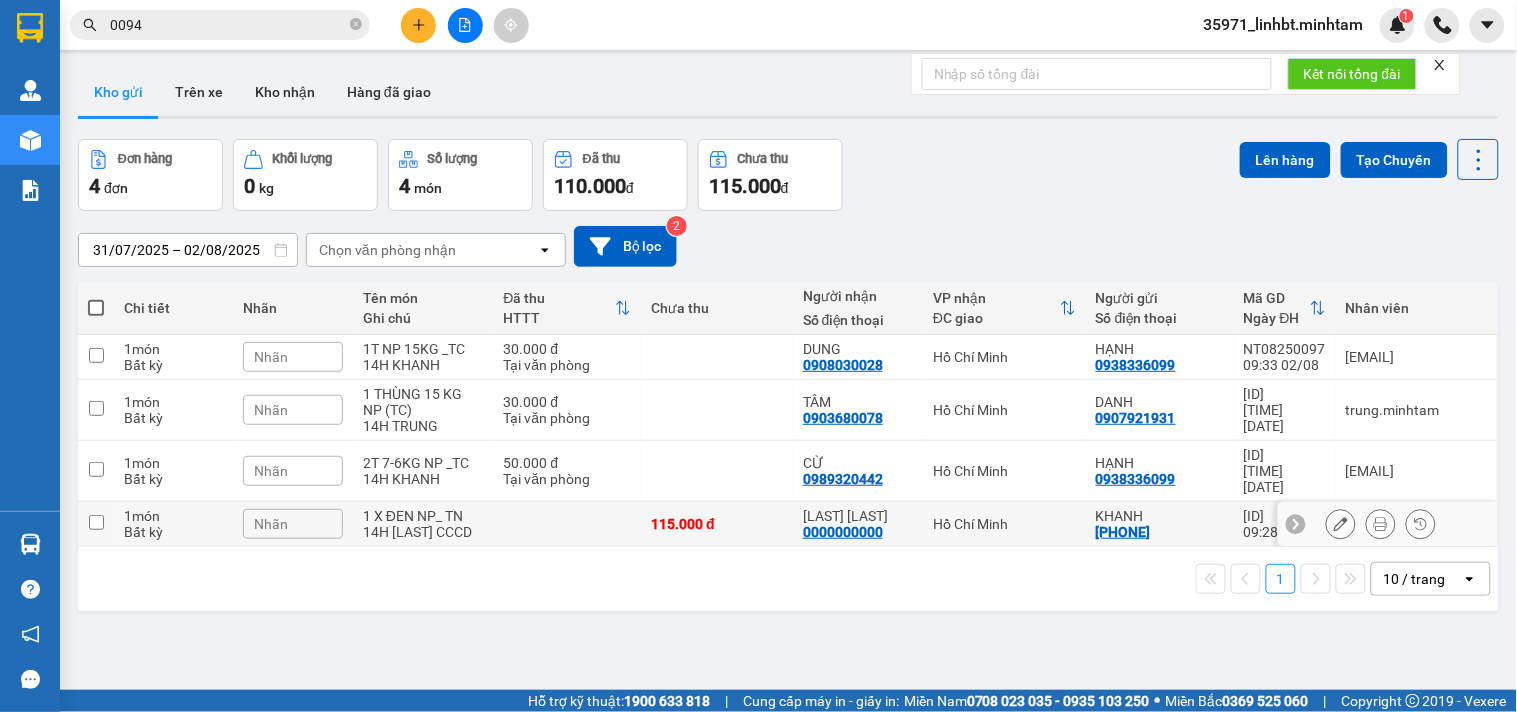 click 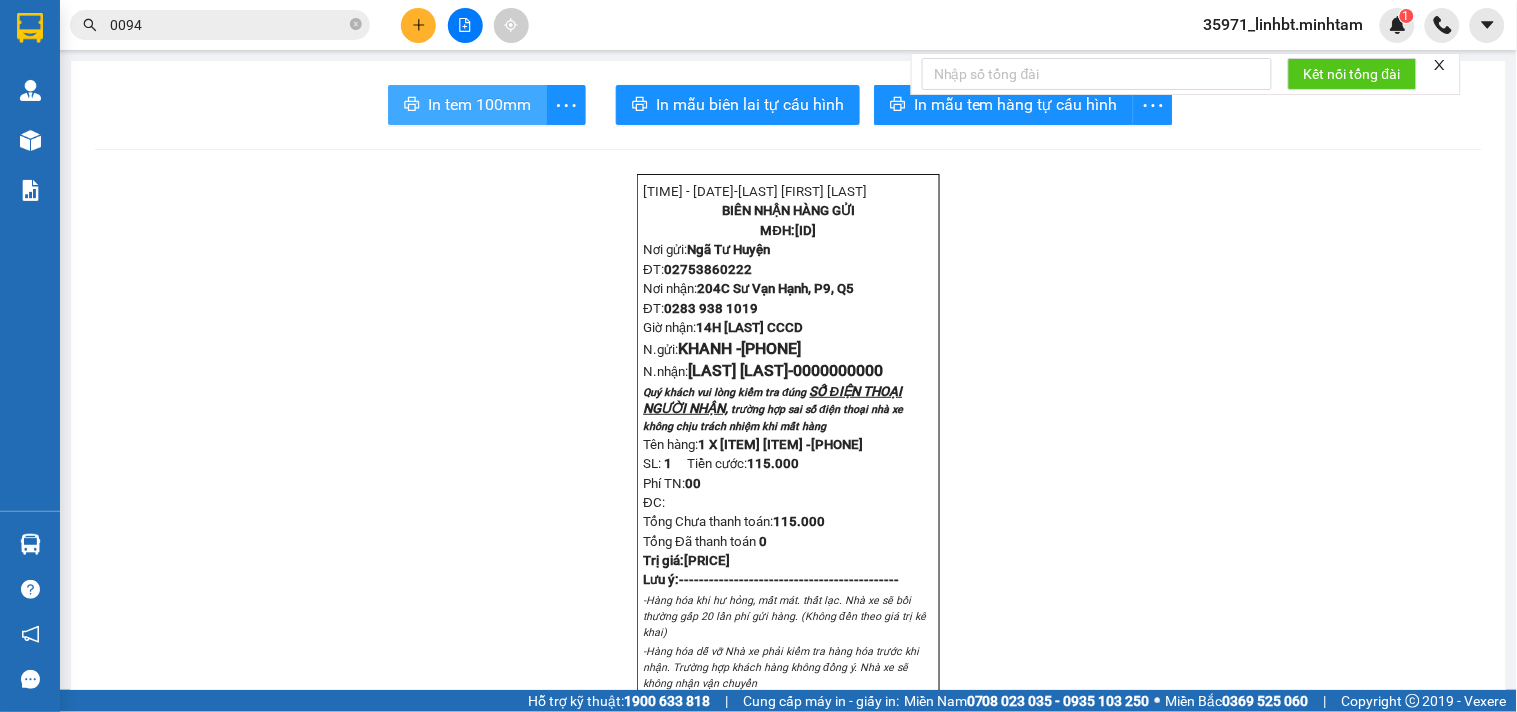 click on "In tem 100mm" at bounding box center [467, 105] 